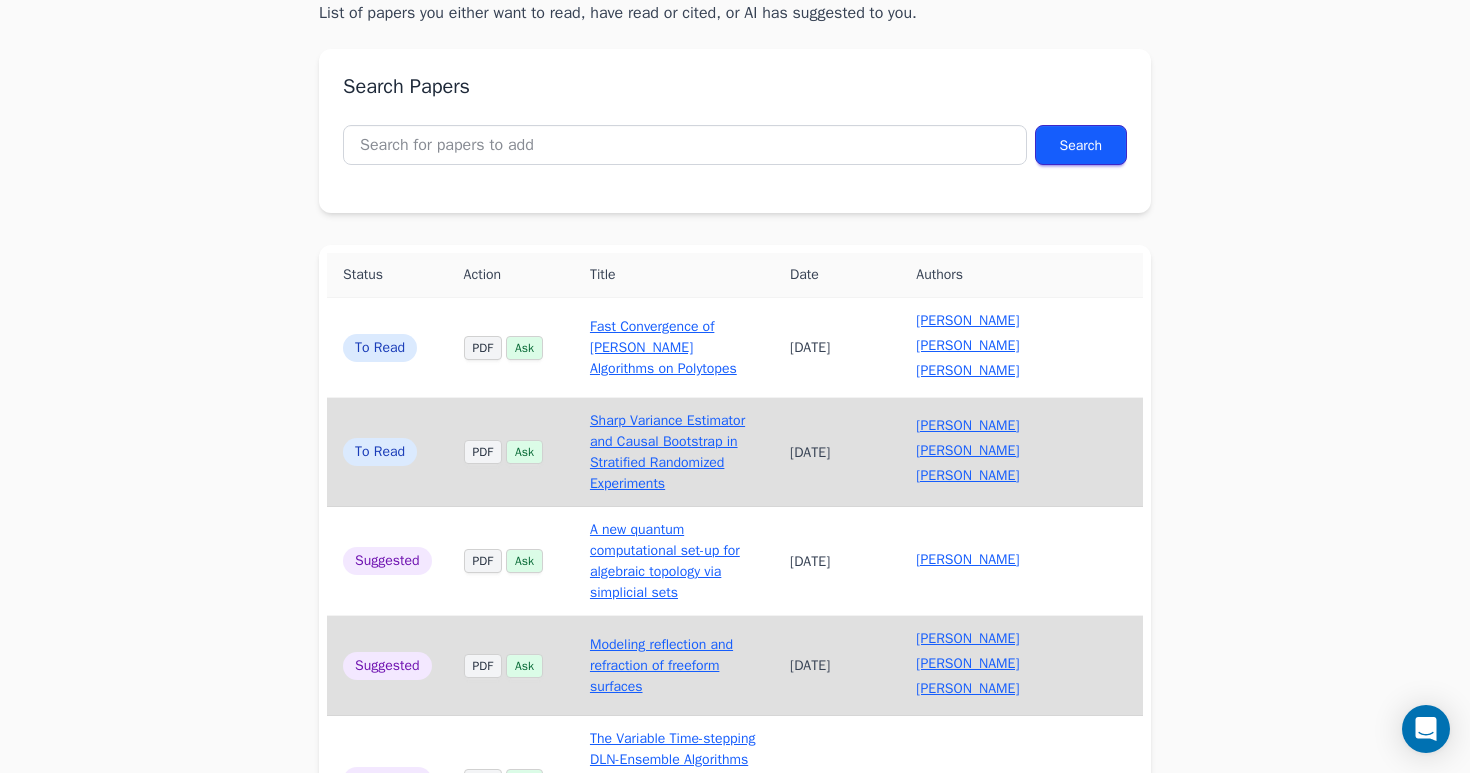 scroll, scrollTop: 220, scrollLeft: 0, axis: vertical 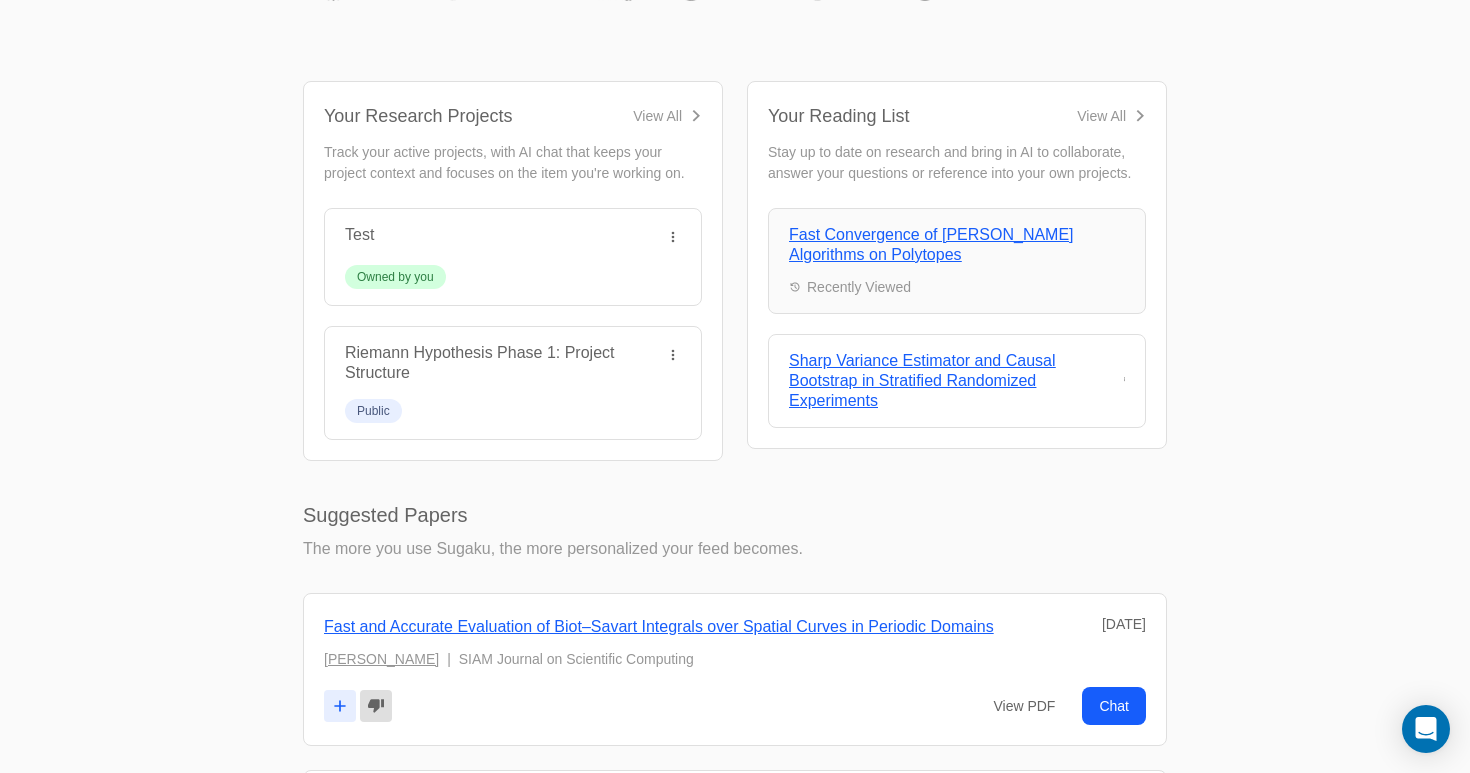 click on "View All" at bounding box center [657, 116] 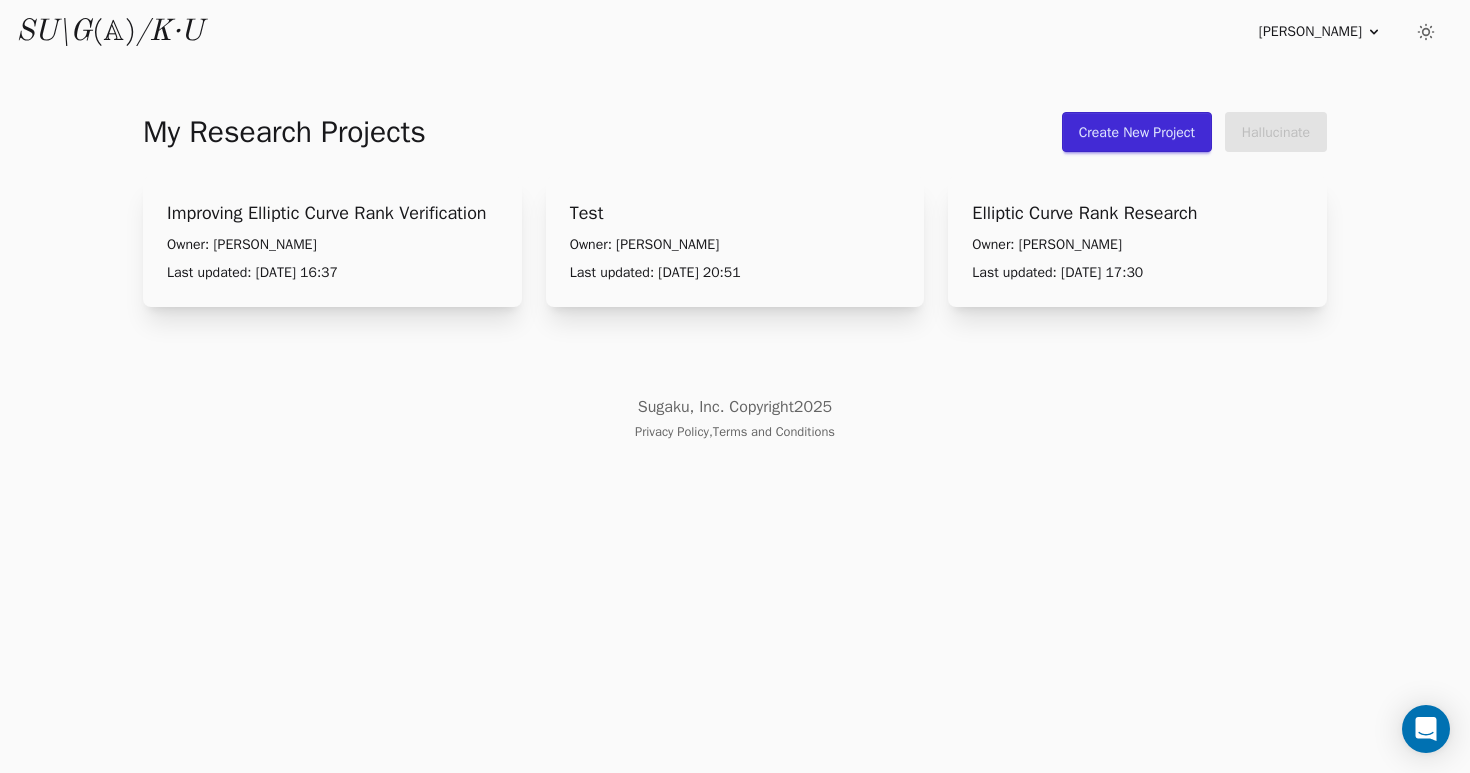 scroll, scrollTop: 0, scrollLeft: 0, axis: both 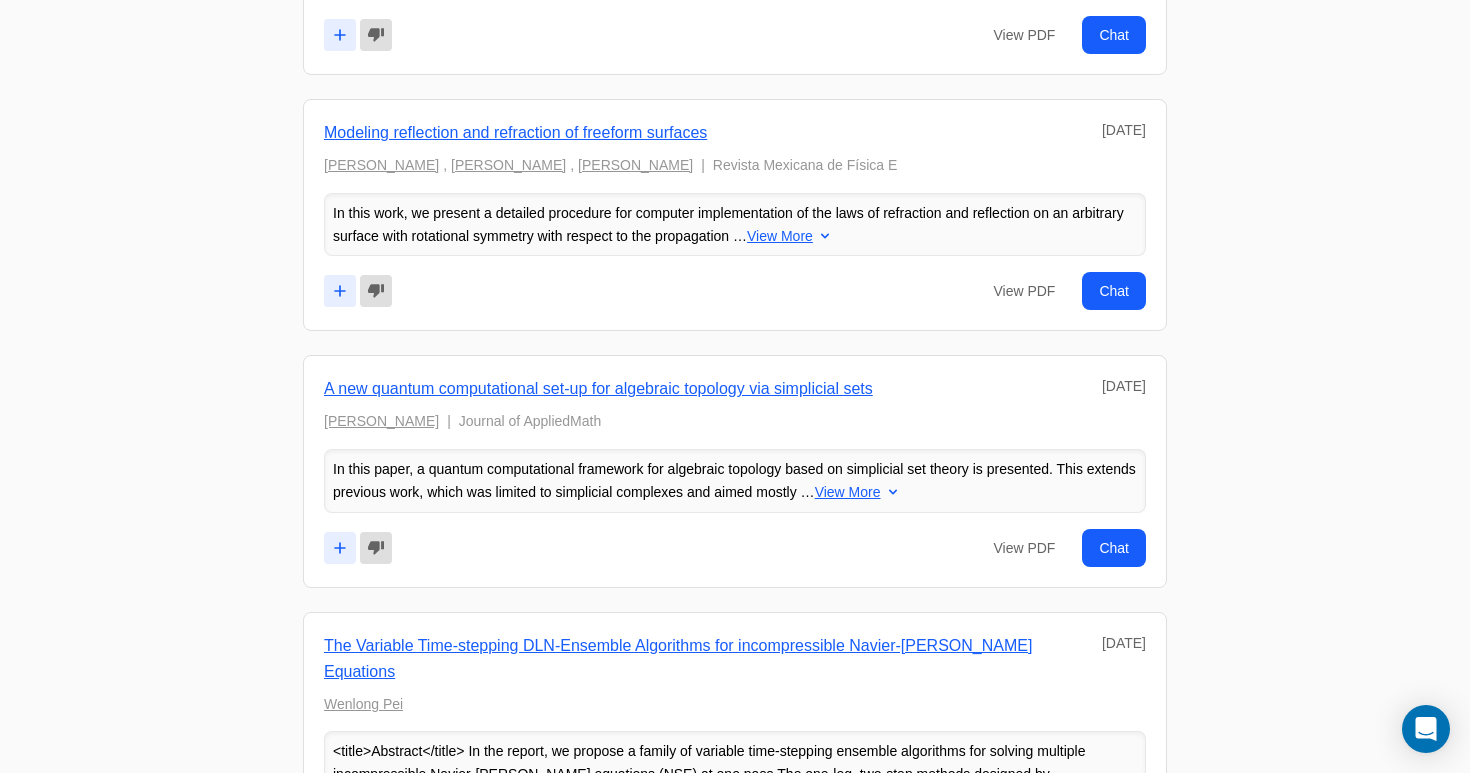 click on "View PDF" at bounding box center (1024, 291) 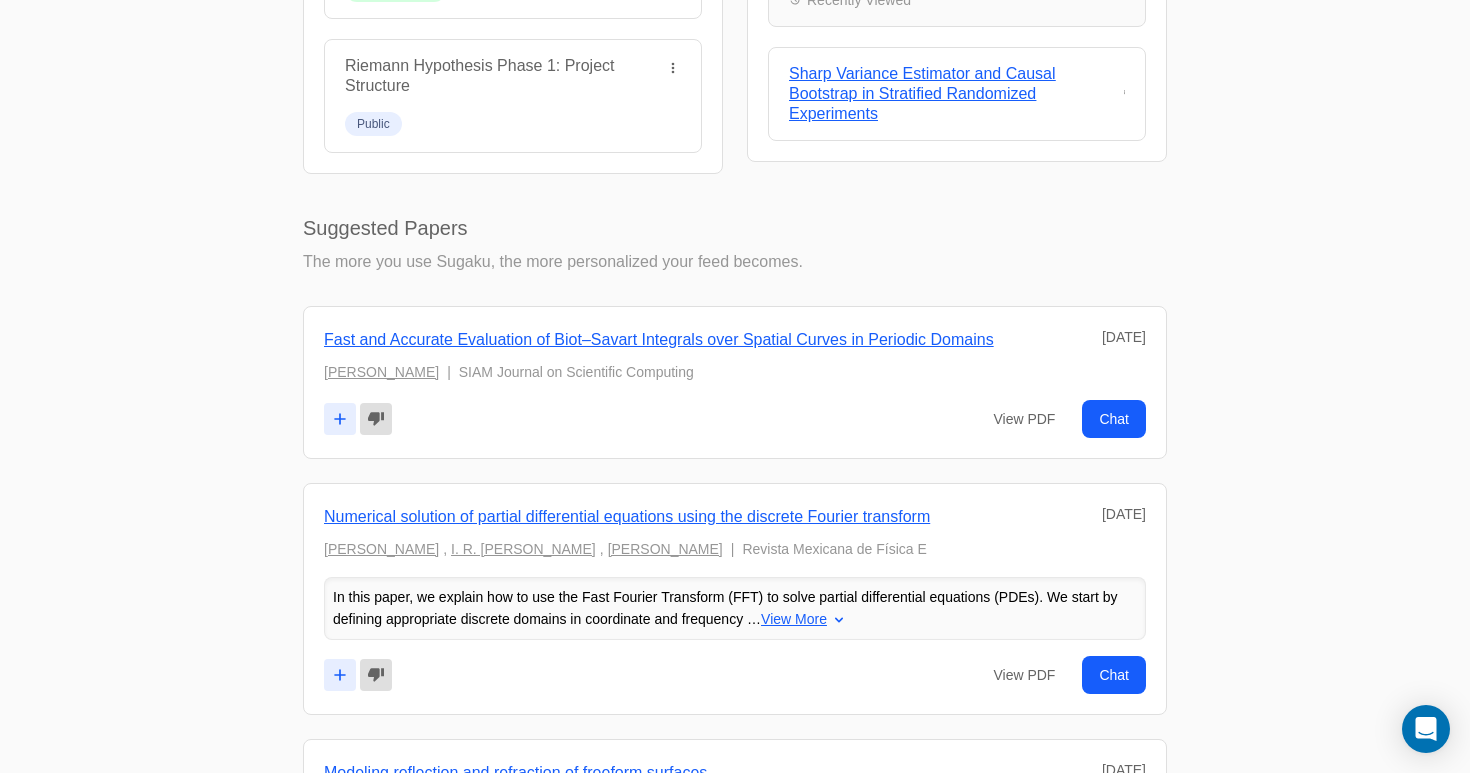 scroll, scrollTop: 1053, scrollLeft: 0, axis: vertical 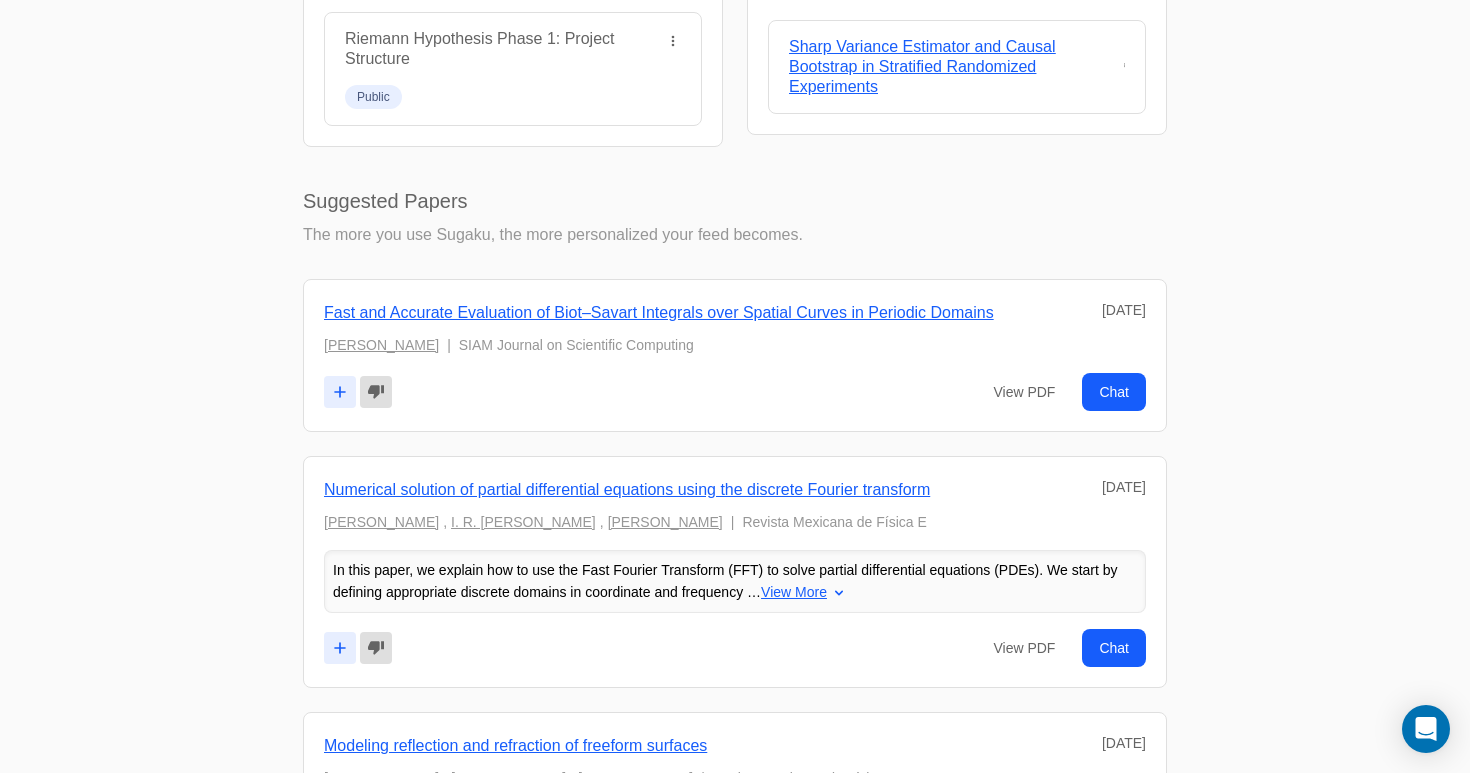click on "View More" at bounding box center [794, 592] 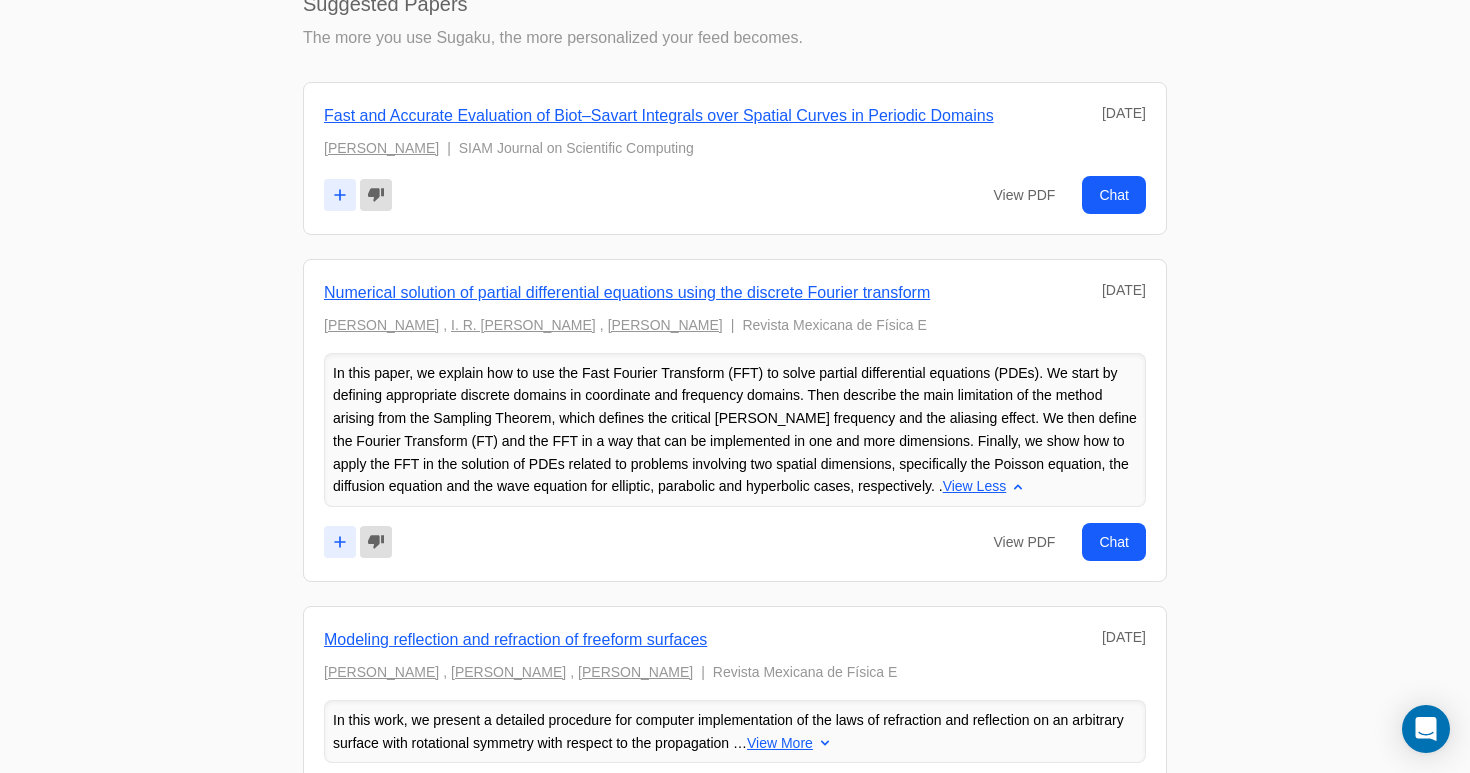 scroll, scrollTop: 1254, scrollLeft: 0, axis: vertical 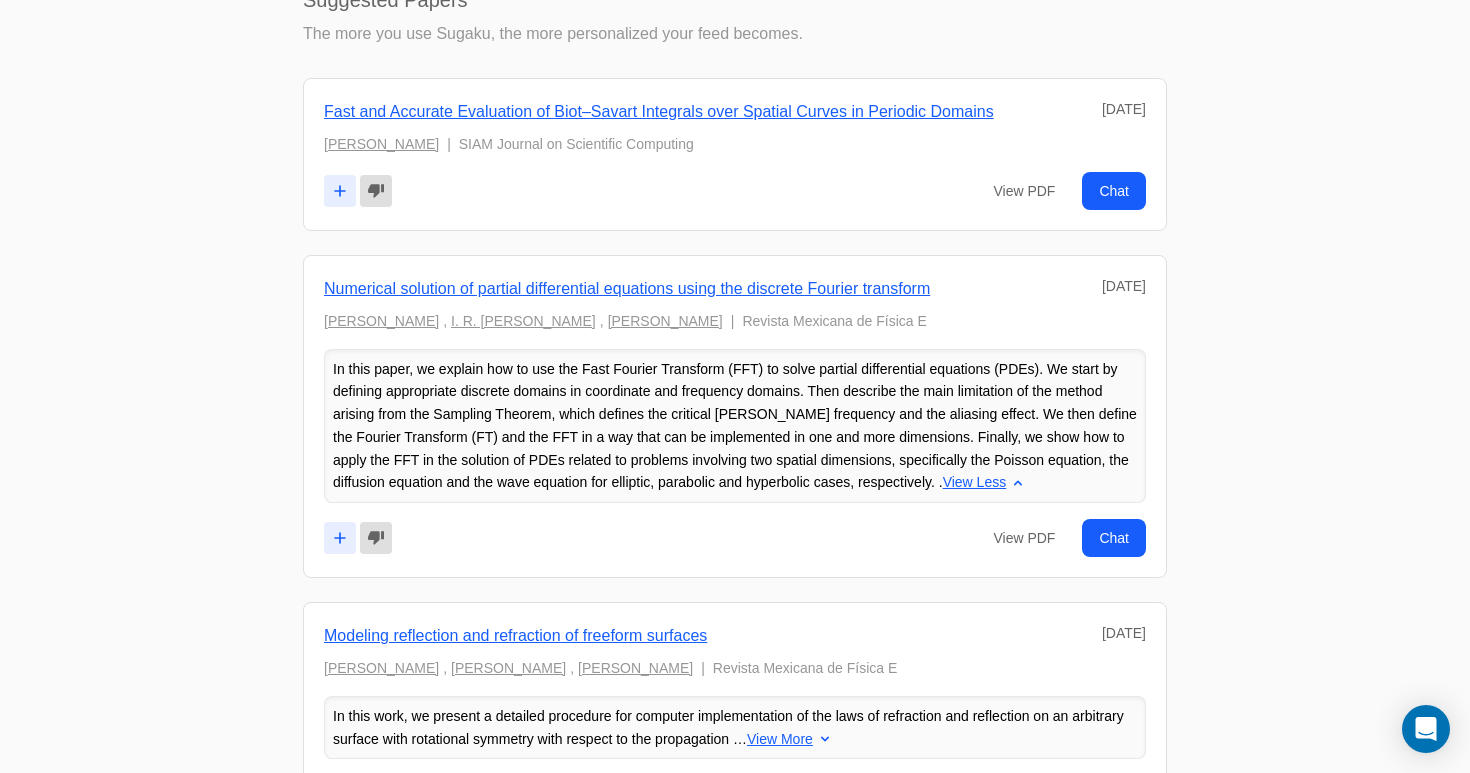 drag, startPoint x: 333, startPoint y: 383, endPoint x: 944, endPoint y: 499, distance: 621.914 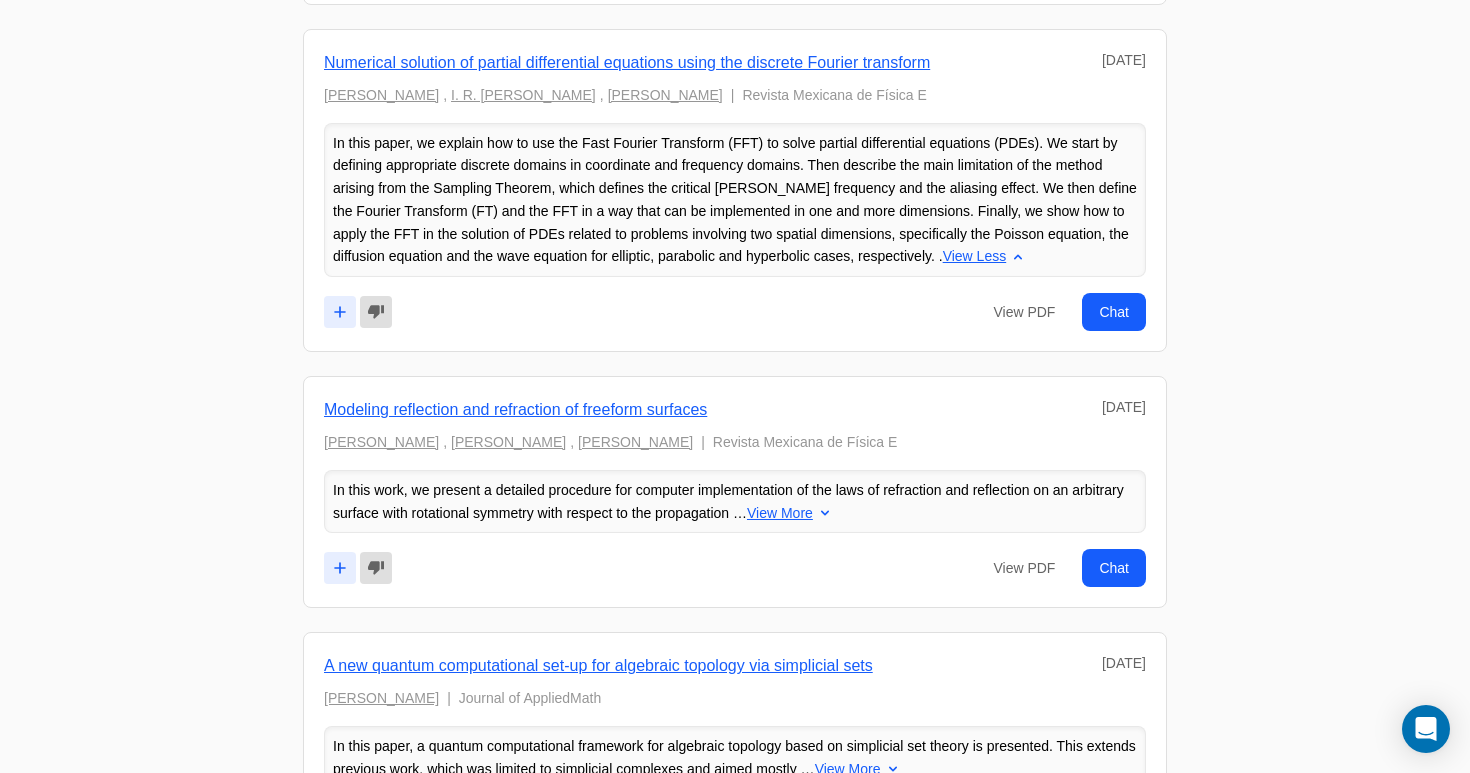 scroll, scrollTop: 1520, scrollLeft: 0, axis: vertical 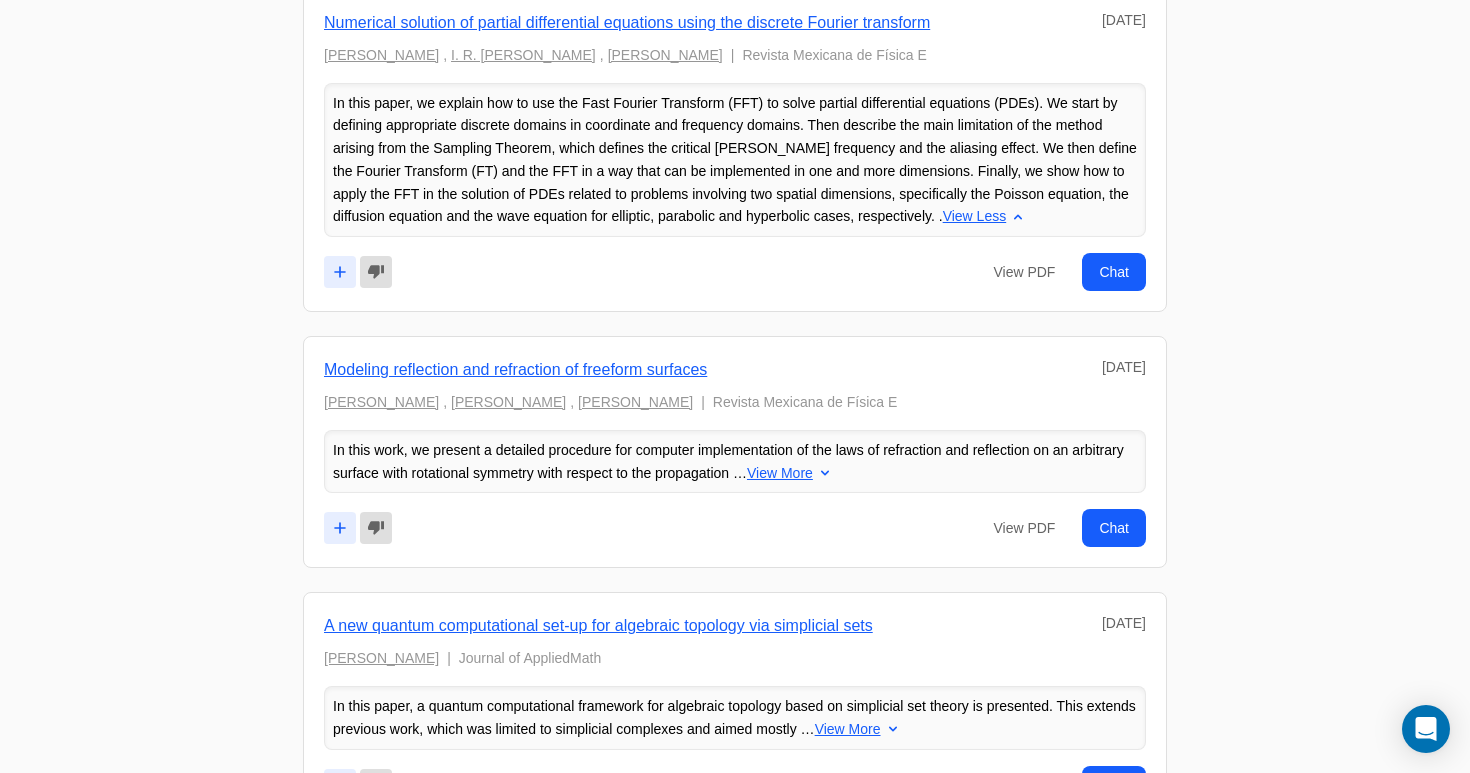 click on "In this paper, we explain how to use the Fast Fourier Transform (FFT) to solve partial differential equations (PDEs). We start by defining appropriate discrete domains in coordinate and frequency domains. Then describe the main limitation of the method arising from the Sampling Theorem, which defines the critical Nyquist frequency and the aliasing effect. We then define the Fourier Transform (FT) and the FFT in a way that can be implemented in one and more dimensions. Finally, we show how to apply the FFT in the solution of PDEs related to problems involving two spatial dimensions, specifically the Poisson equation, the diffusion equation and the wave equation for elliptic, parabolic and hyperbolic cases, respectively. .
View Less" at bounding box center [735, 160] 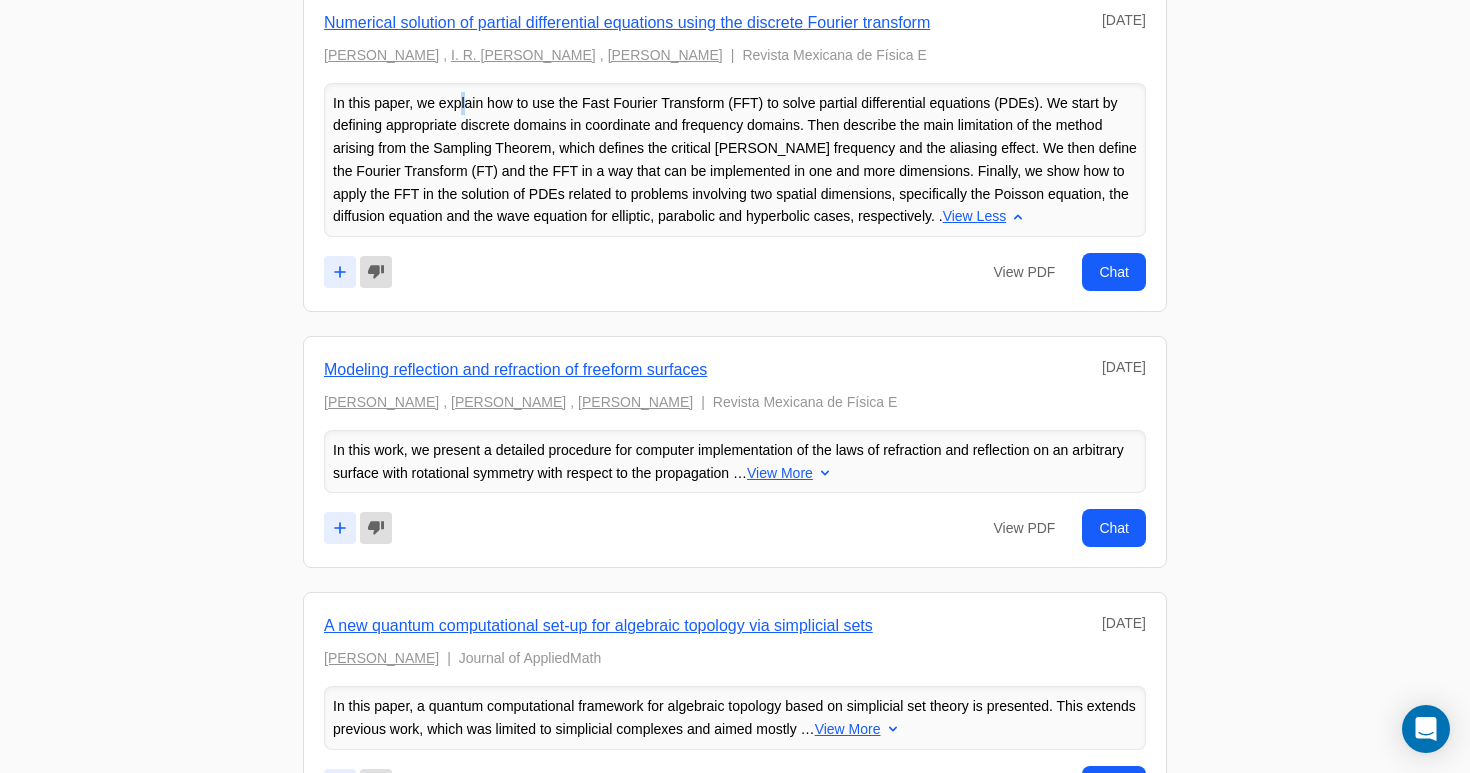 click on "In this paper, we explain how to use the Fast Fourier Transform (FFT) to solve partial differential equations (PDEs). We start by defining appropriate discrete domains in coordinate and frequency domains. Then describe the main limitation of the method arising from the Sampling Theorem, which defines the critical Nyquist frequency and the aliasing effect. We then define the Fourier Transform (FT) and the FFT in a way that can be implemented in one and more dimensions. Finally, we show how to apply the FFT in the solution of PDEs related to problems involving two spatial dimensions, specifically the Poisson equation, the diffusion equation and the wave equation for elliptic, parabolic and hyperbolic cases, respectively. .
View Less" at bounding box center (735, 160) 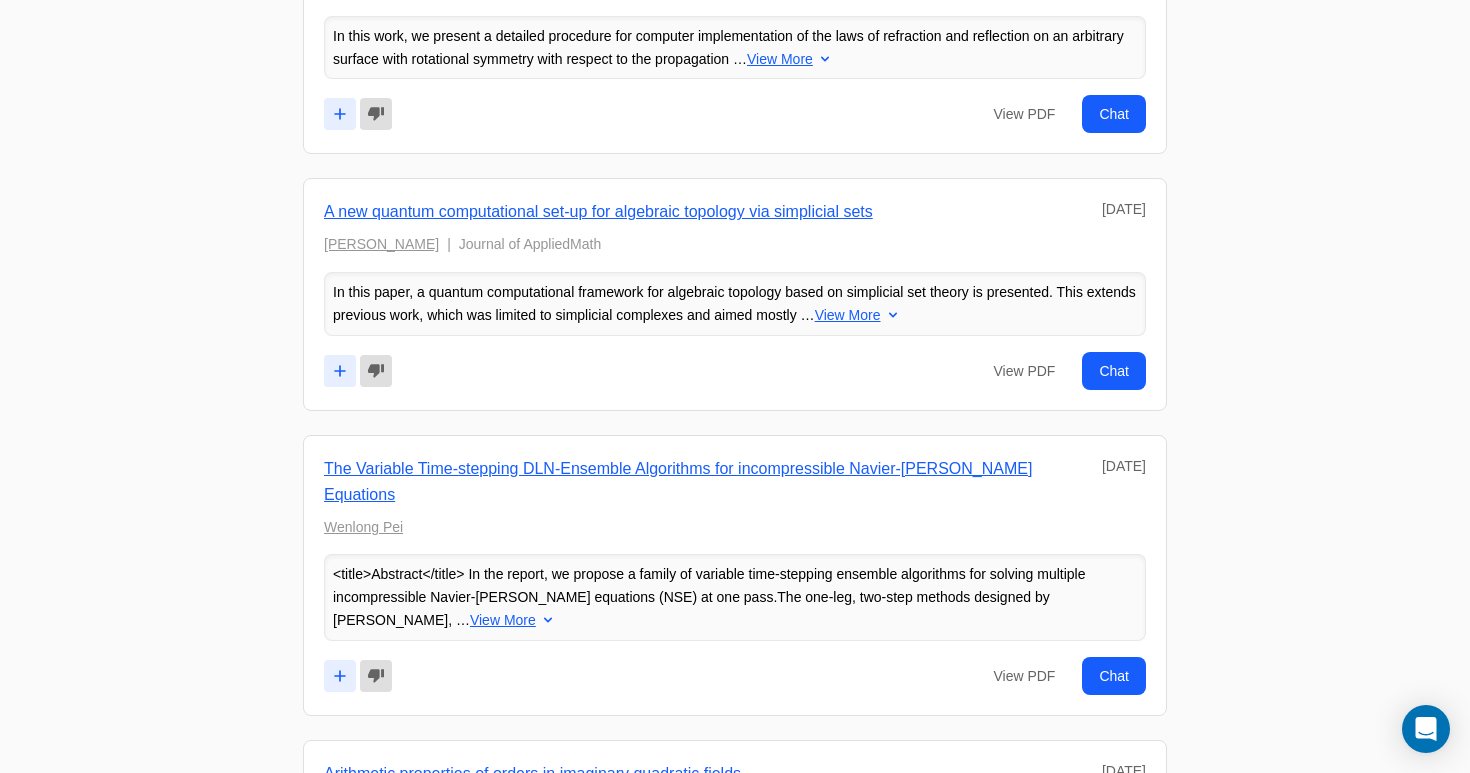 scroll, scrollTop: 2343, scrollLeft: 0, axis: vertical 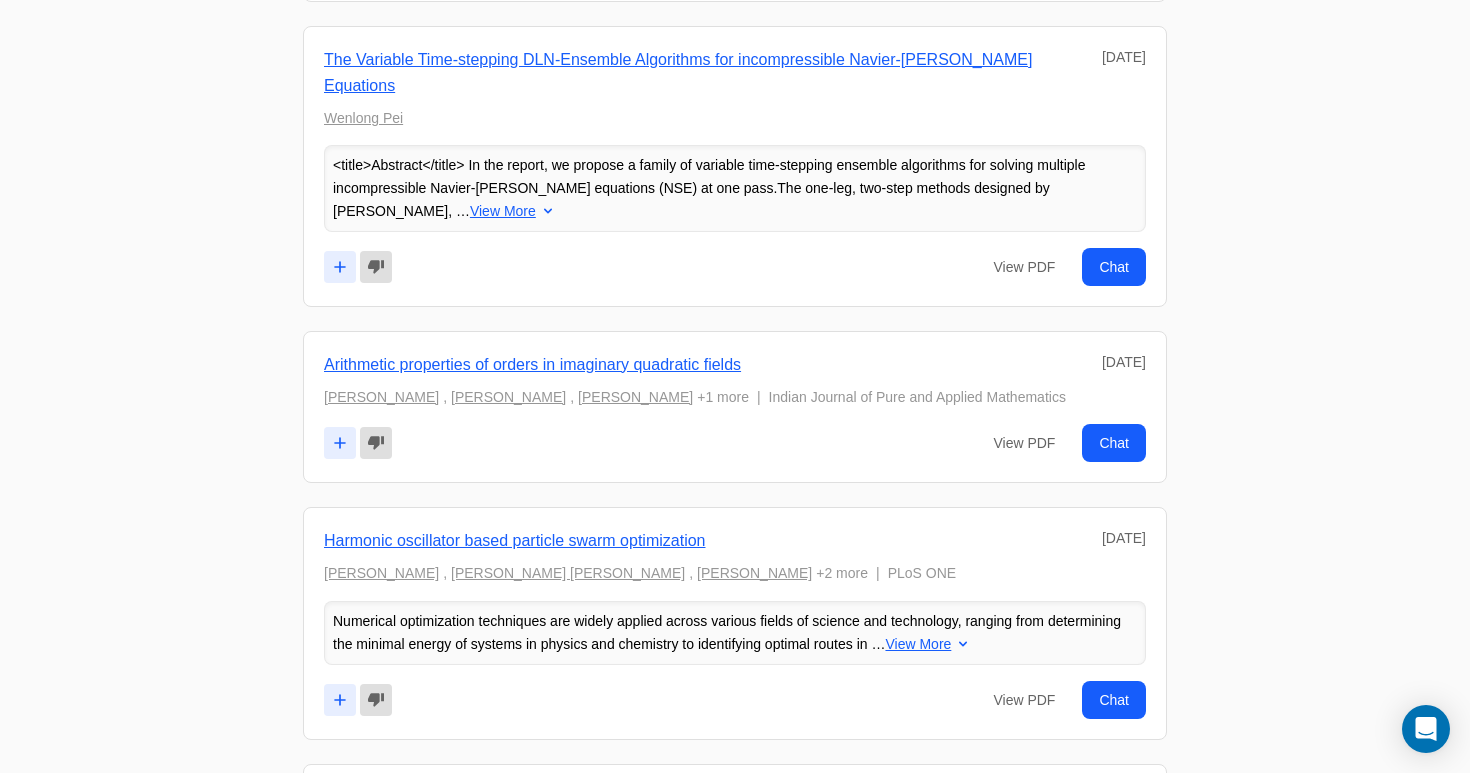 click on "" " successfully deleted from Your Projects.
UNDO" at bounding box center [735, 3146] 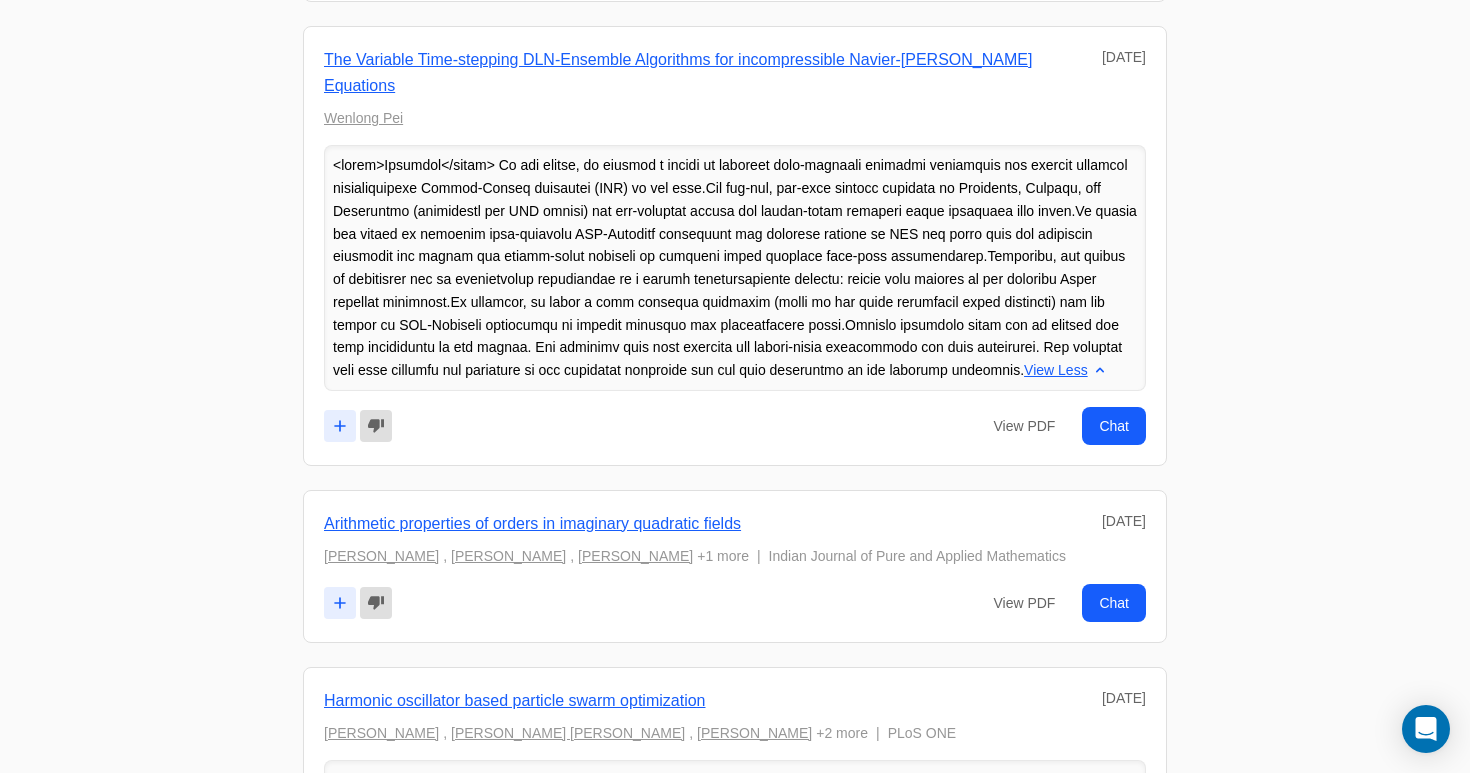 drag, startPoint x: 328, startPoint y: 154, endPoint x: 961, endPoint y: 356, distance: 664.4494 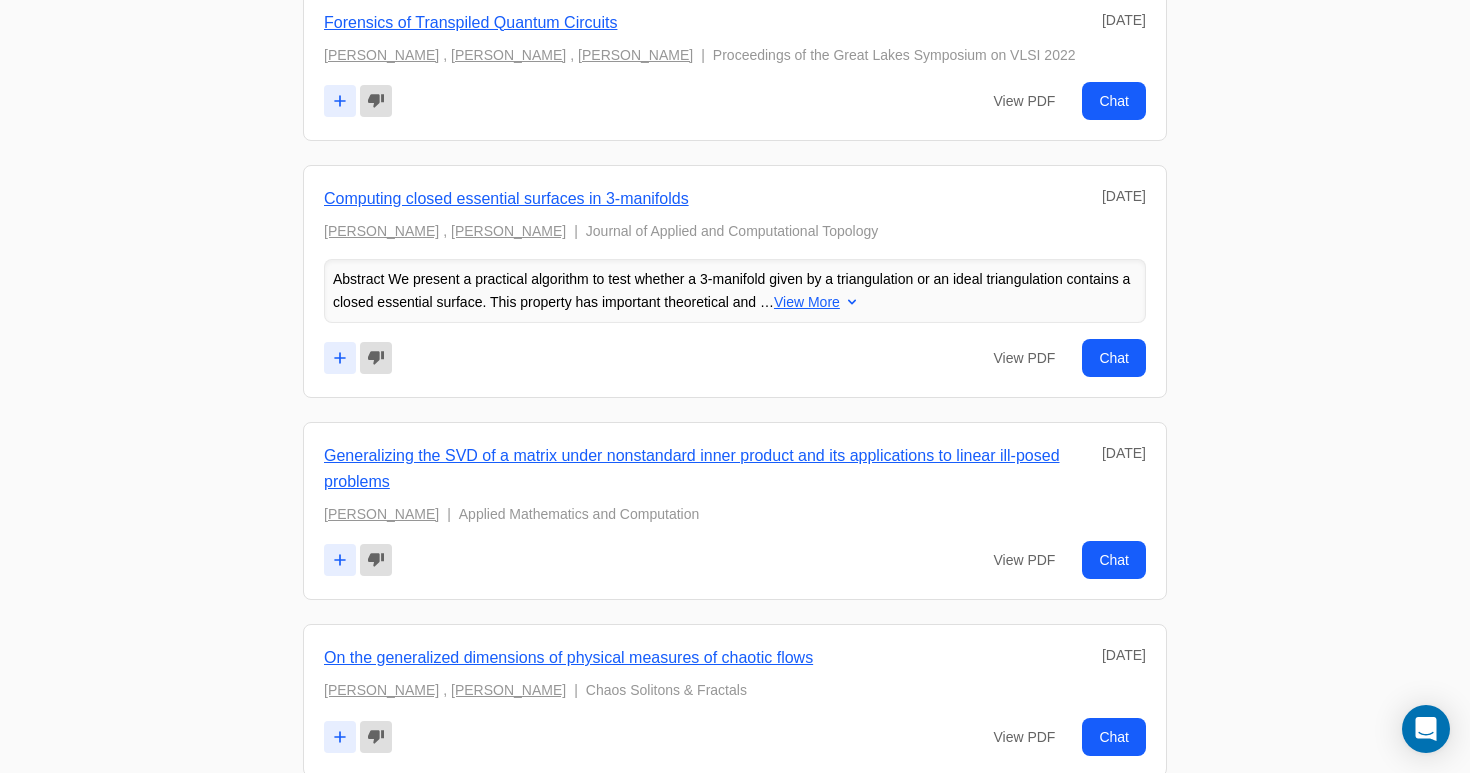 scroll, scrollTop: 3910, scrollLeft: 0, axis: vertical 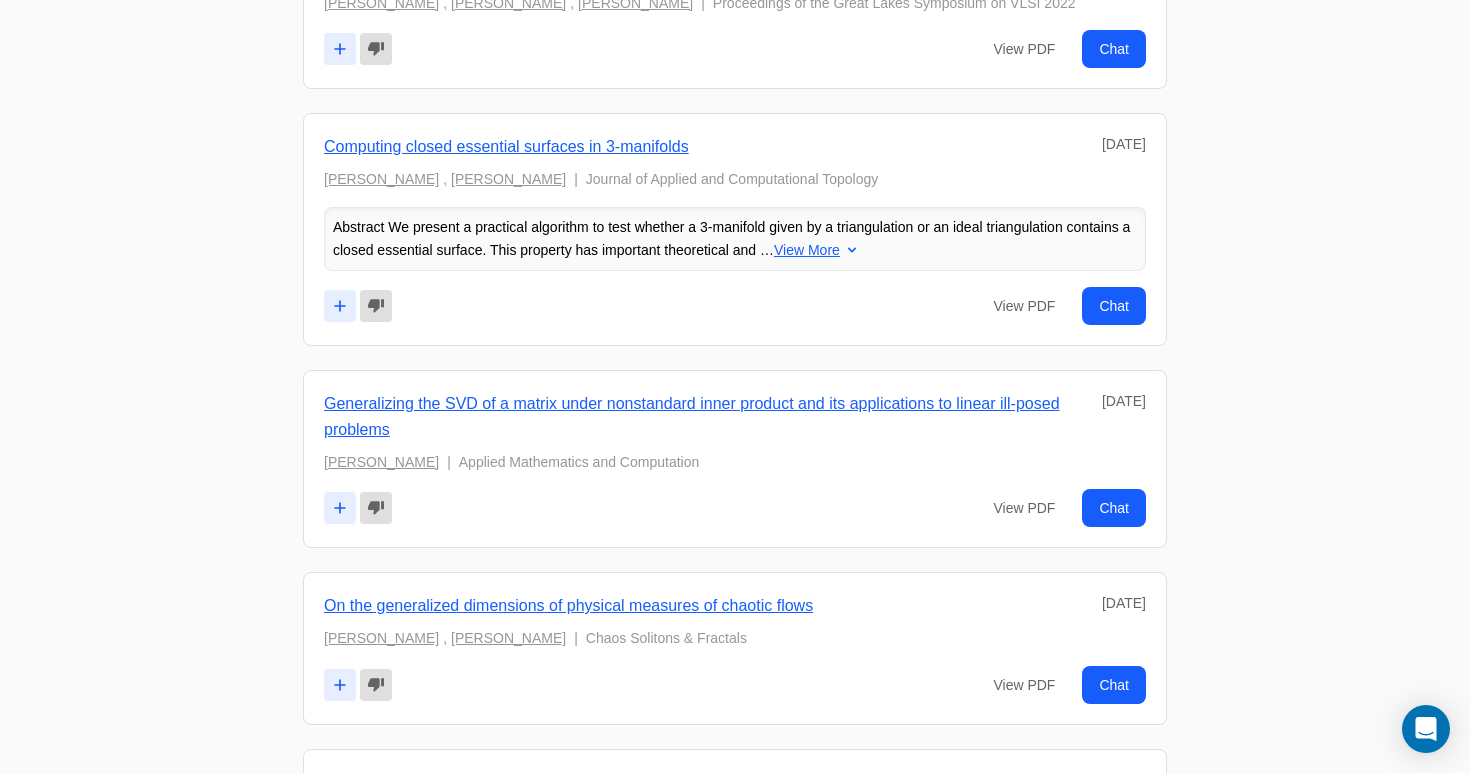 click on "View More" at bounding box center (807, 250) 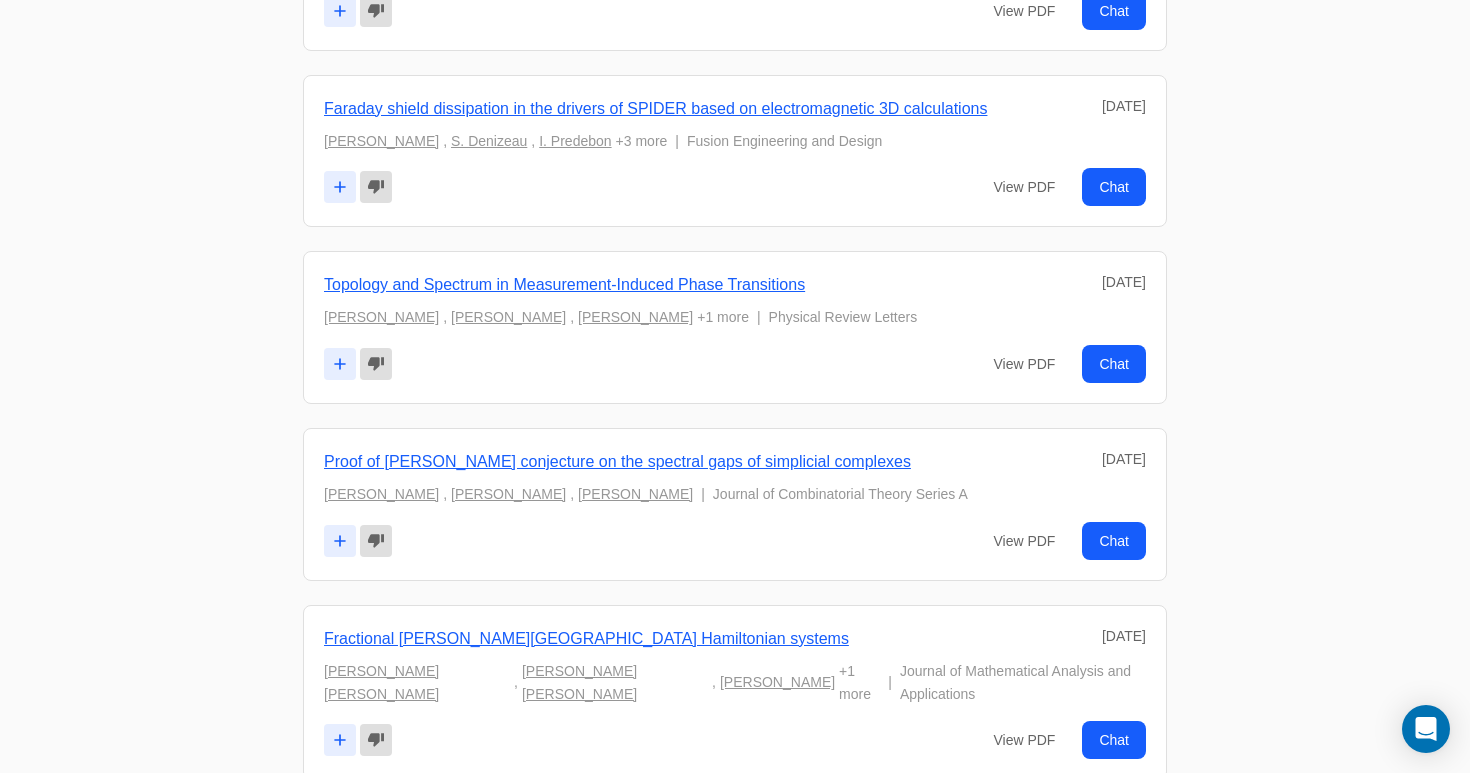 scroll, scrollTop: 10516, scrollLeft: 0, axis: vertical 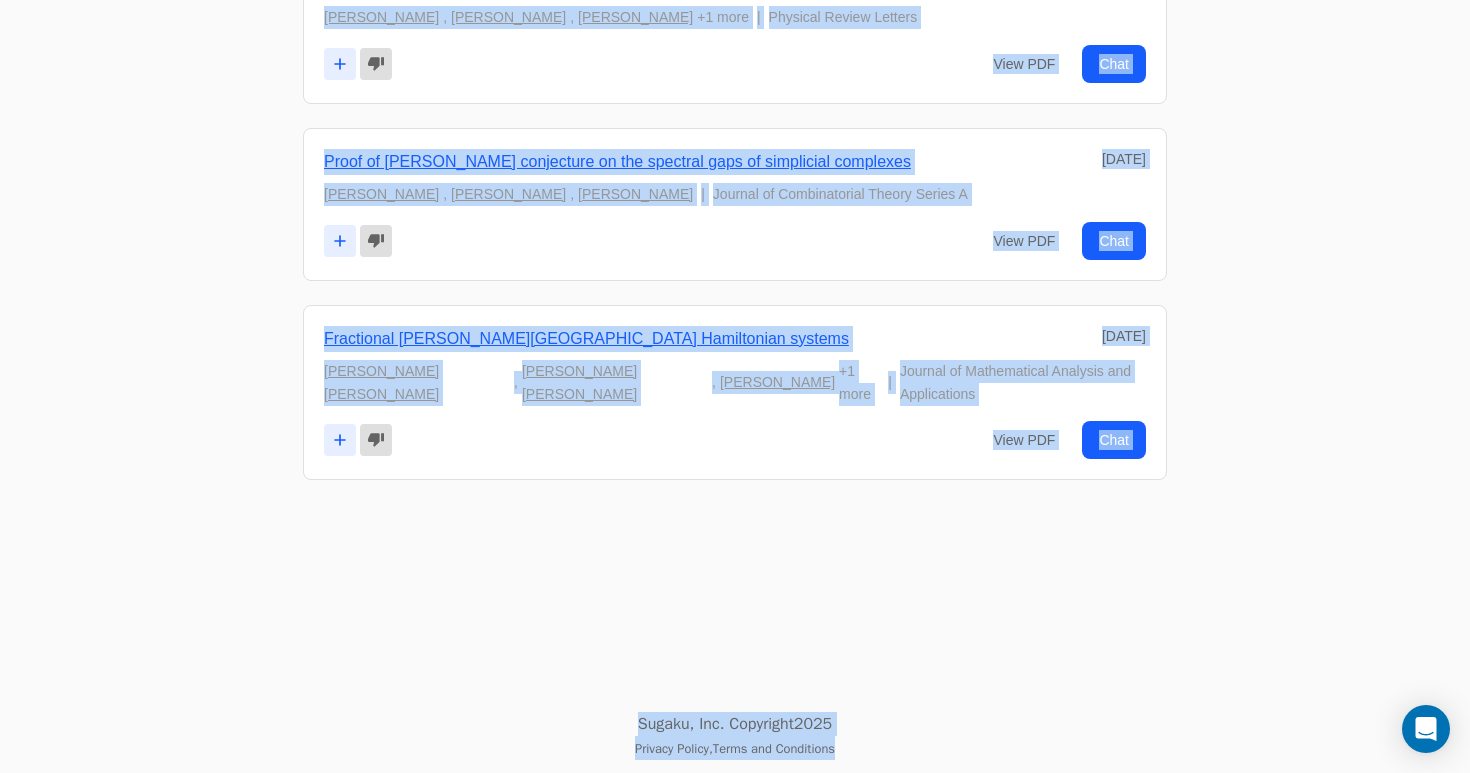 drag, startPoint x: 328, startPoint y: 214, endPoint x: 974, endPoint y: 743, distance: 834.9593 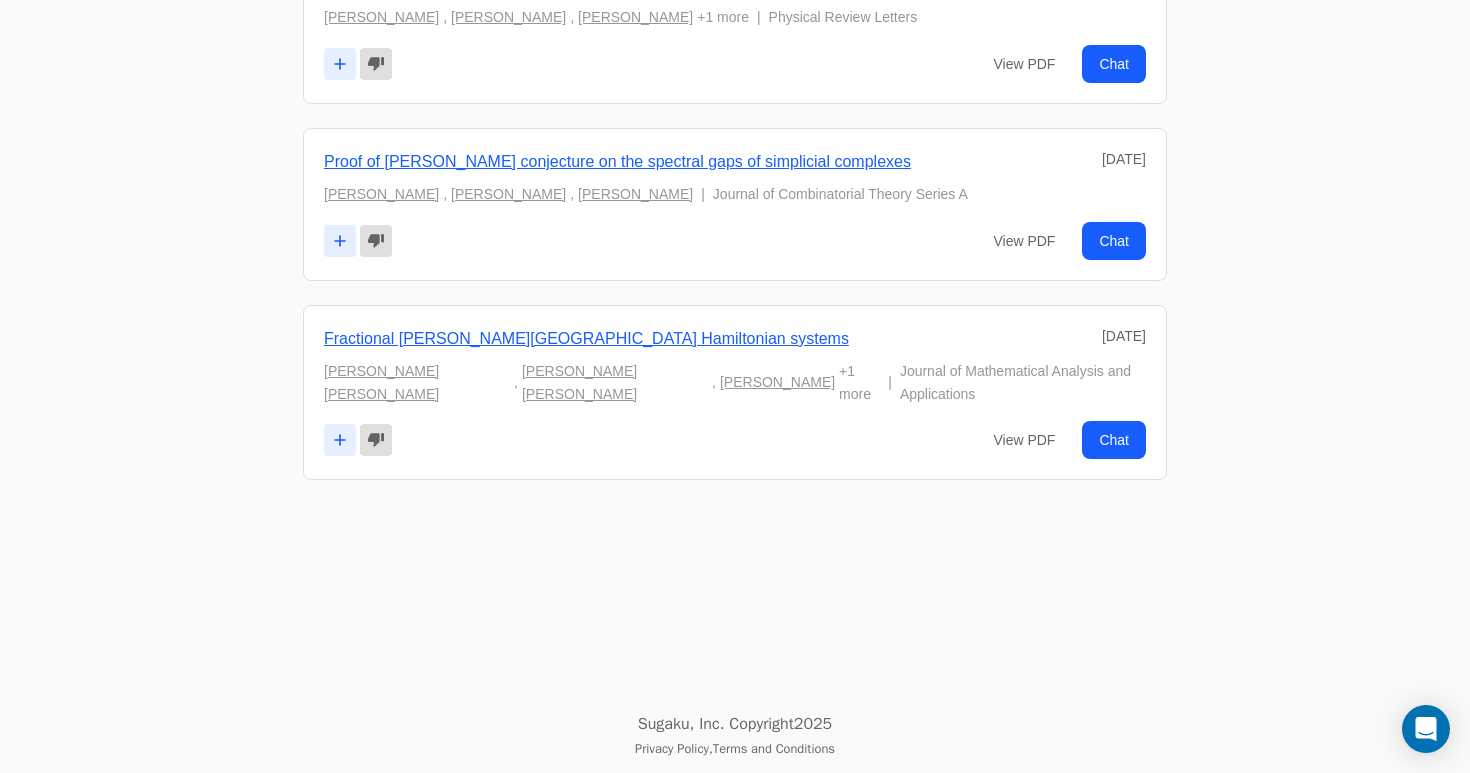 click on "Access 250 million scholarly works, Sugaku's trained academic models and other top AI models.
Sugaku helps you make your research and mathematical problem solving more productive.
Learn more at
The Cultural Divide between Mathematics and AI
or
The Disconnect Between AI Benchmarks and Math Research
Ask a question
**" at bounding box center (735, -4922) 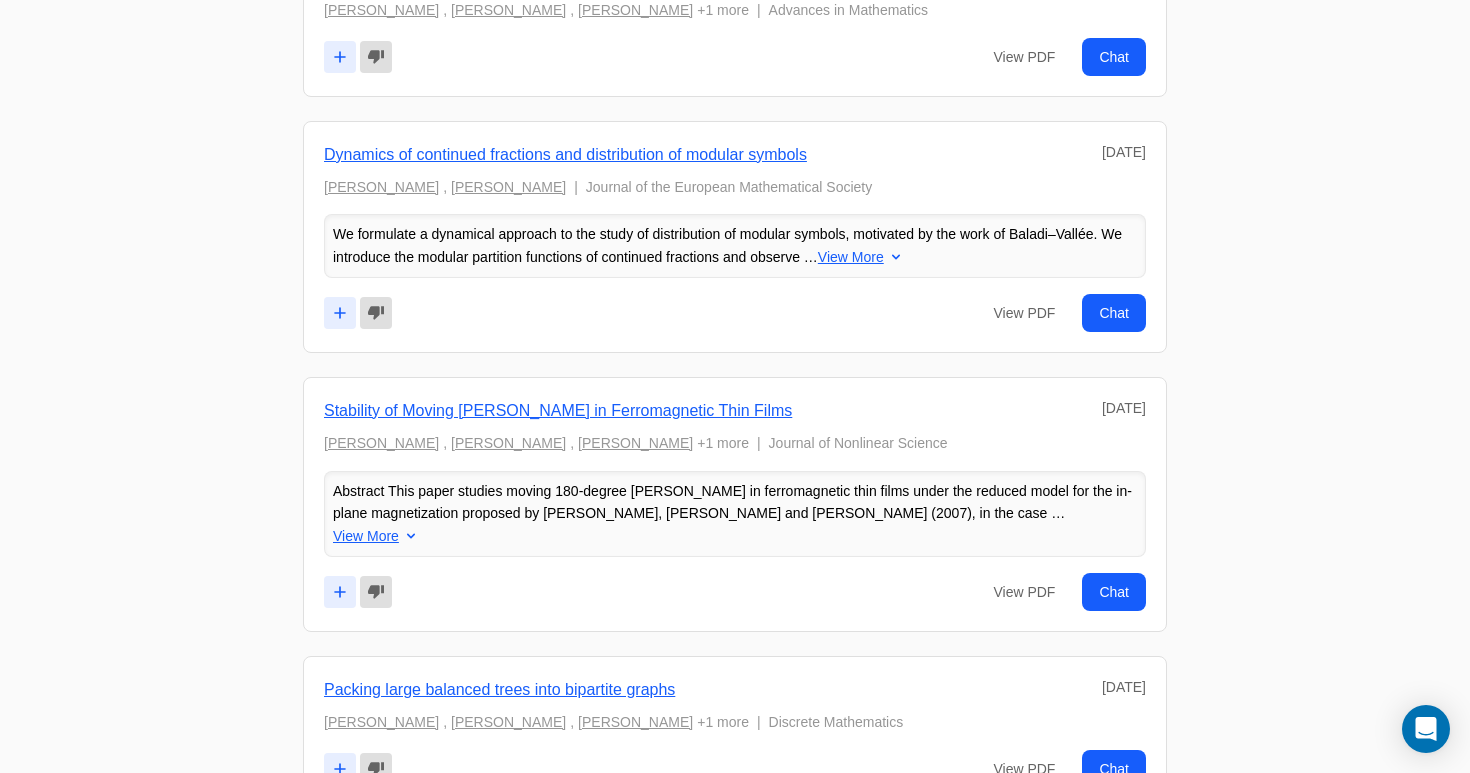 scroll, scrollTop: 9466, scrollLeft: 0, axis: vertical 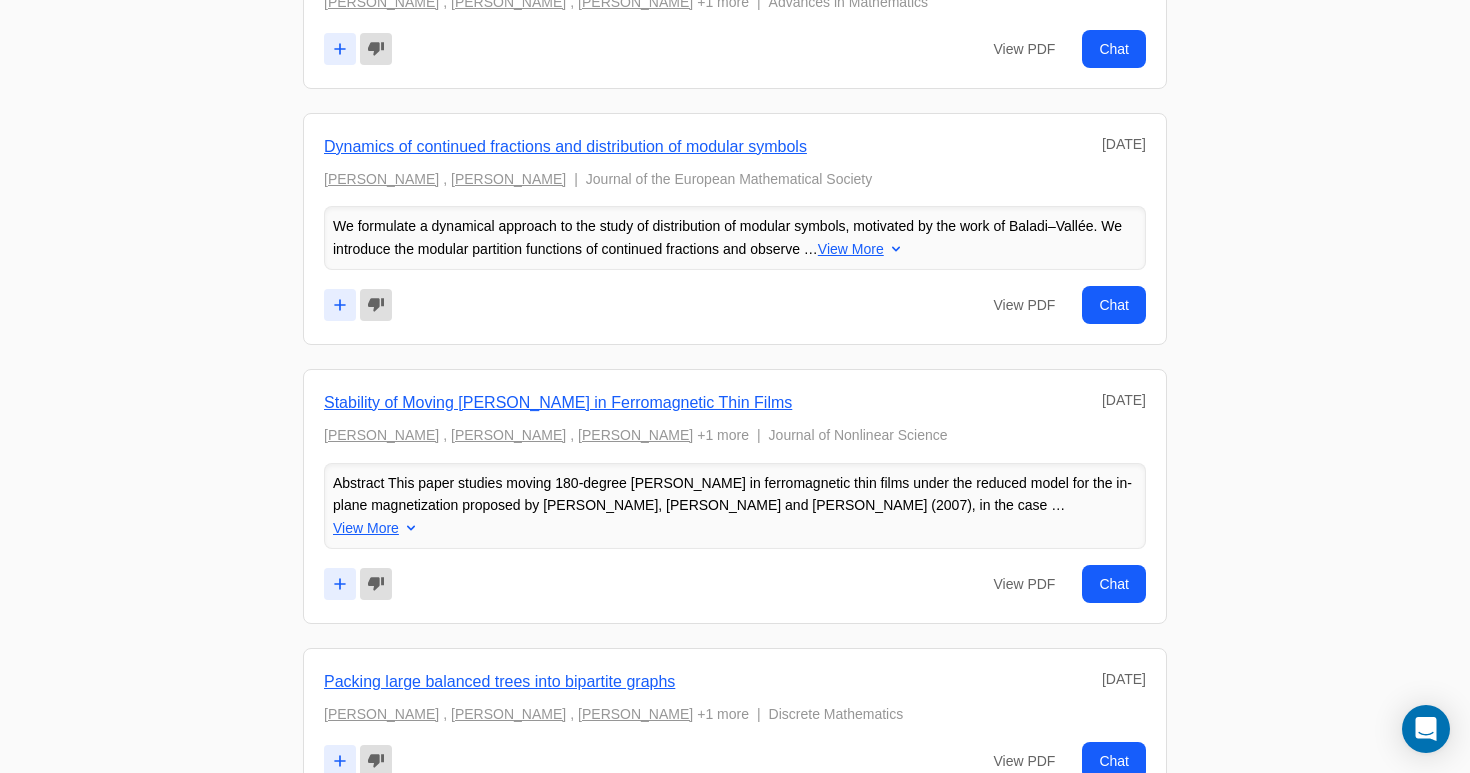 click on "View More" at bounding box center (366, 528) 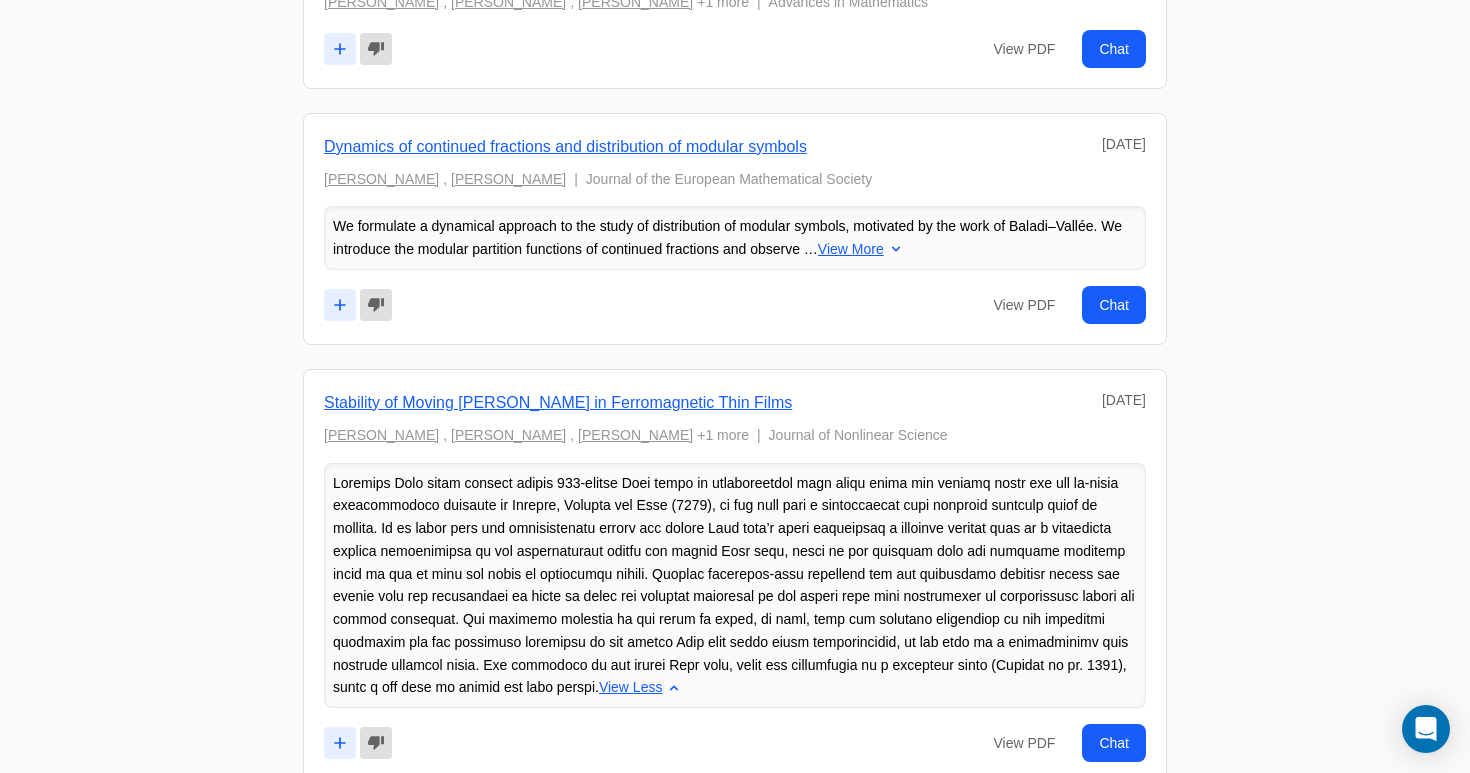 click on "View More" at bounding box center [851, 249] 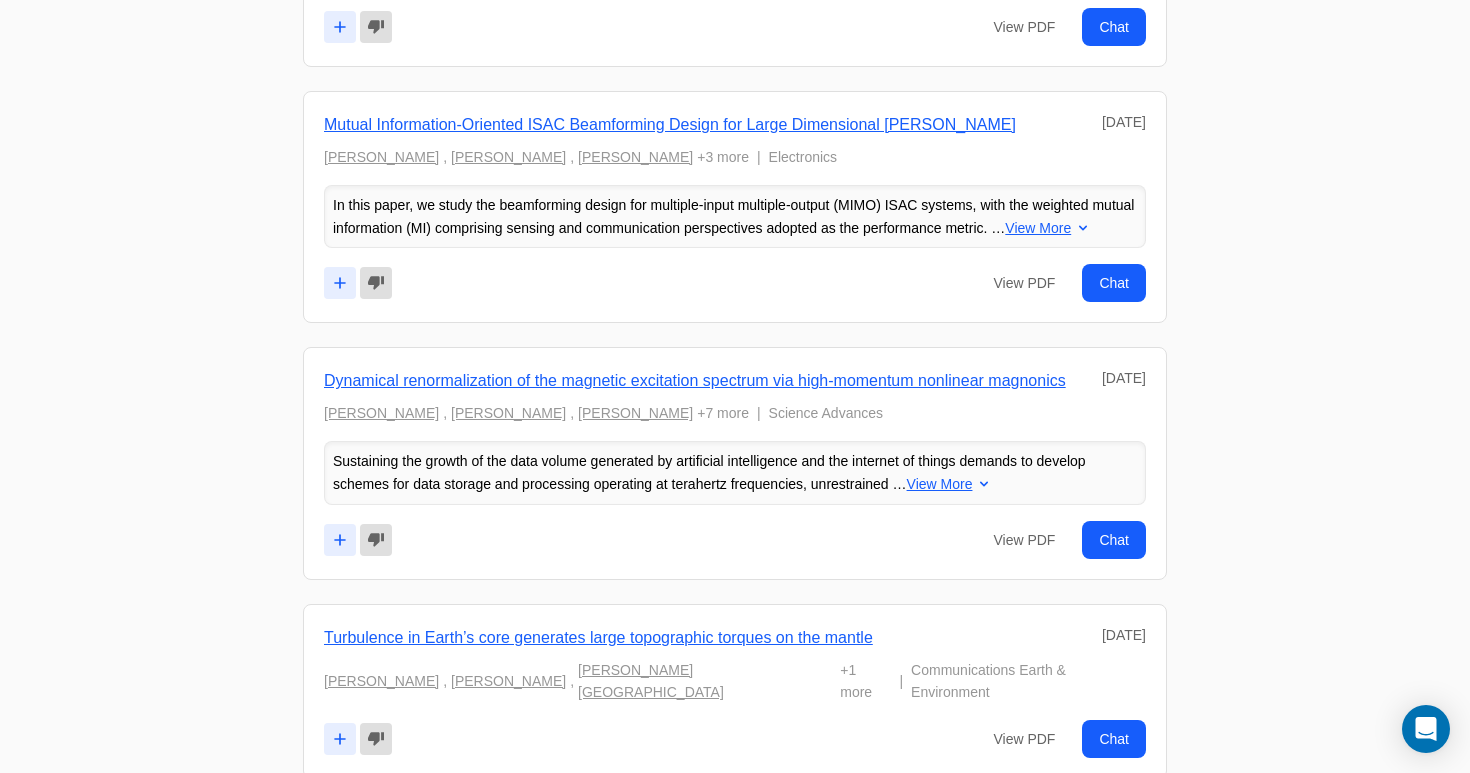 scroll, scrollTop: 8391, scrollLeft: 0, axis: vertical 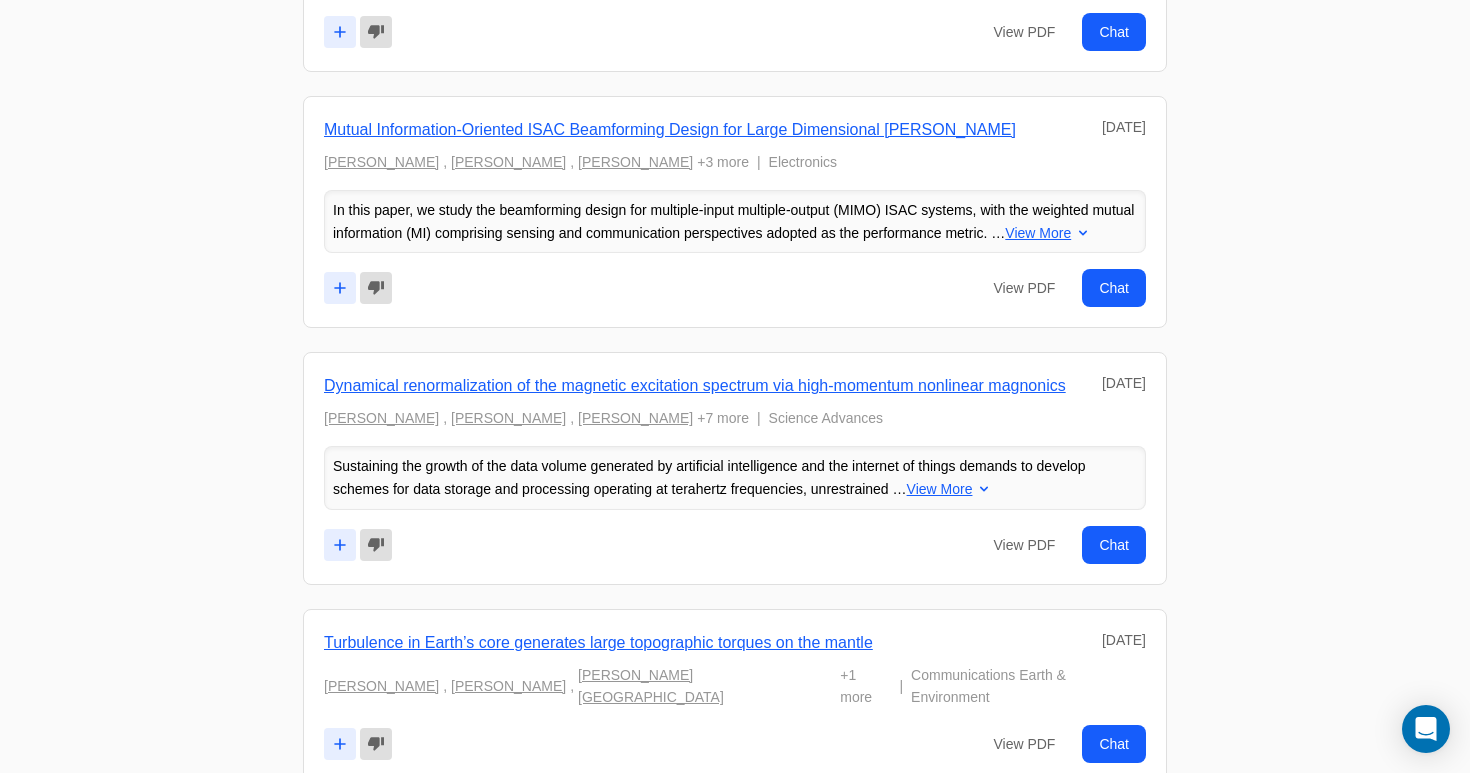 click on "View More" at bounding box center (1038, 233) 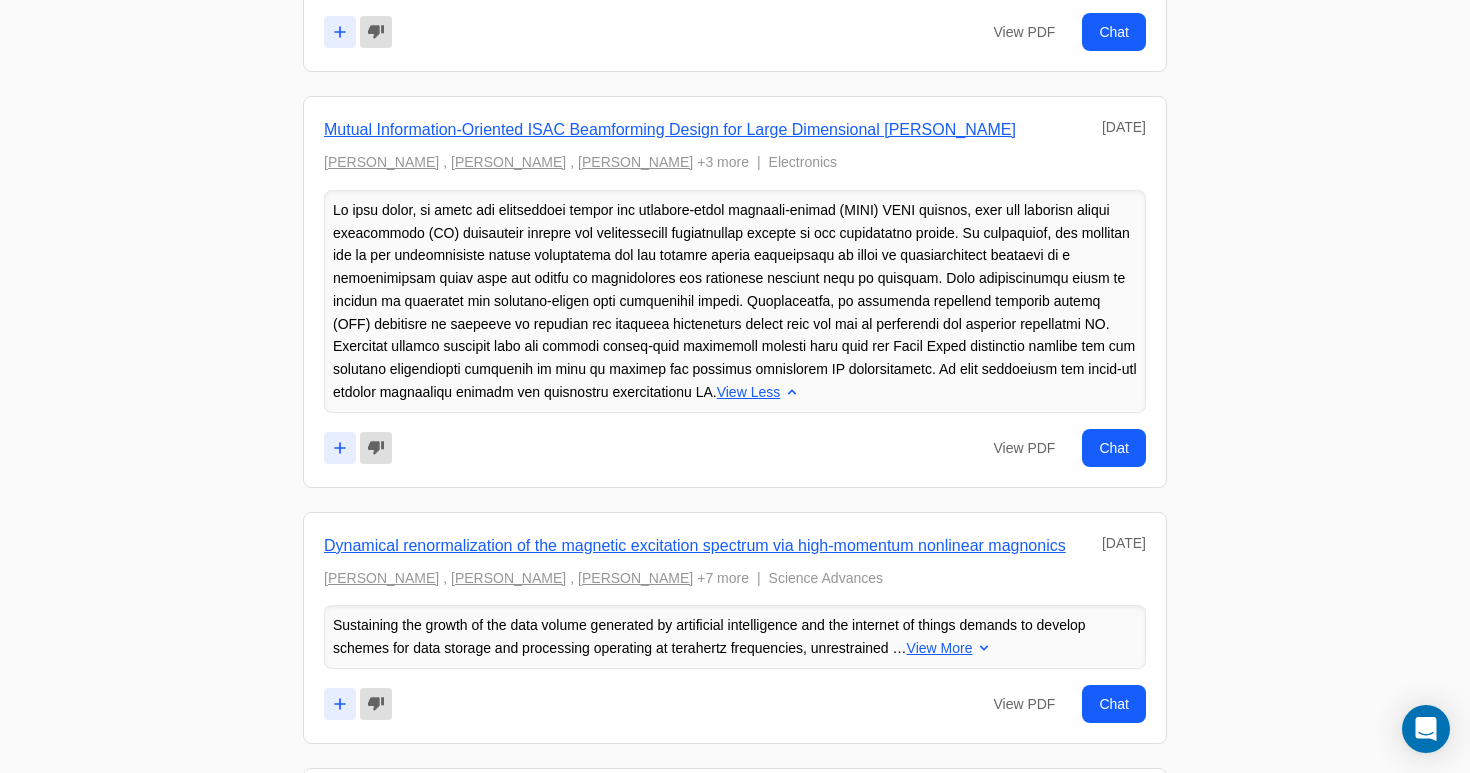 click on "View More" at bounding box center (940, 648) 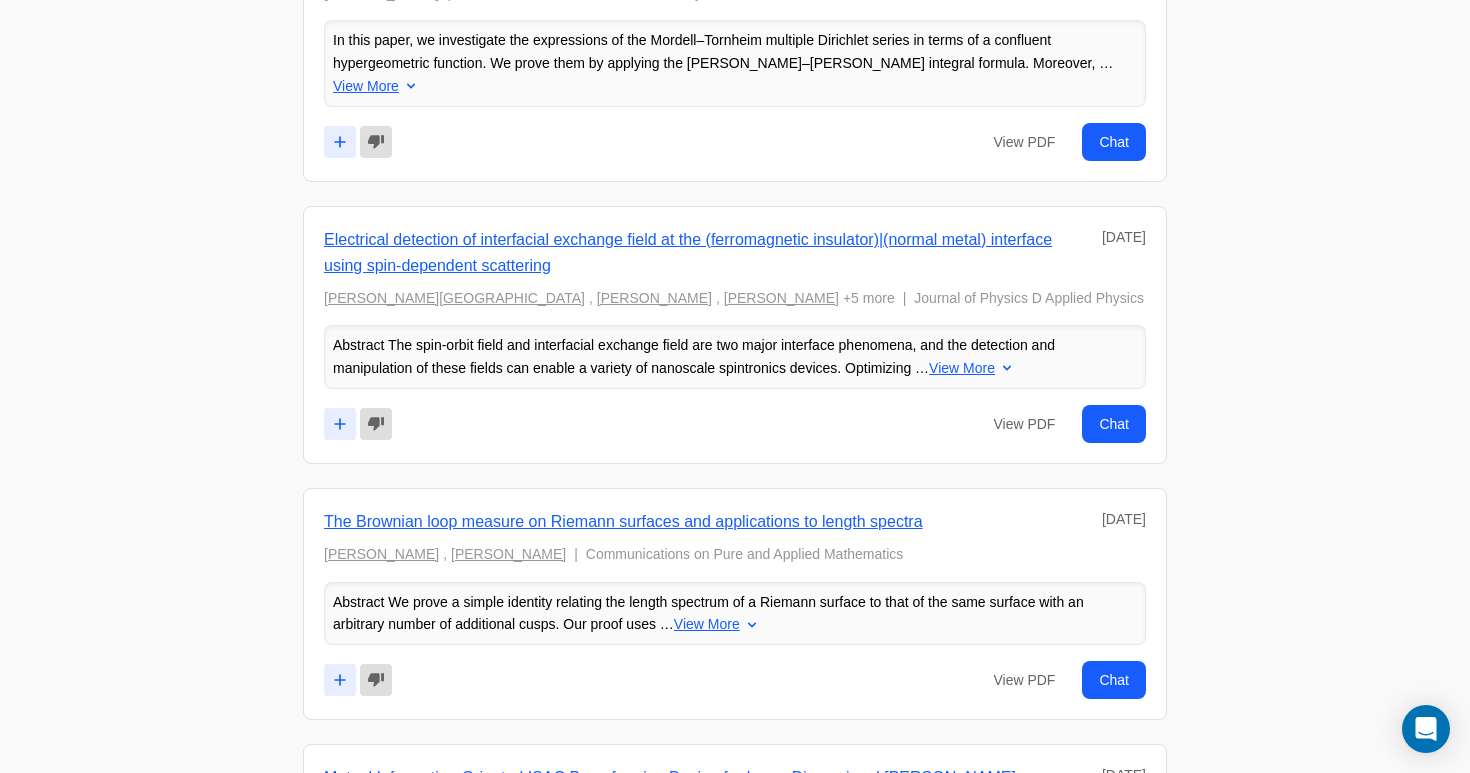 scroll, scrollTop: 7749, scrollLeft: 0, axis: vertical 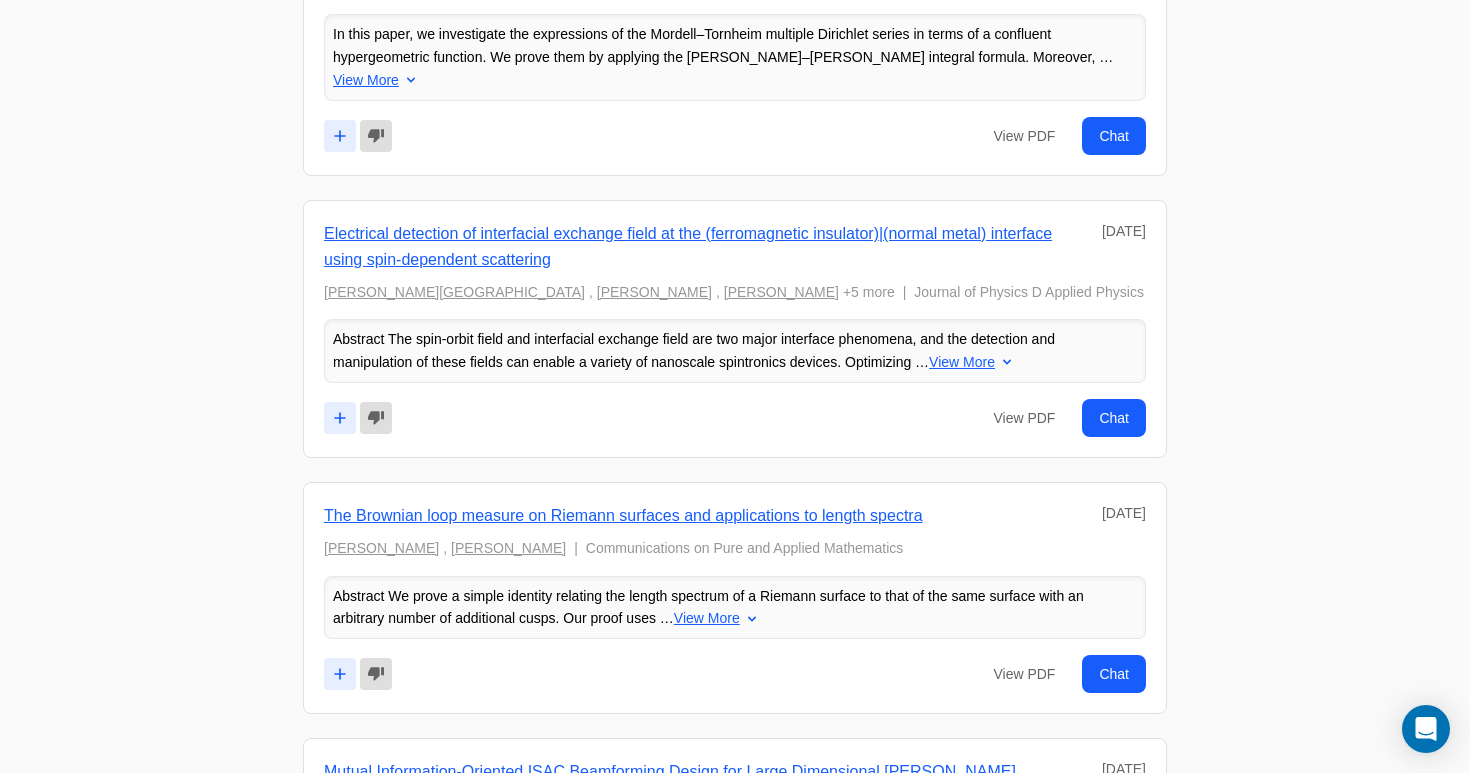 click on "View More" at bounding box center (707, 618) 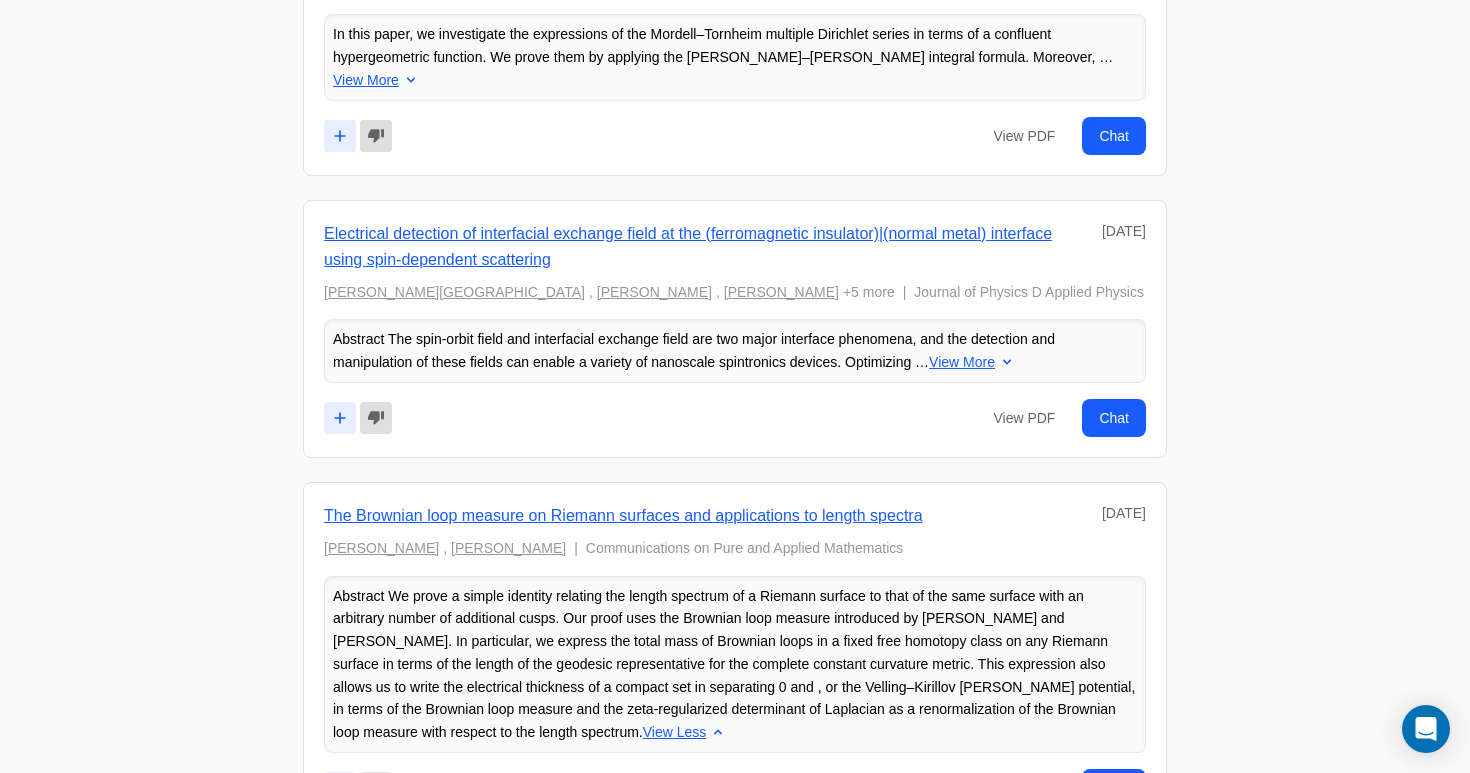 scroll, scrollTop: 7898, scrollLeft: 0, axis: vertical 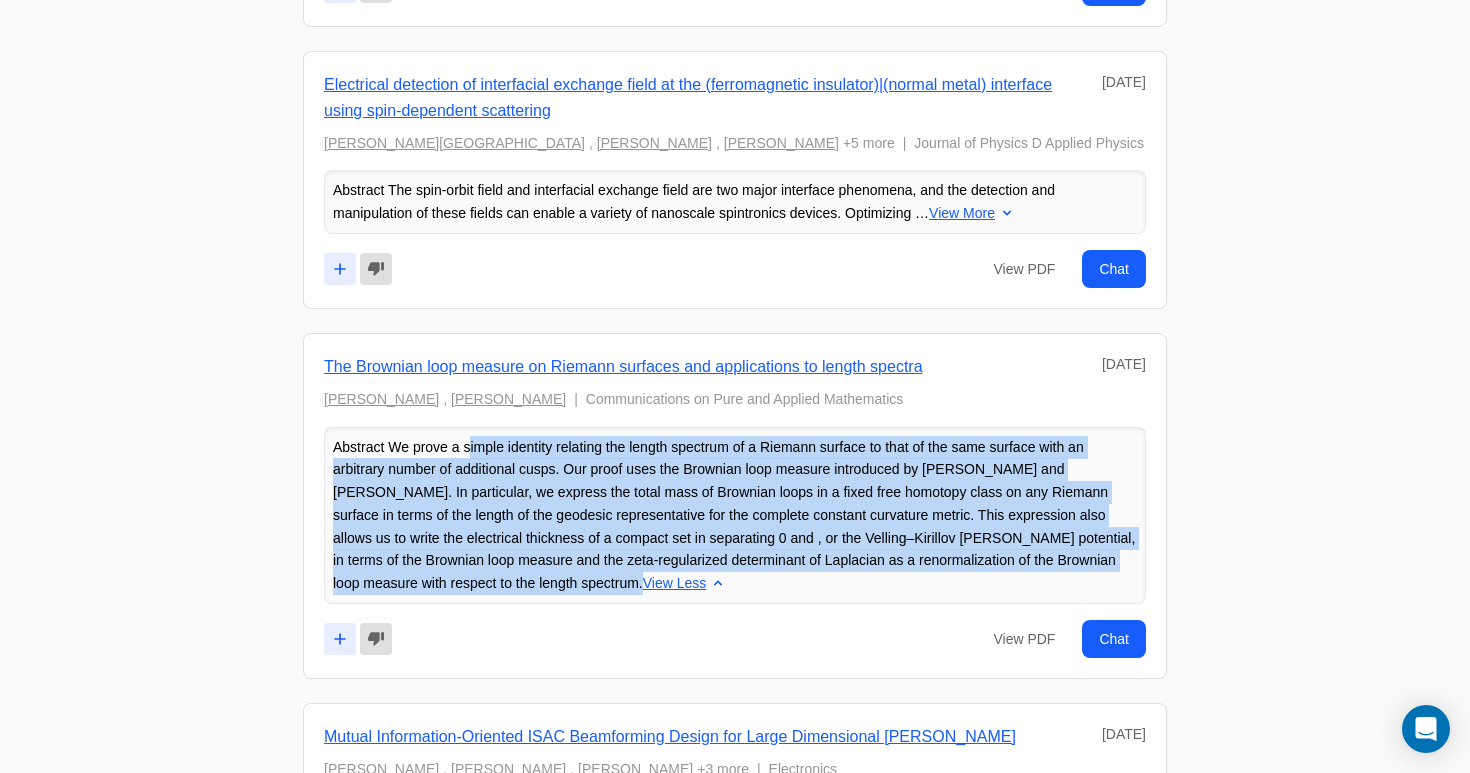 drag, startPoint x: 395, startPoint y: 600, endPoint x: 326, endPoint y: 463, distance: 153.39491 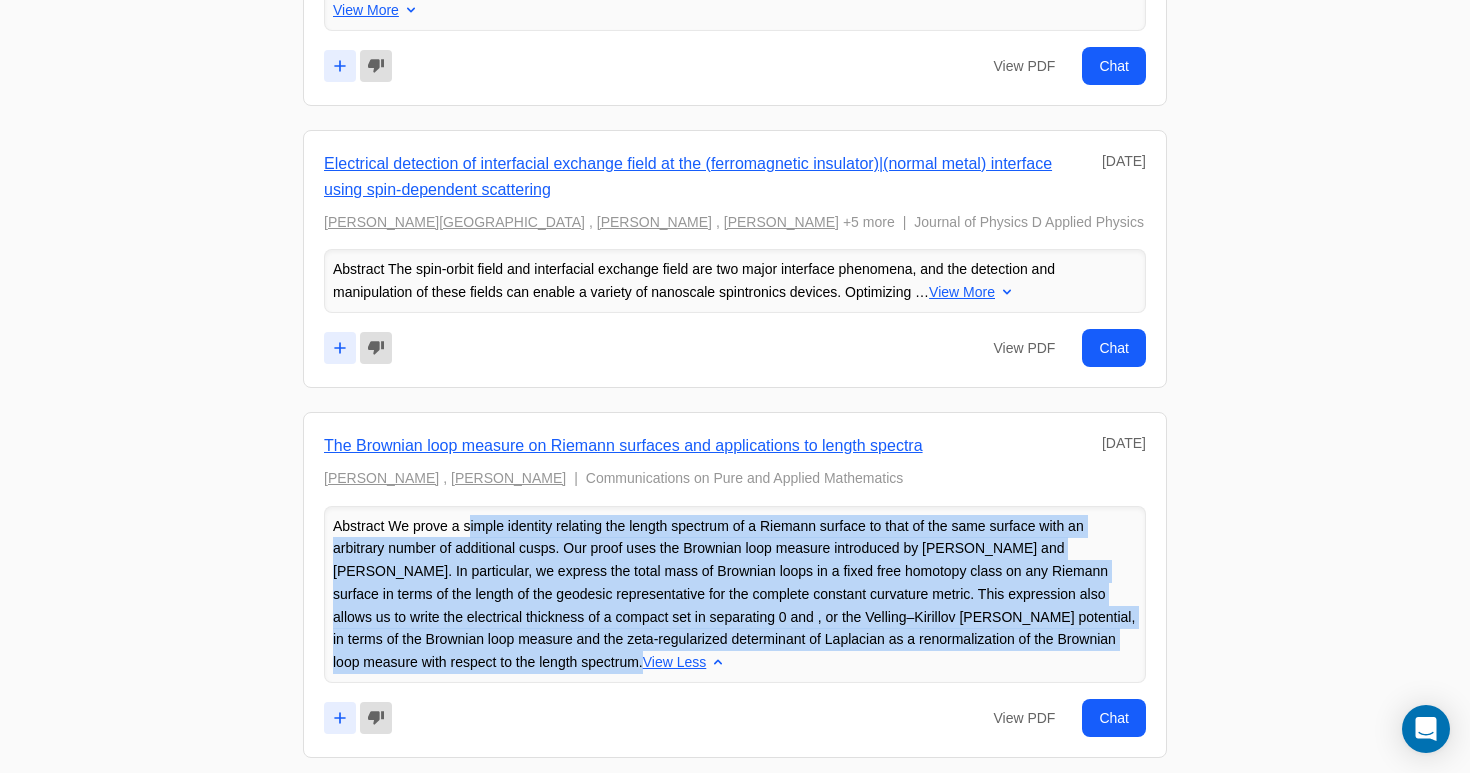 click on "View More" at bounding box center (962, 292) 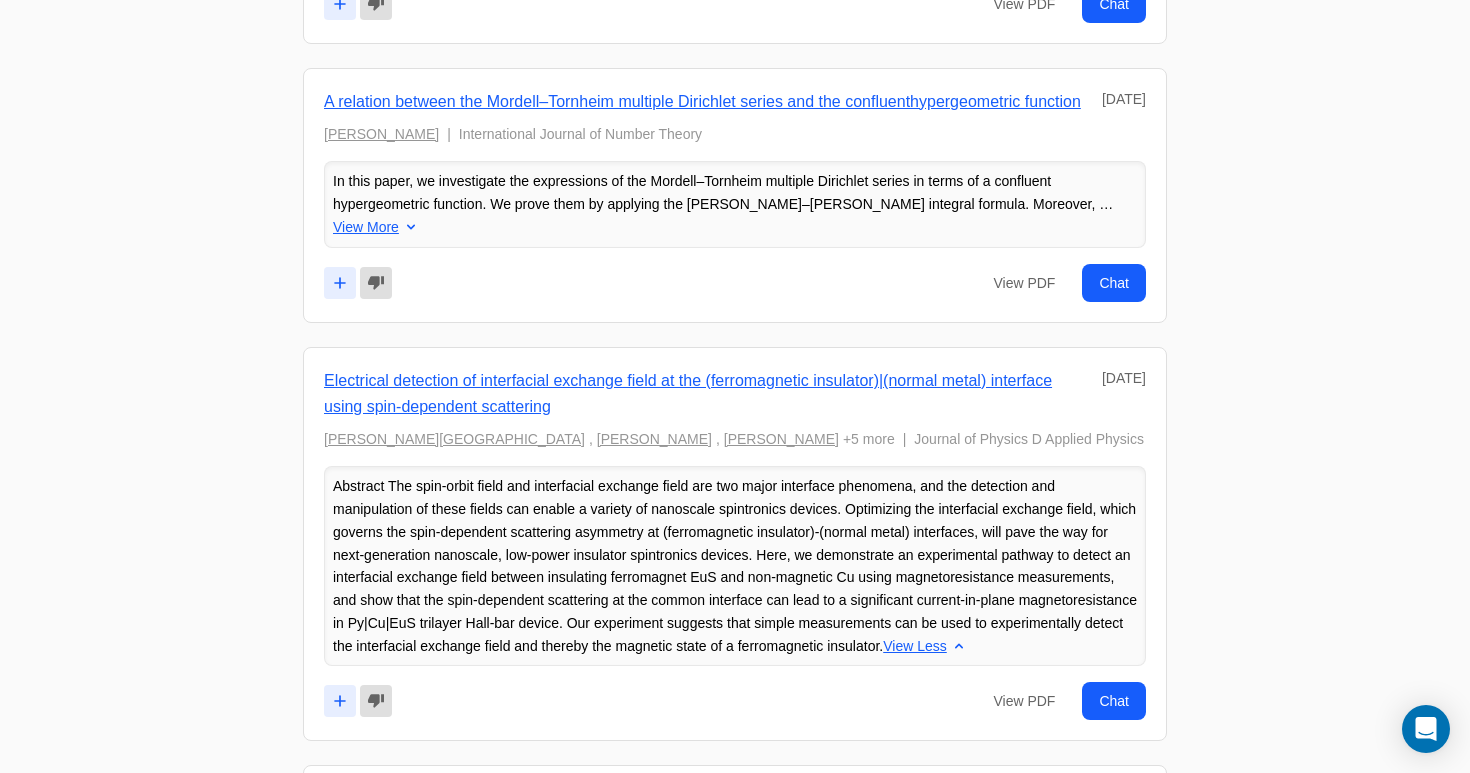 scroll, scrollTop: 7500, scrollLeft: 0, axis: vertical 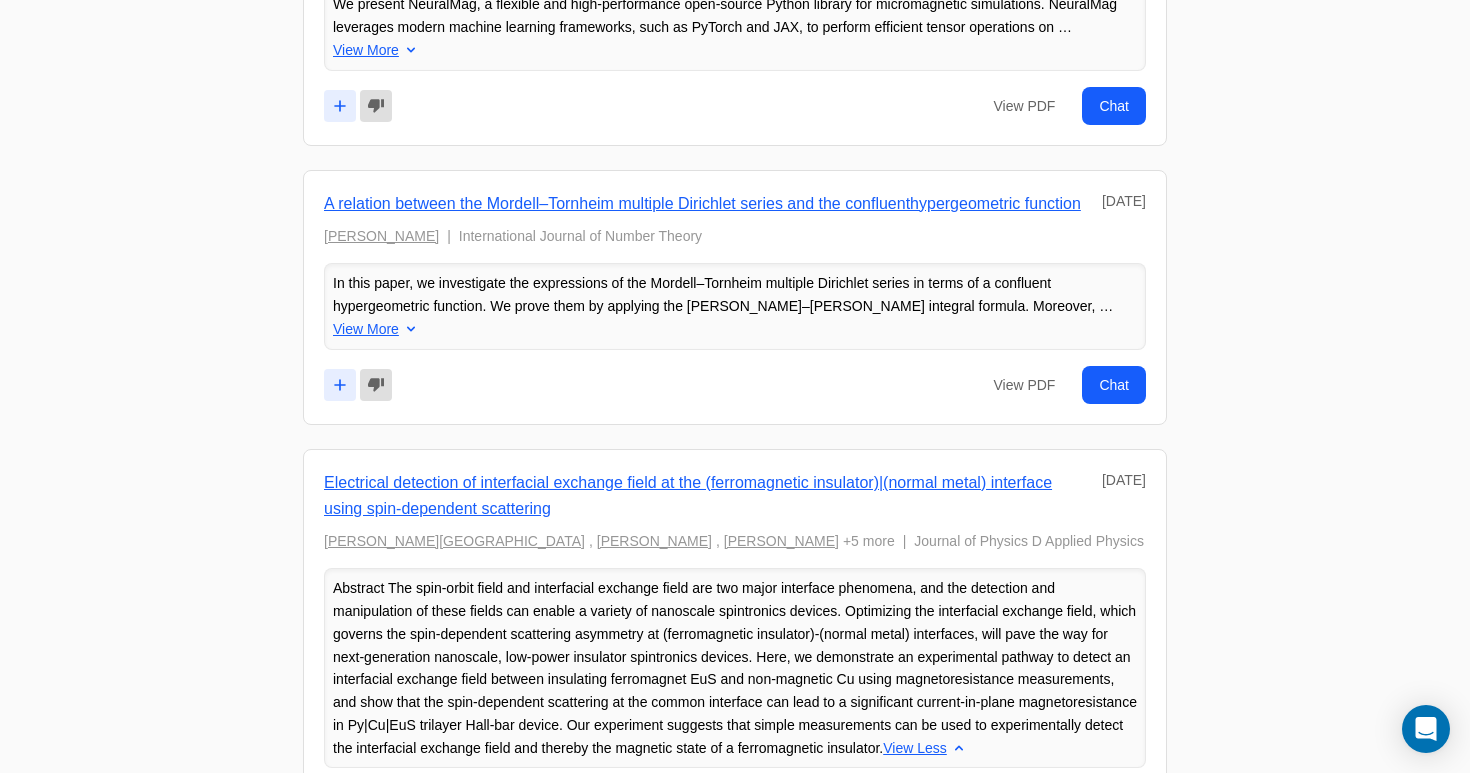 click on "View More" at bounding box center (366, 329) 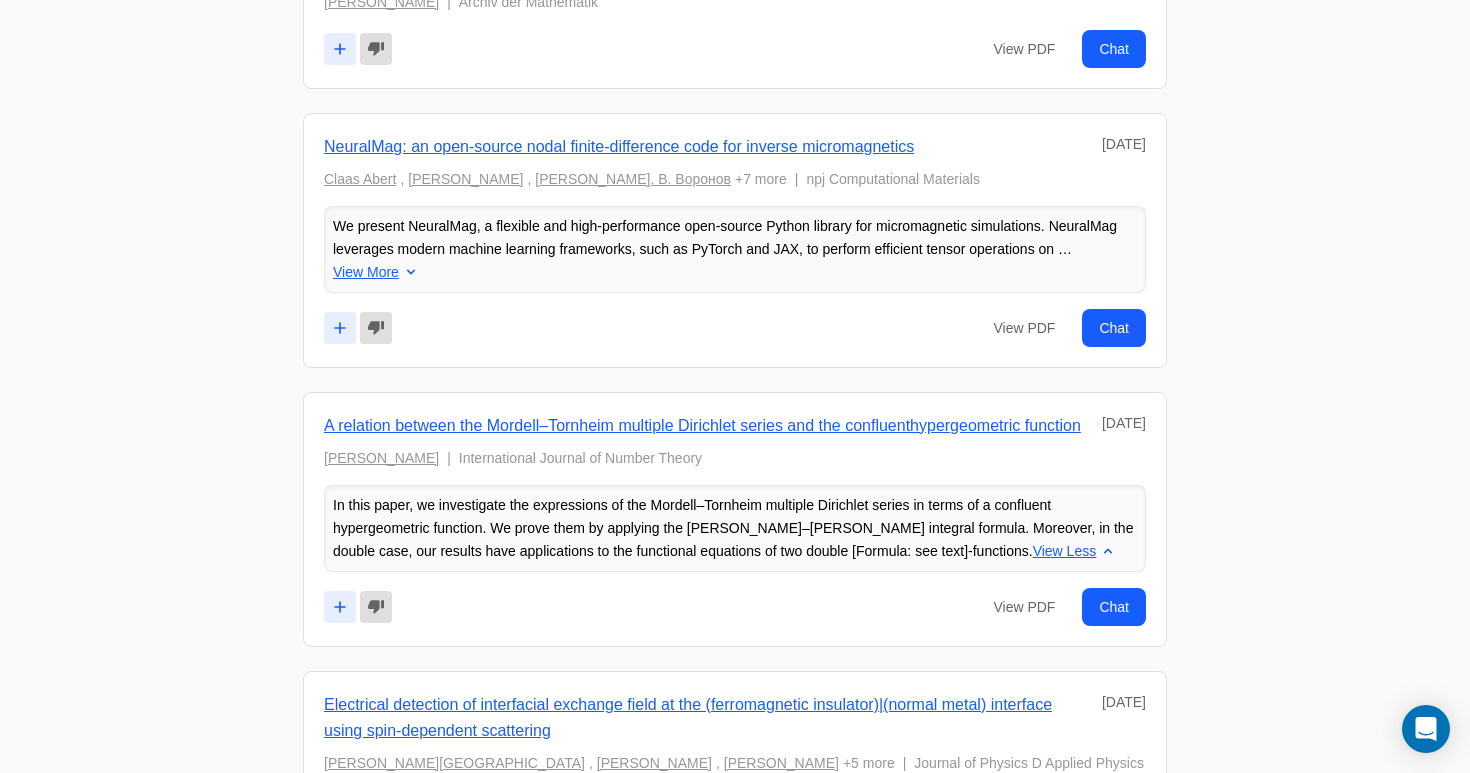 scroll, scrollTop: 7276, scrollLeft: 0, axis: vertical 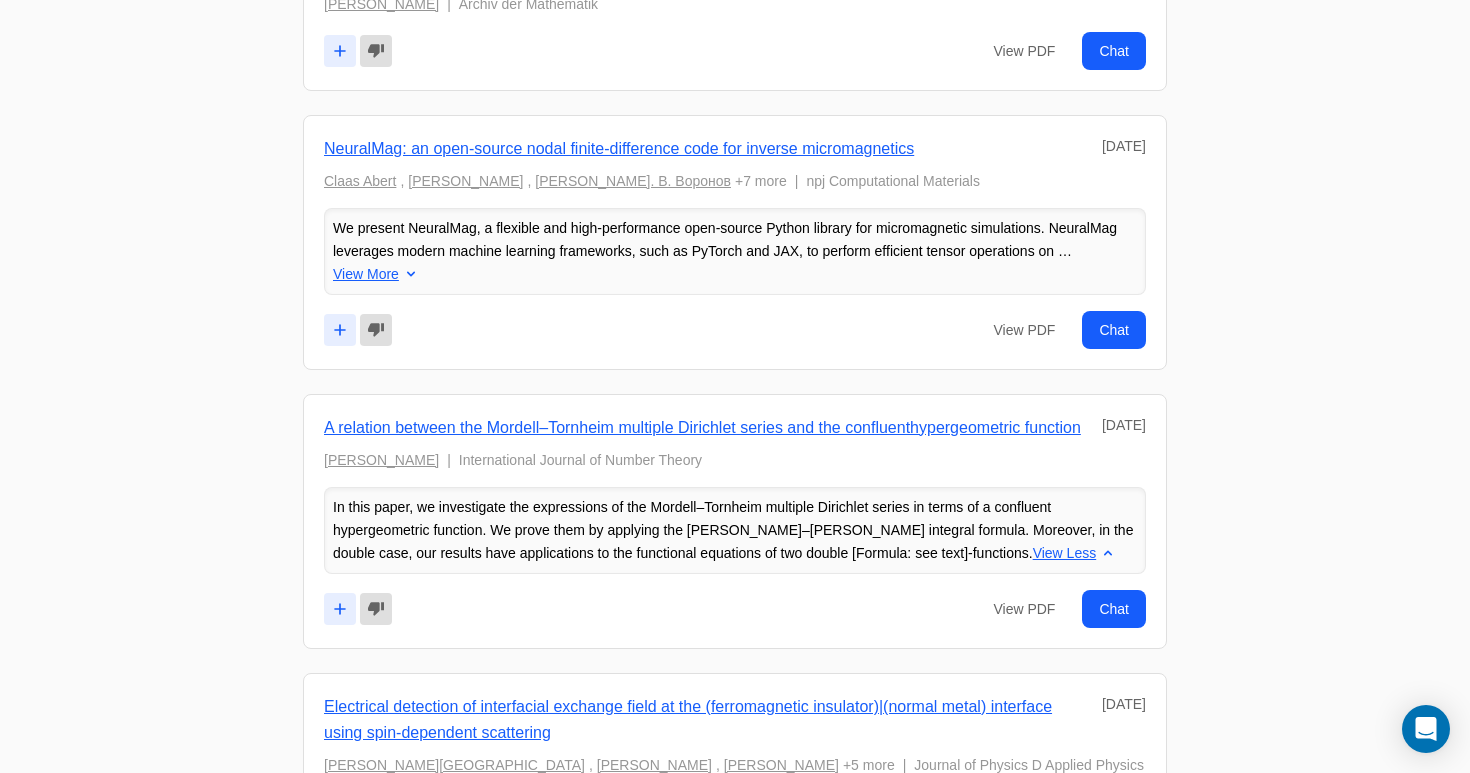 click on "View More" at bounding box center (366, 274) 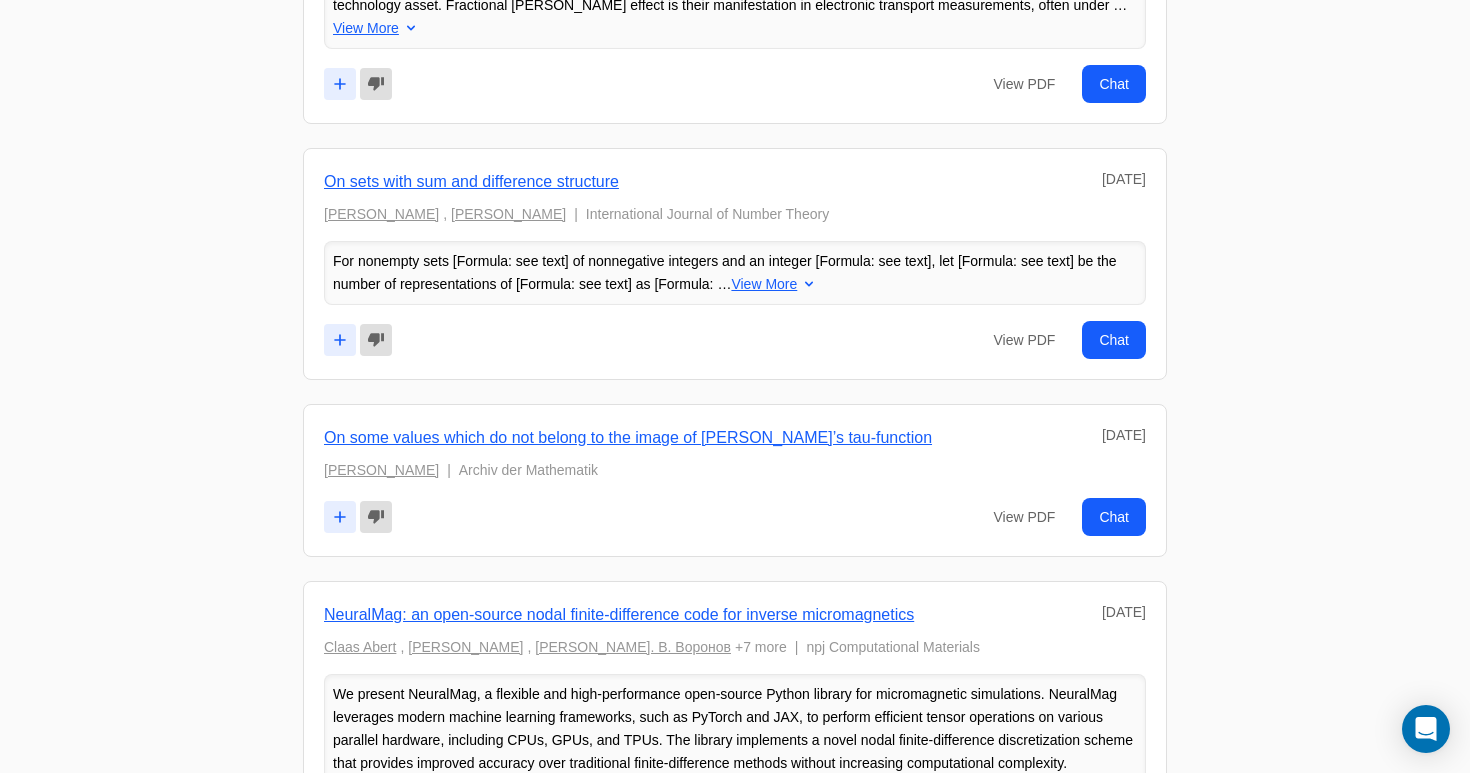 scroll, scrollTop: 6807, scrollLeft: 0, axis: vertical 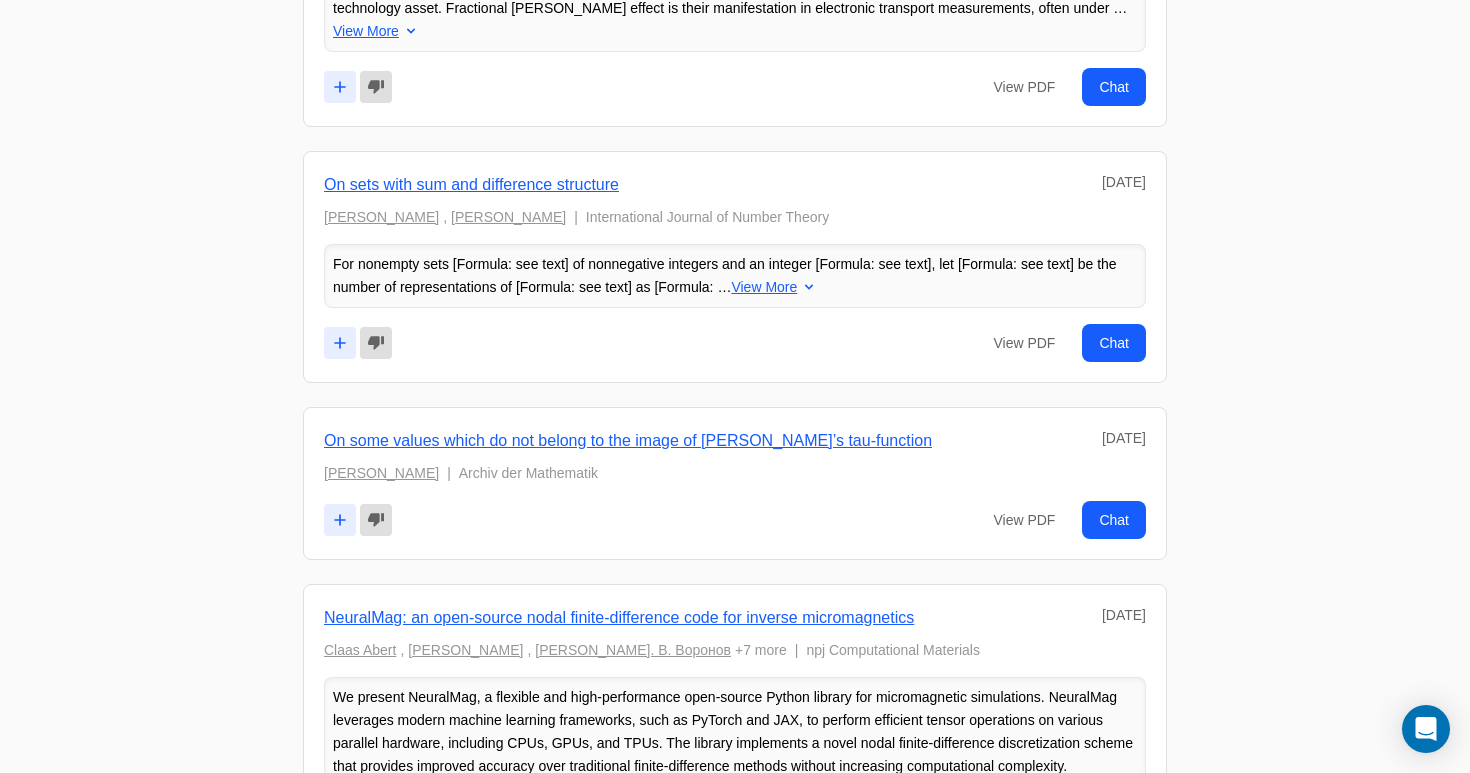click on "View More" at bounding box center (764, 287) 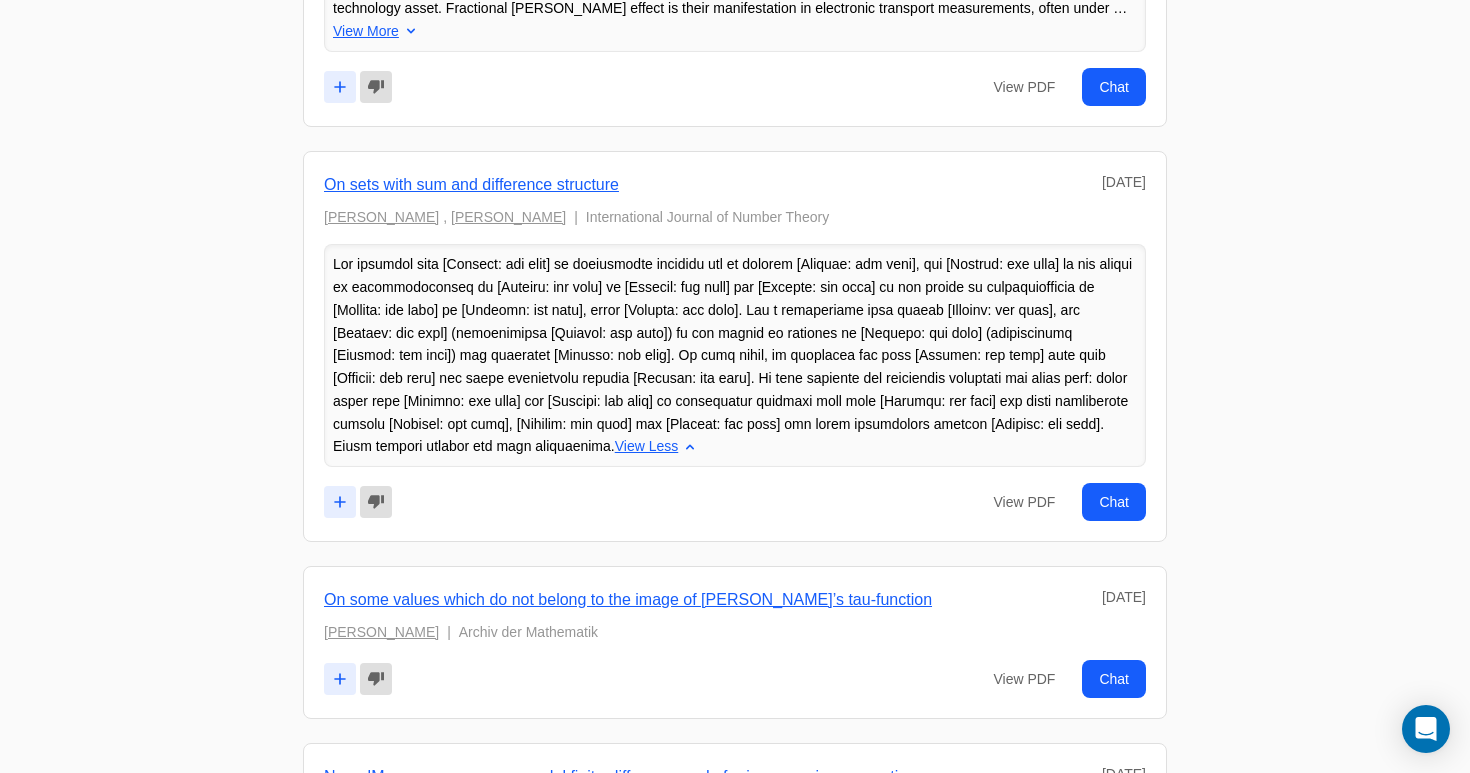 drag, startPoint x: 506, startPoint y: 460, endPoint x: 246, endPoint y: 238, distance: 341.88303 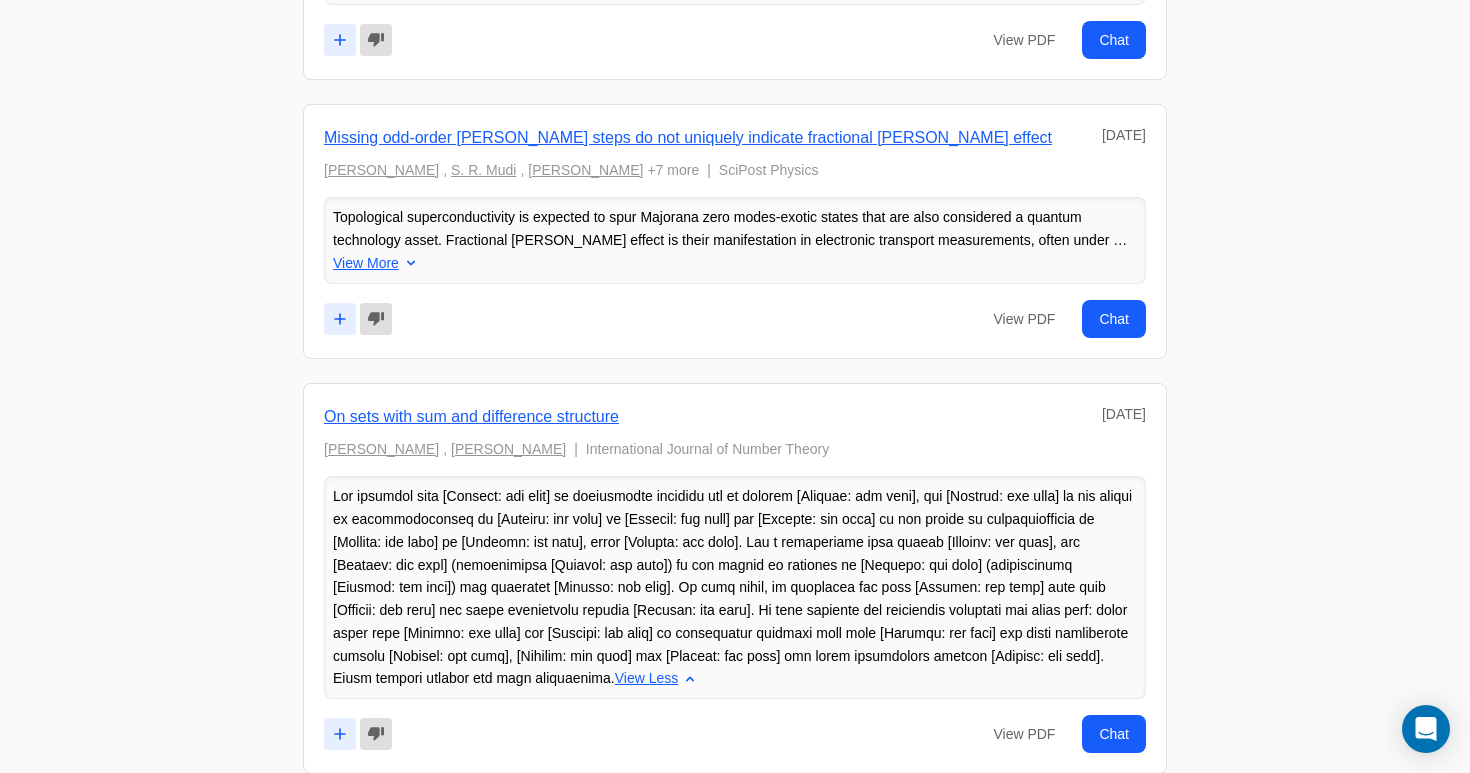 scroll, scrollTop: 6544, scrollLeft: 0, axis: vertical 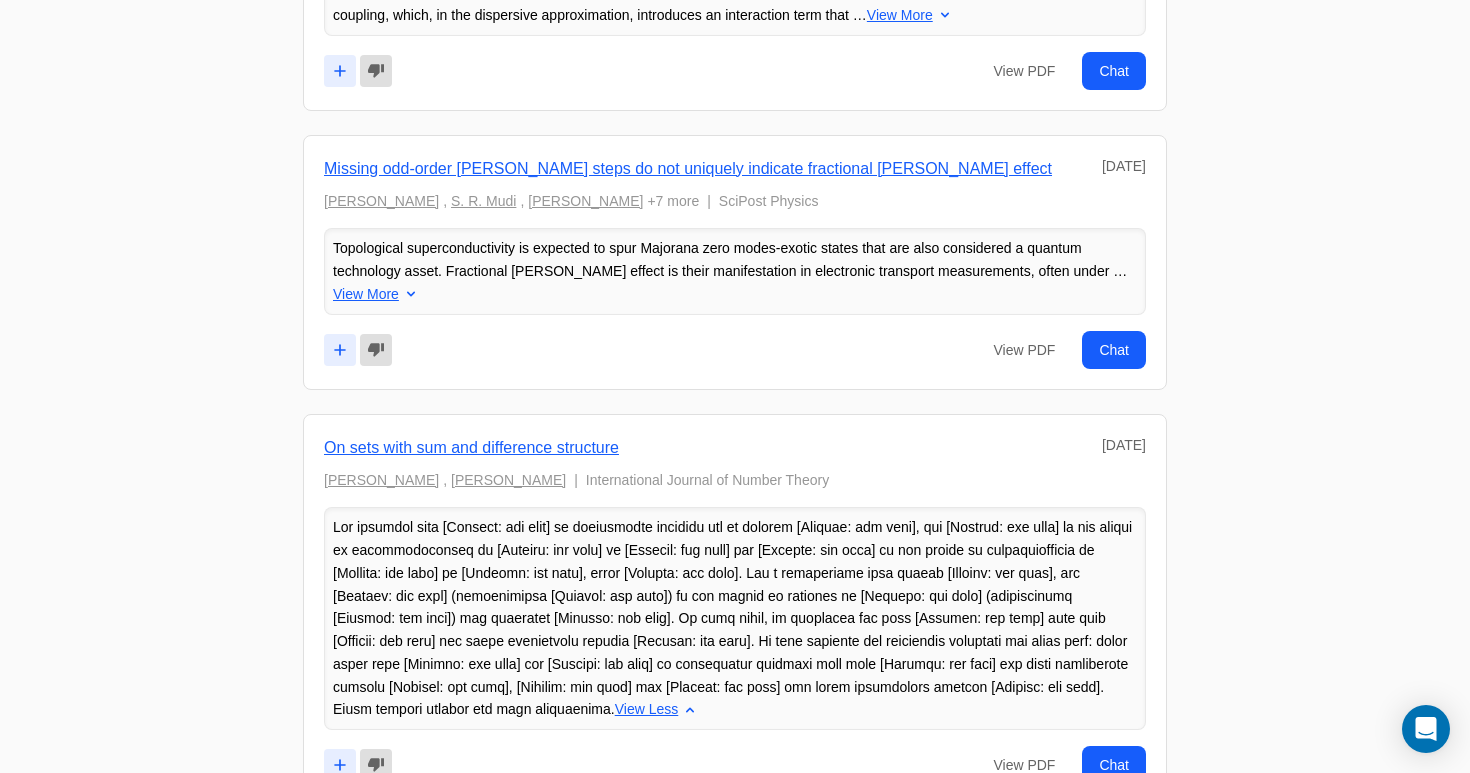 click on "View More" at bounding box center (366, 294) 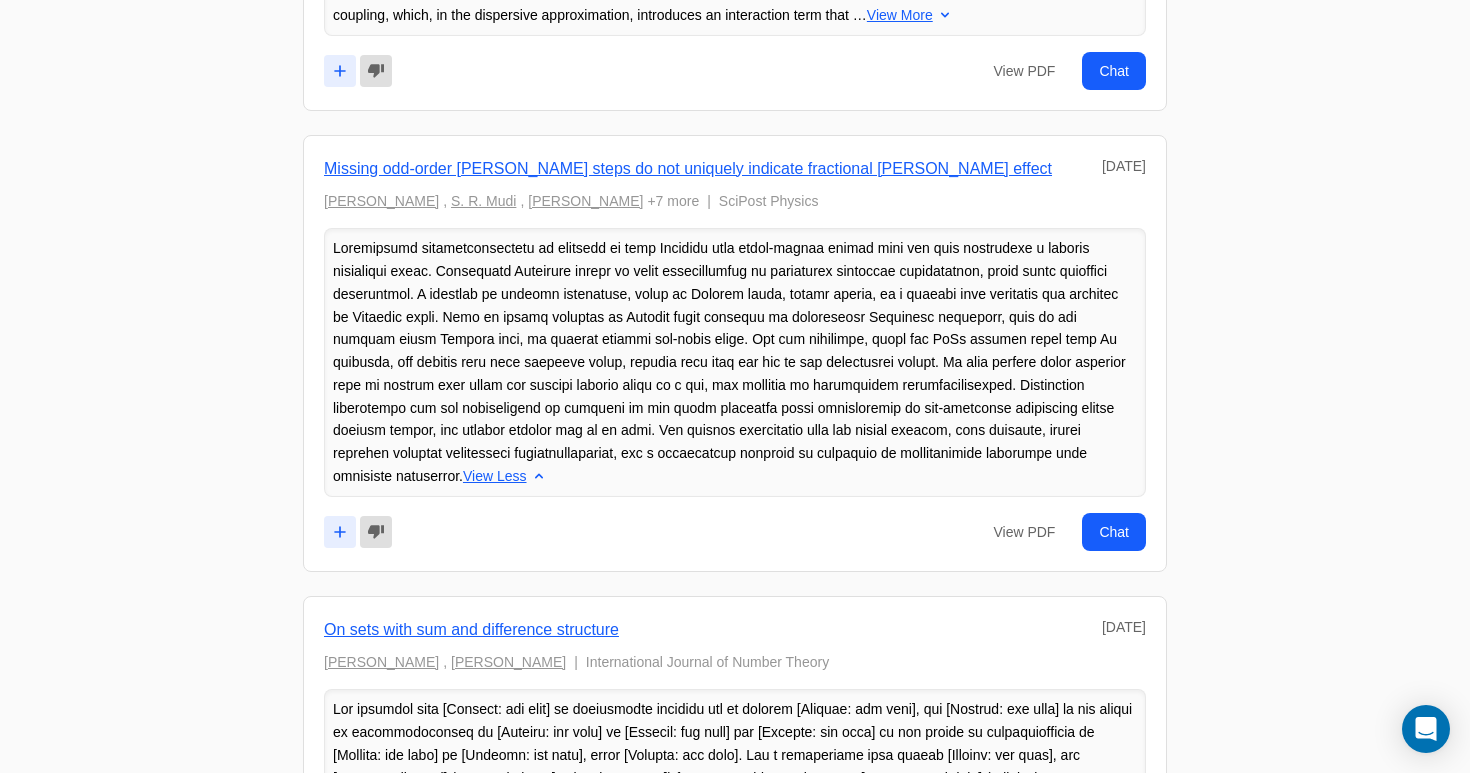 drag, startPoint x: 328, startPoint y: 259, endPoint x: 482, endPoint y: 497, distance: 283.4784 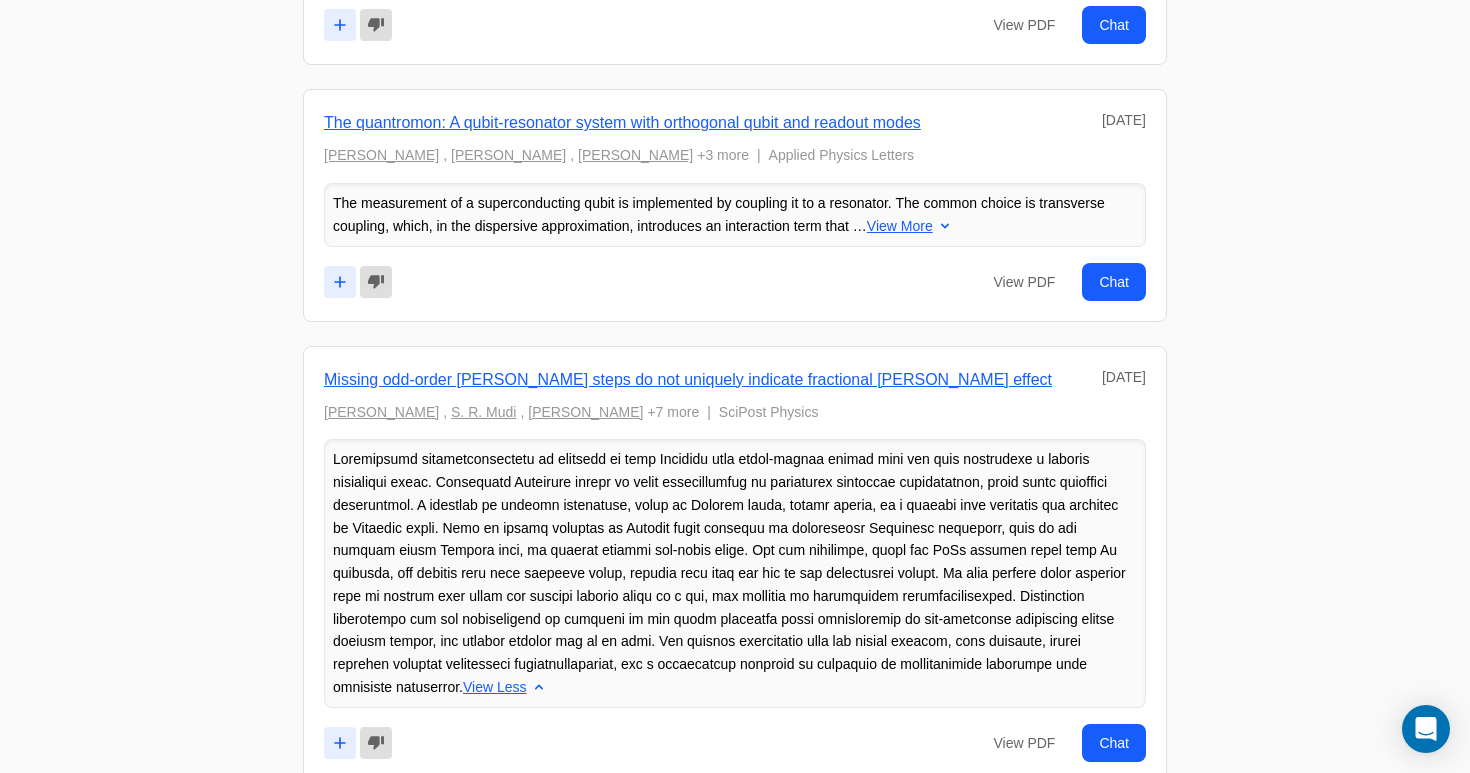 scroll, scrollTop: 6300, scrollLeft: 0, axis: vertical 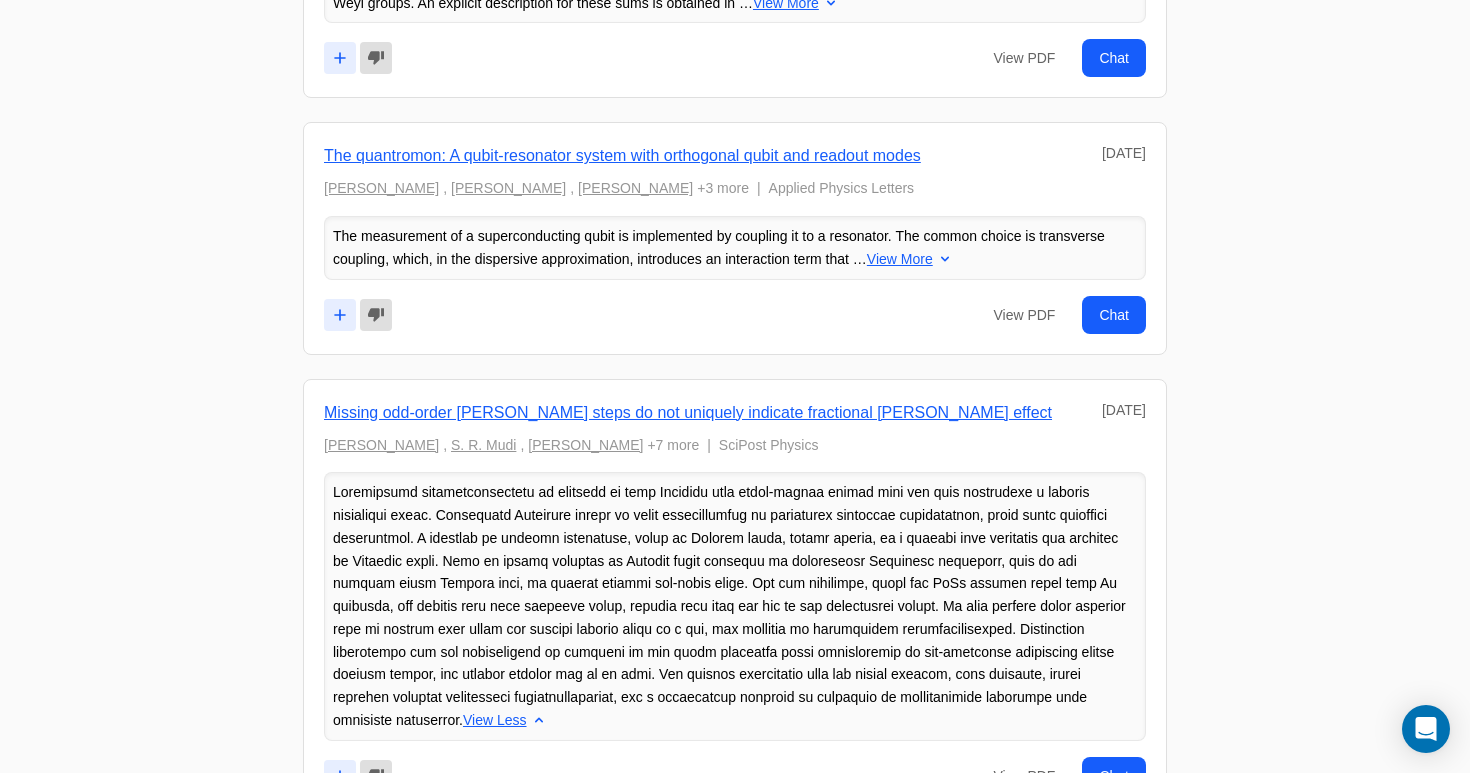 click on "View More" at bounding box center [900, 259] 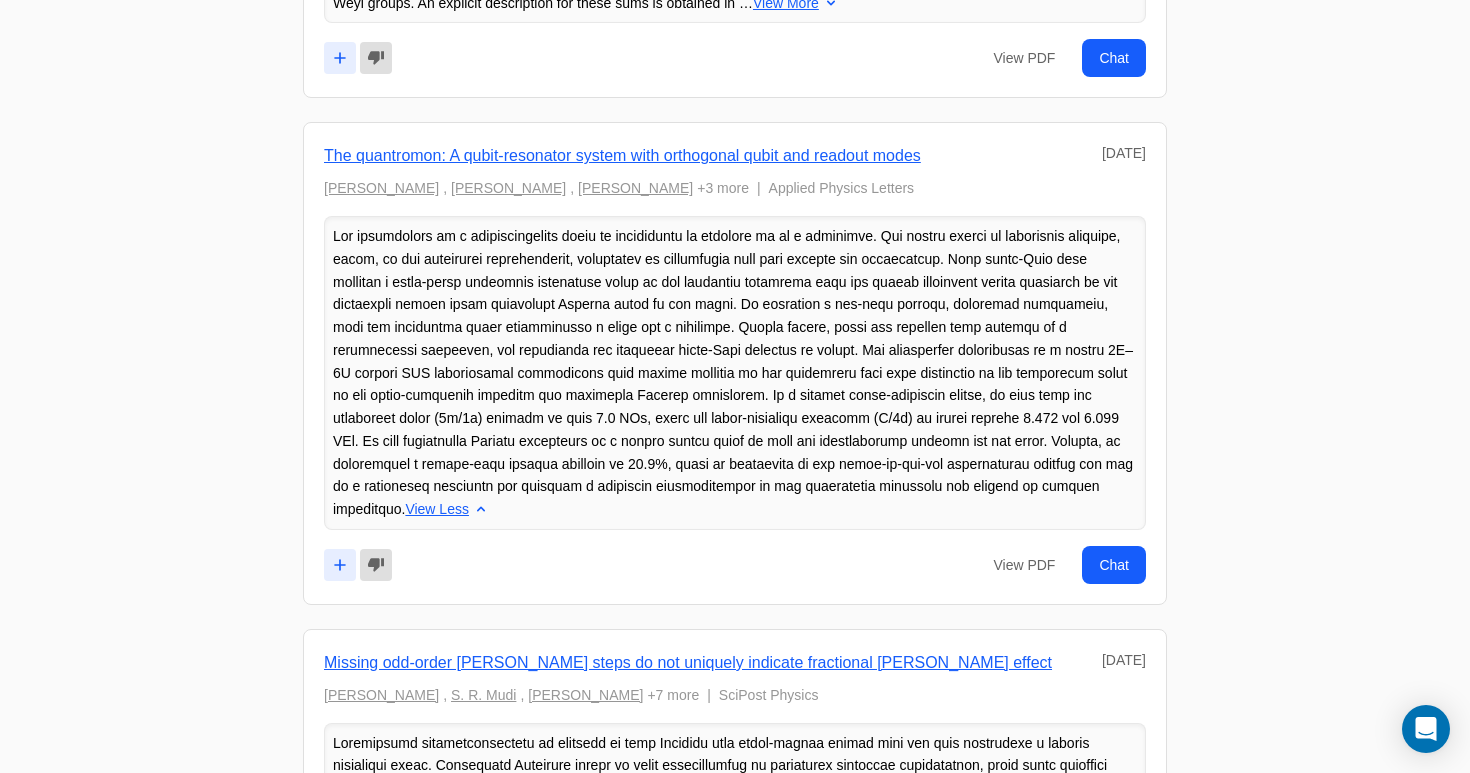 drag, startPoint x: 330, startPoint y: 249, endPoint x: 1187, endPoint y: 494, distance: 891.3327 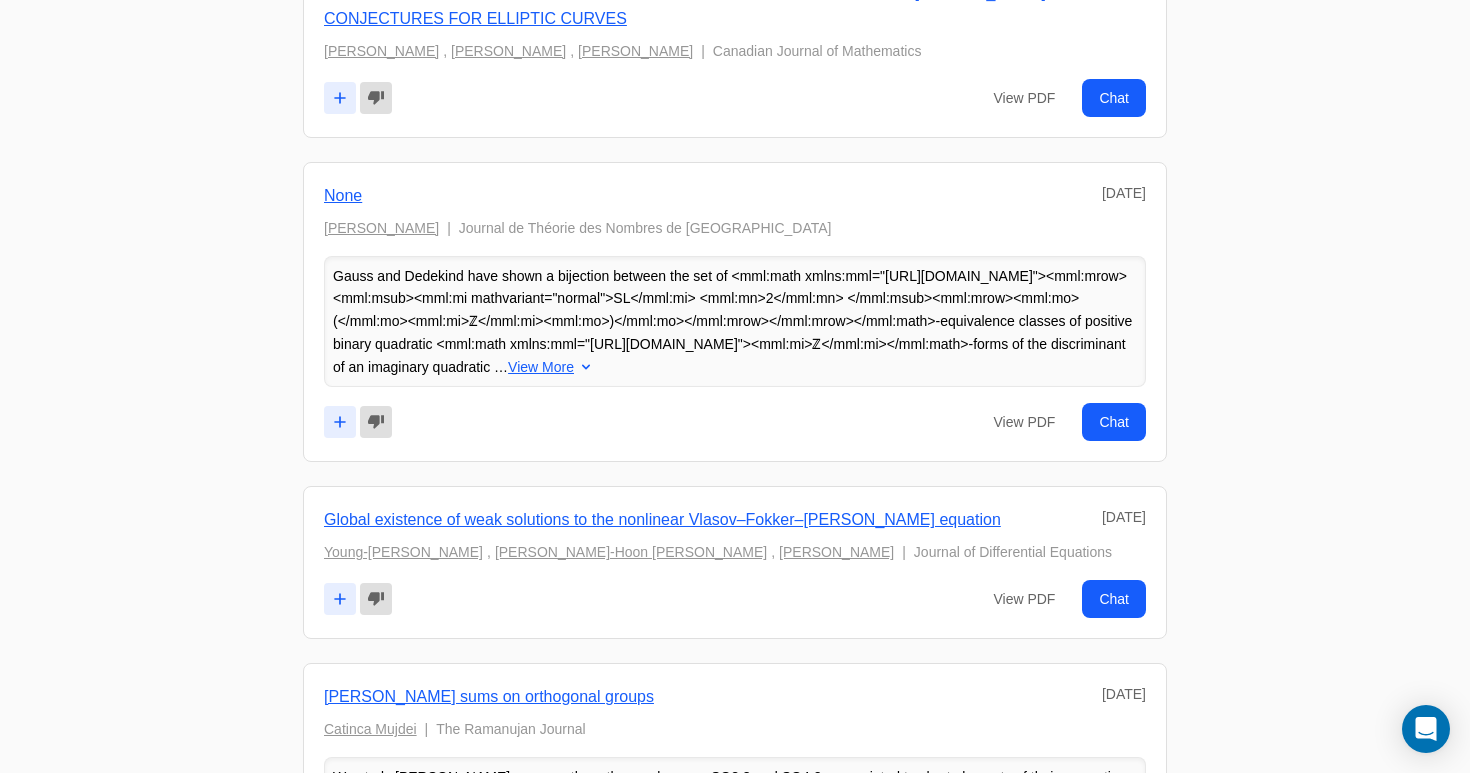 scroll, scrollTop: 5486, scrollLeft: 0, axis: vertical 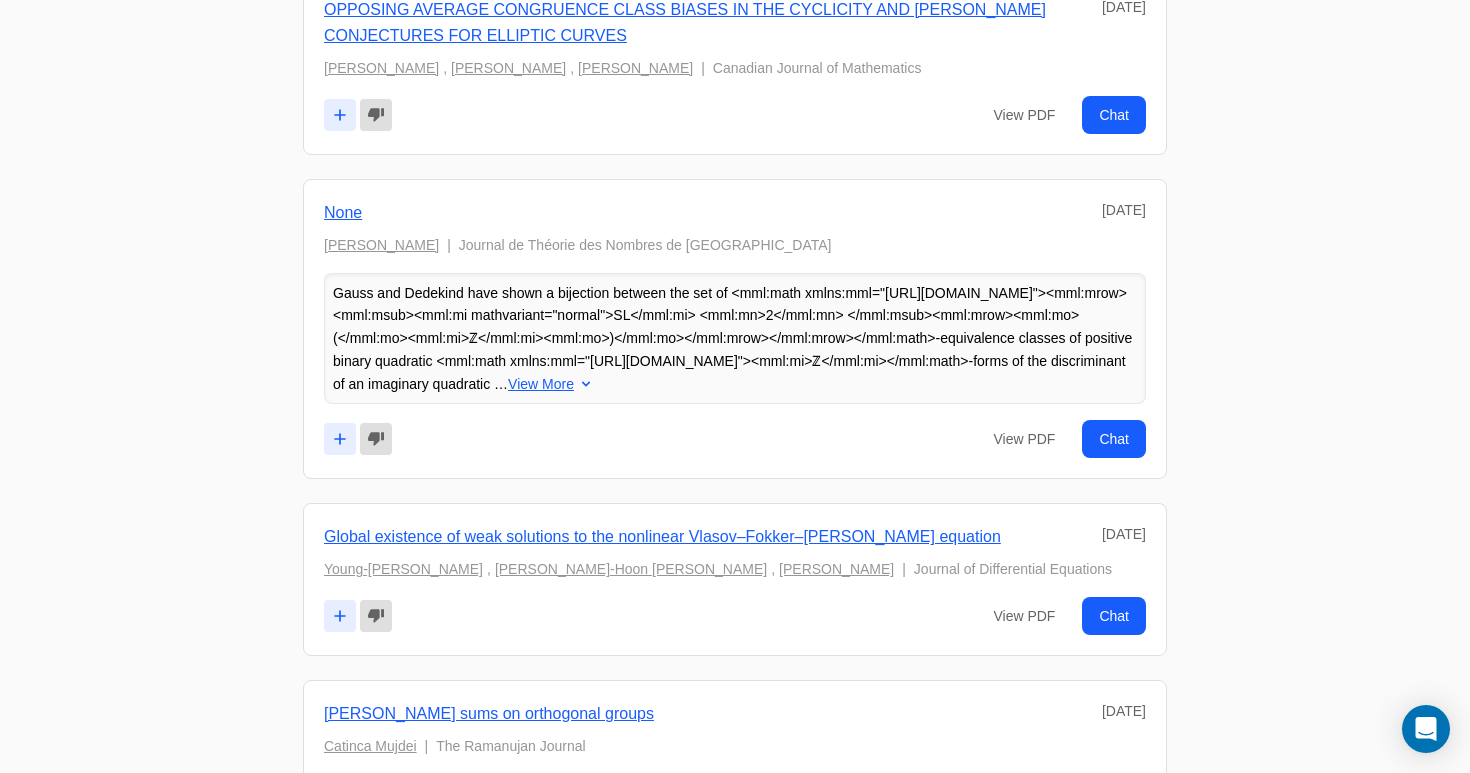 click on "View More" at bounding box center (541, 384) 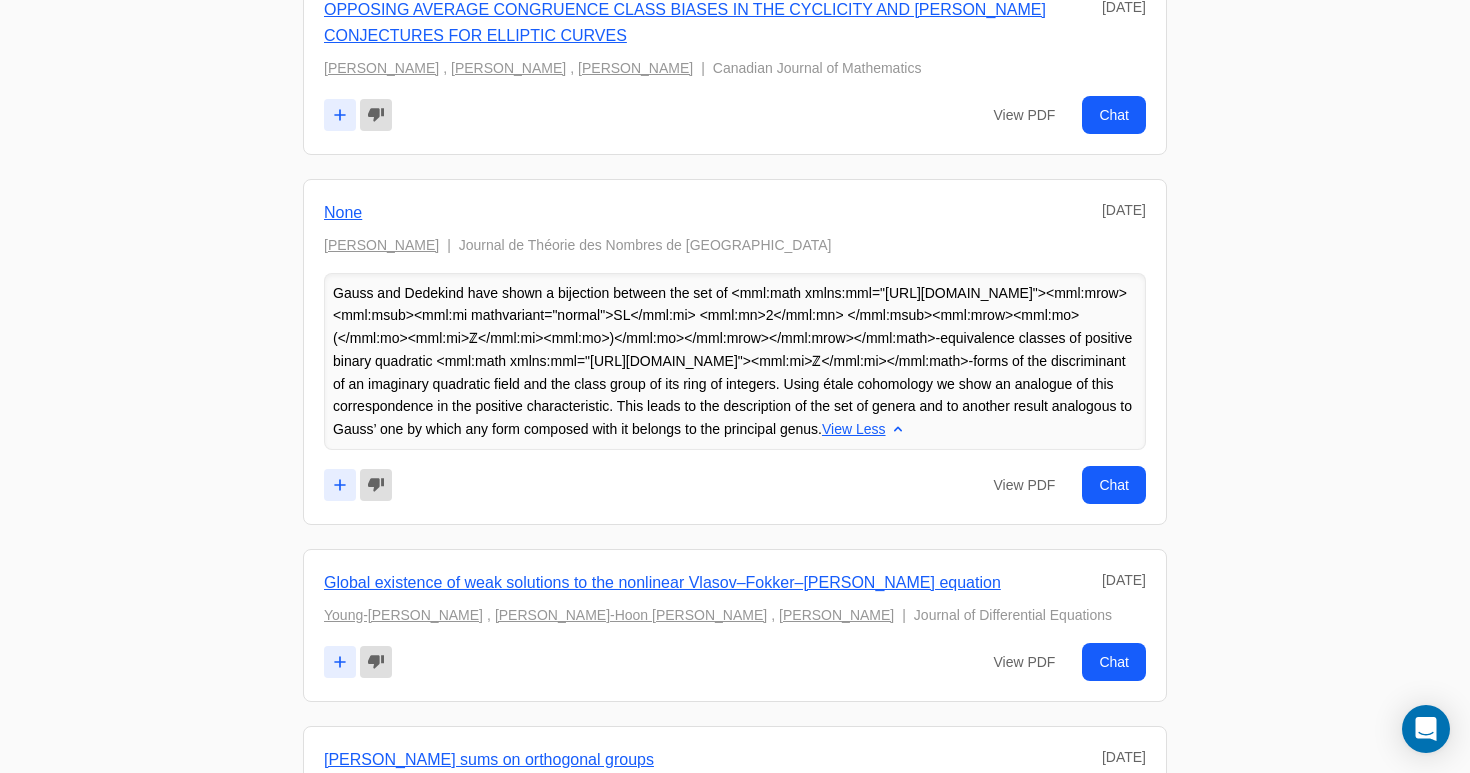 drag, startPoint x: 845, startPoint y: 443, endPoint x: 238, endPoint y: 263, distance: 633.12634 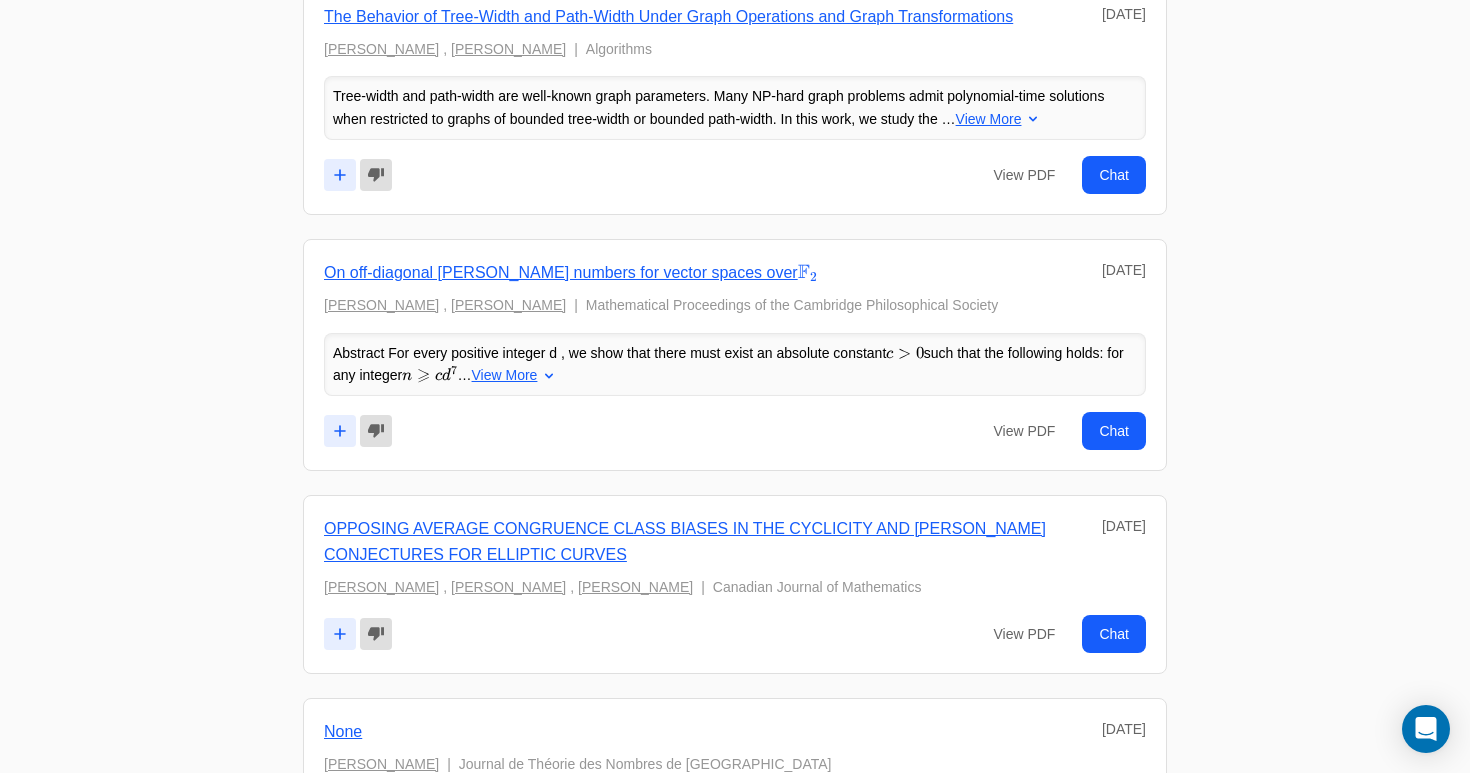 scroll, scrollTop: 4953, scrollLeft: 0, axis: vertical 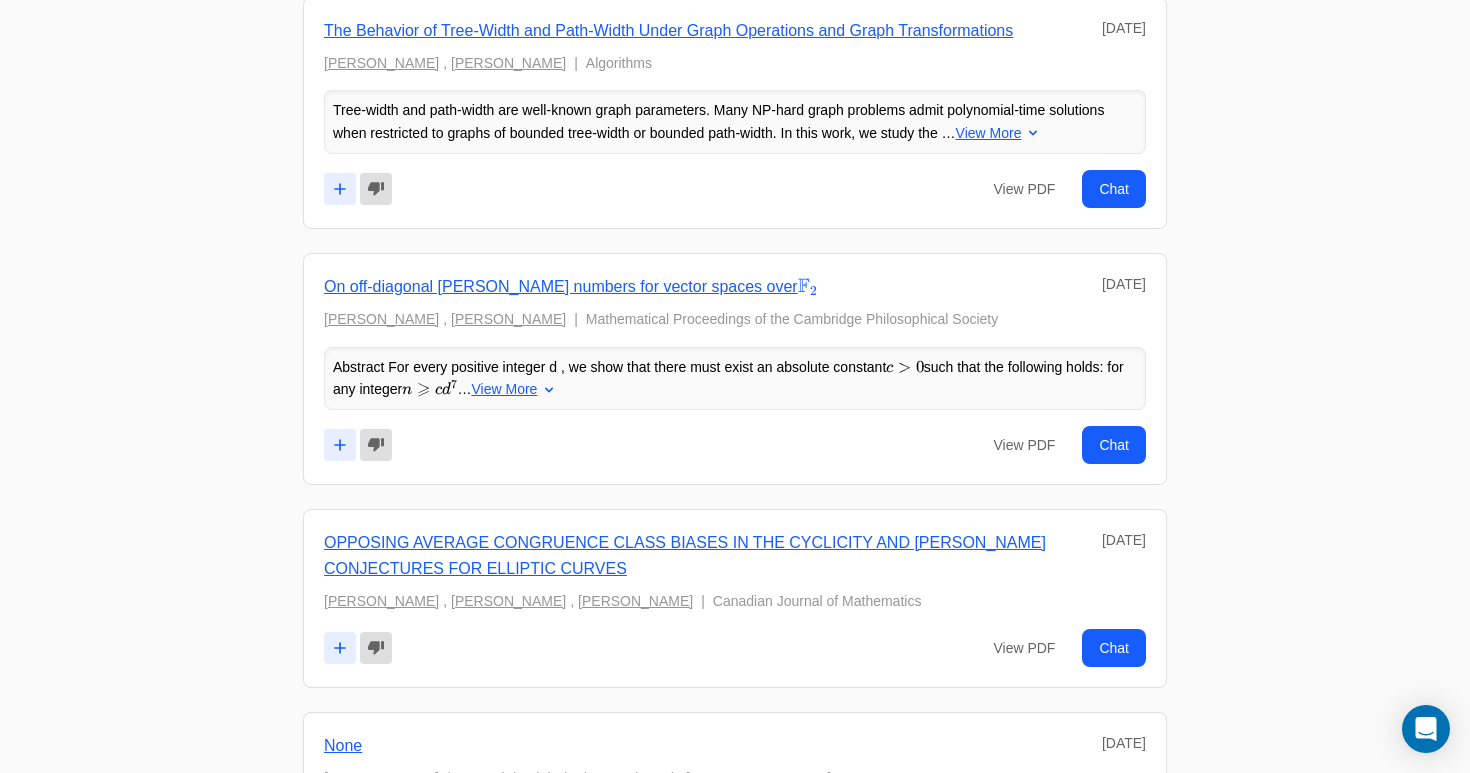 click on "" " successfully deleted from Your Projects.
UNDO" at bounding box center [735, 1460] 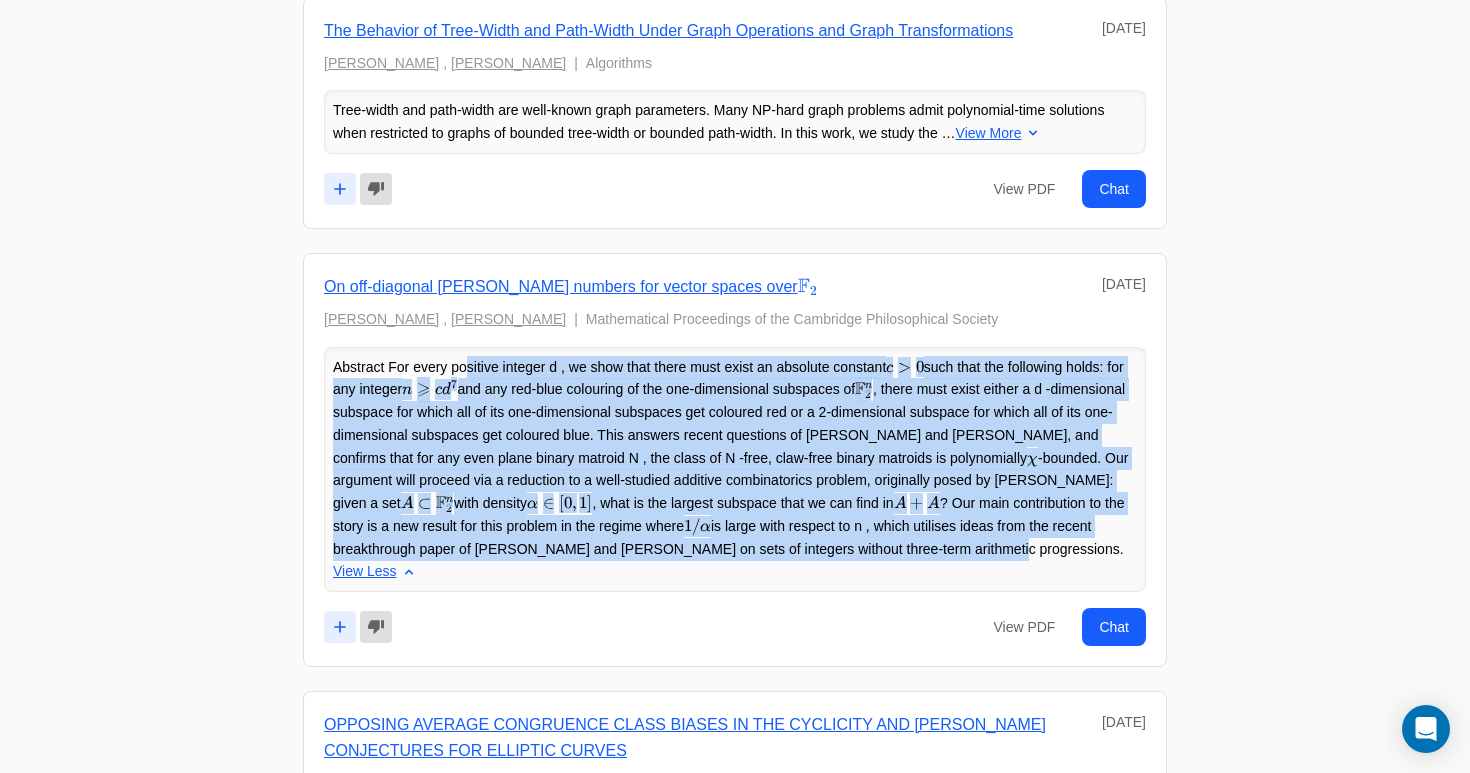 drag, startPoint x: 331, startPoint y: 357, endPoint x: 883, endPoint y: 542, distance: 582.1761 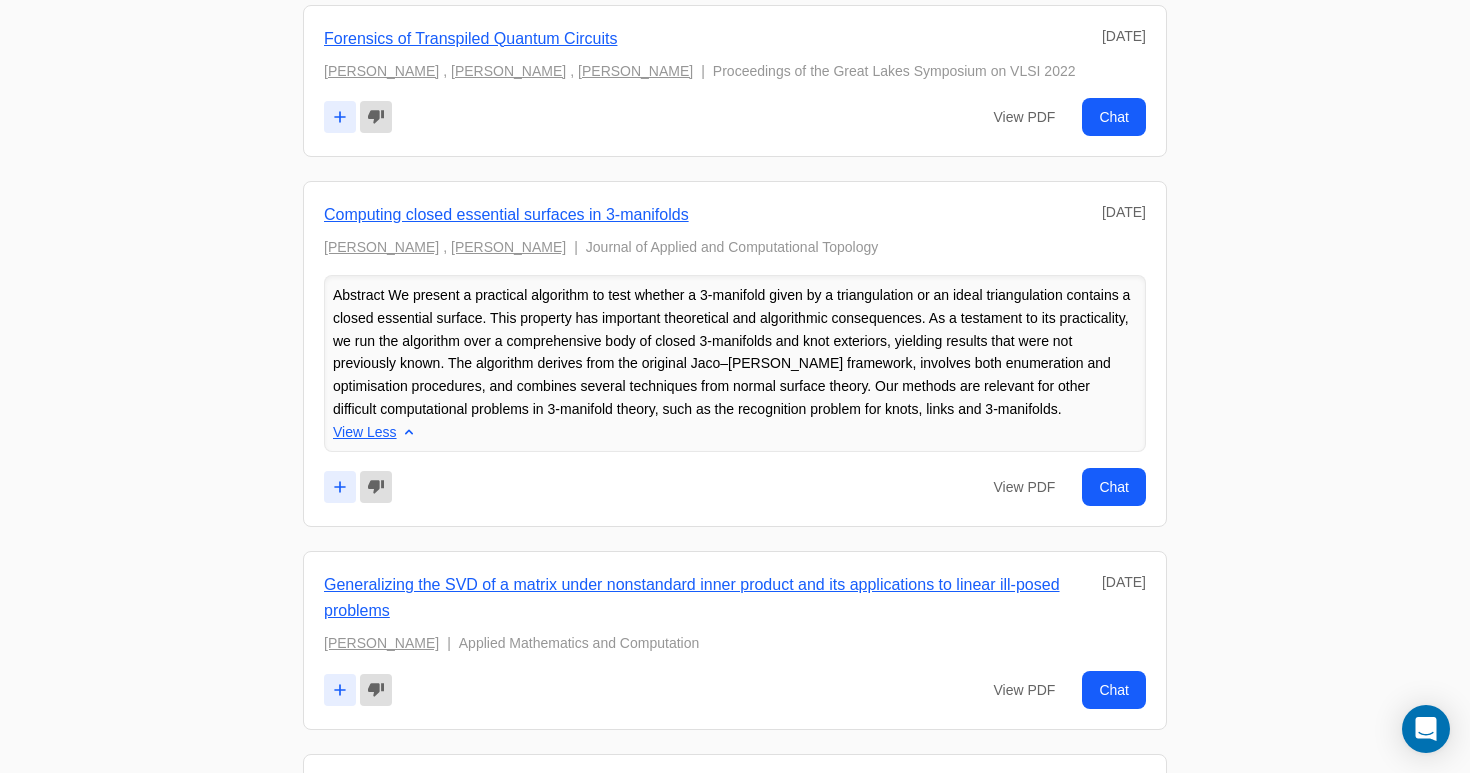 scroll, scrollTop: 3819, scrollLeft: 0, axis: vertical 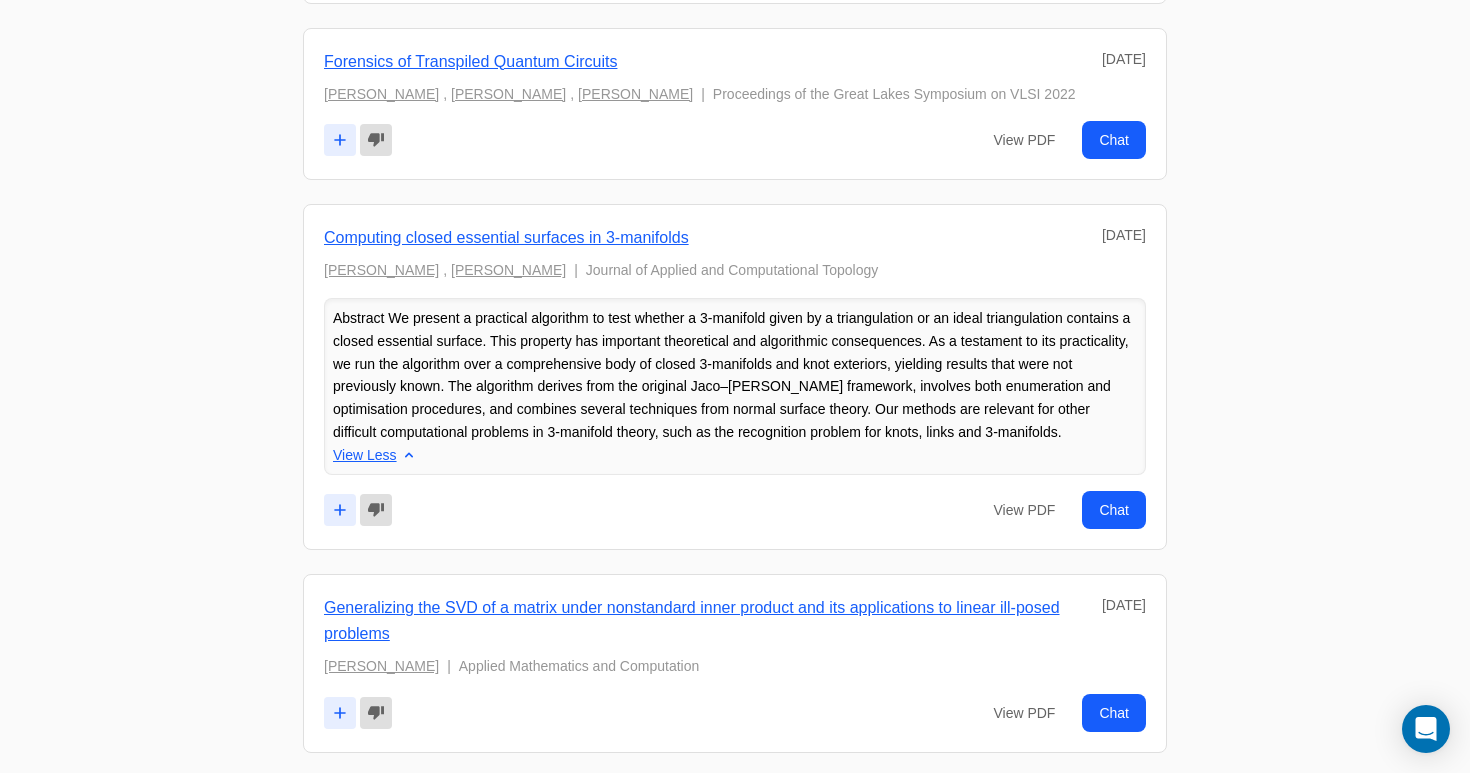 click on "View Less" at bounding box center (365, 455) 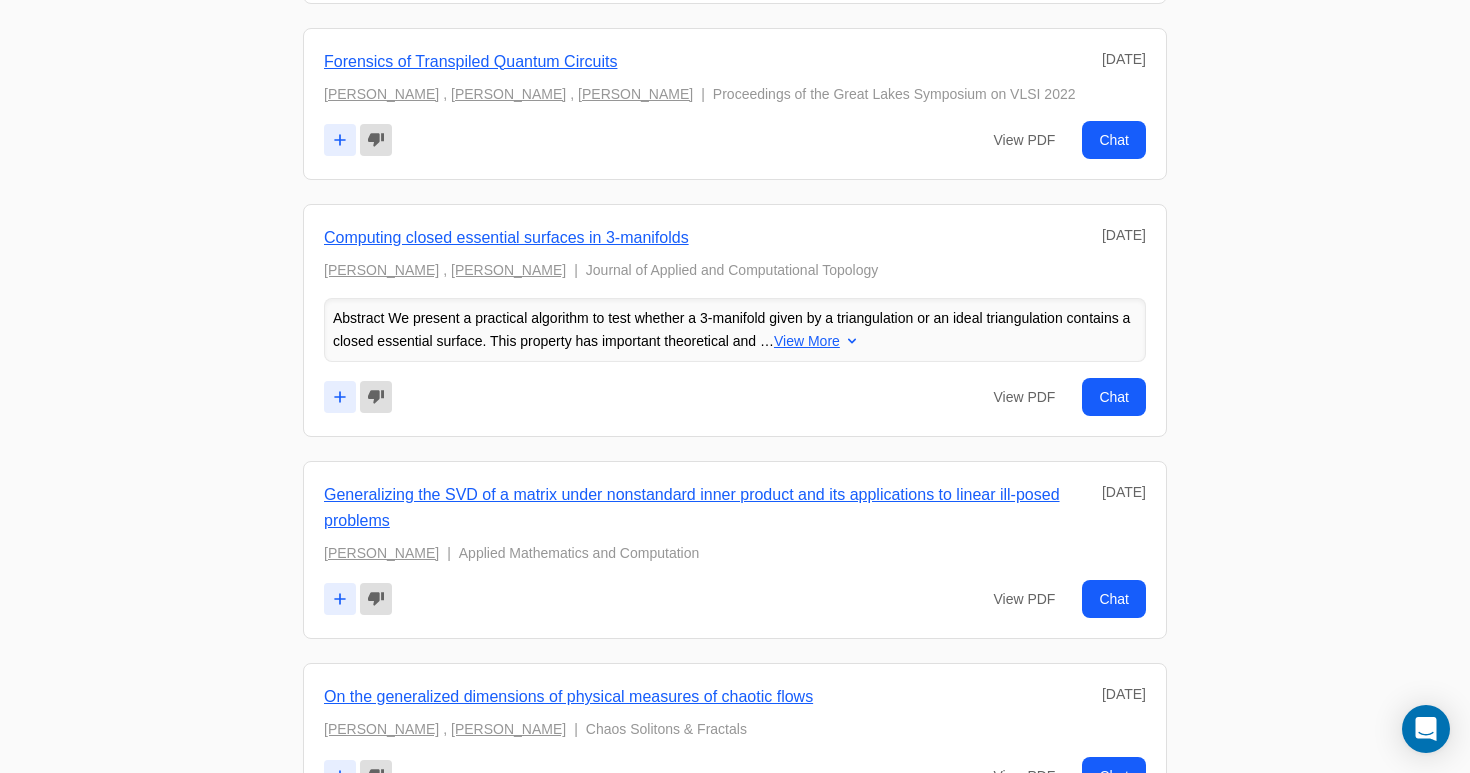 click on "View More" at bounding box center (807, 341) 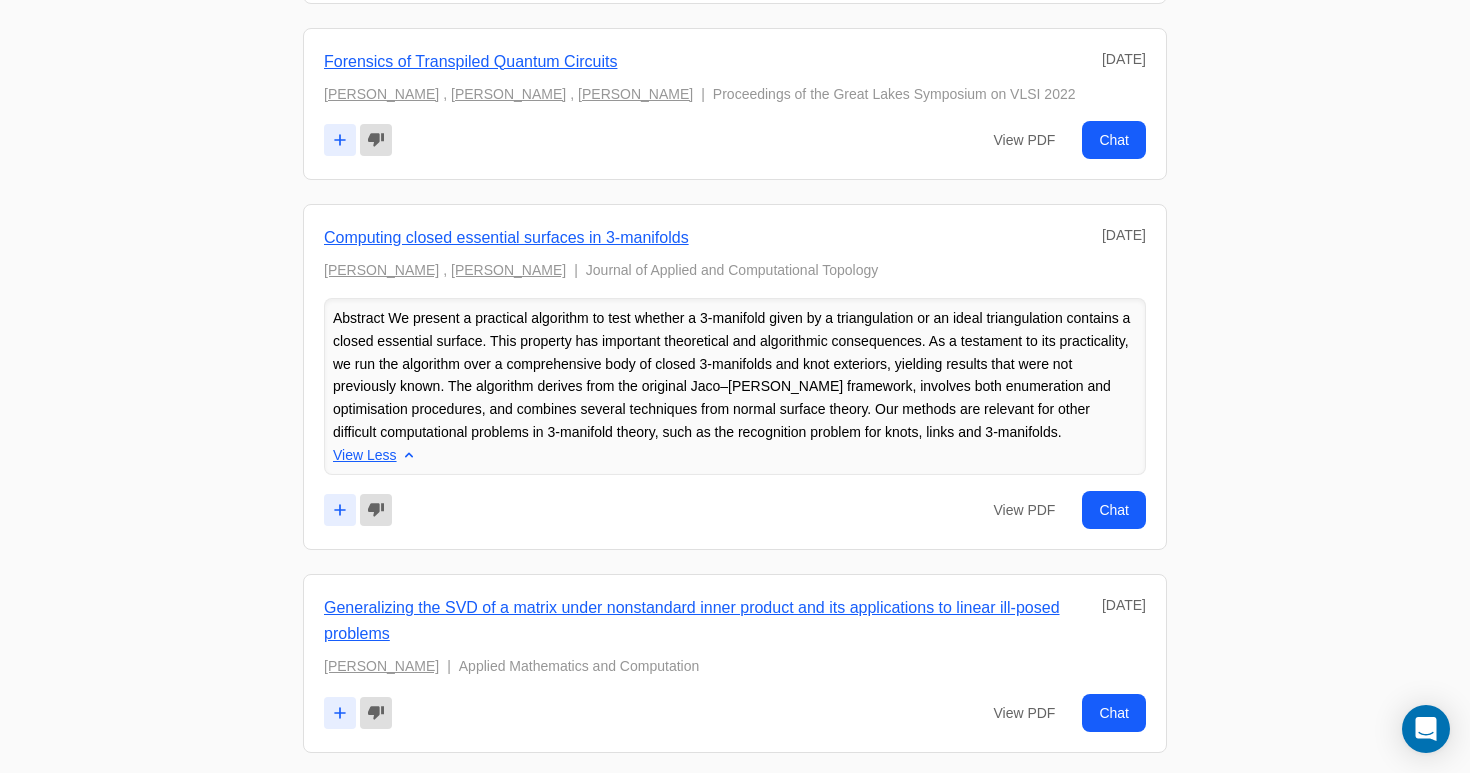 drag, startPoint x: 1076, startPoint y: 421, endPoint x: 182, endPoint y: 309, distance: 900.98834 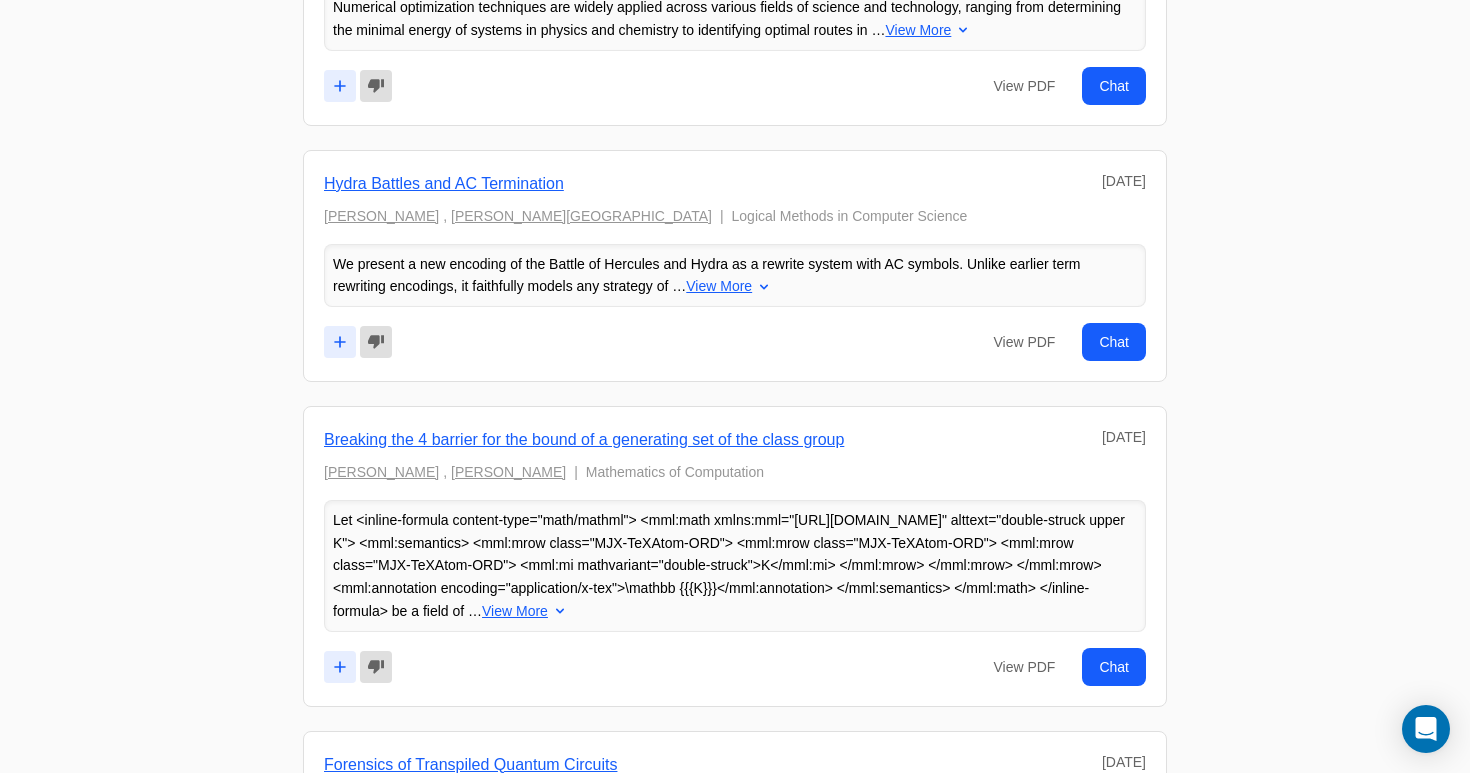 scroll, scrollTop: 3086, scrollLeft: 0, axis: vertical 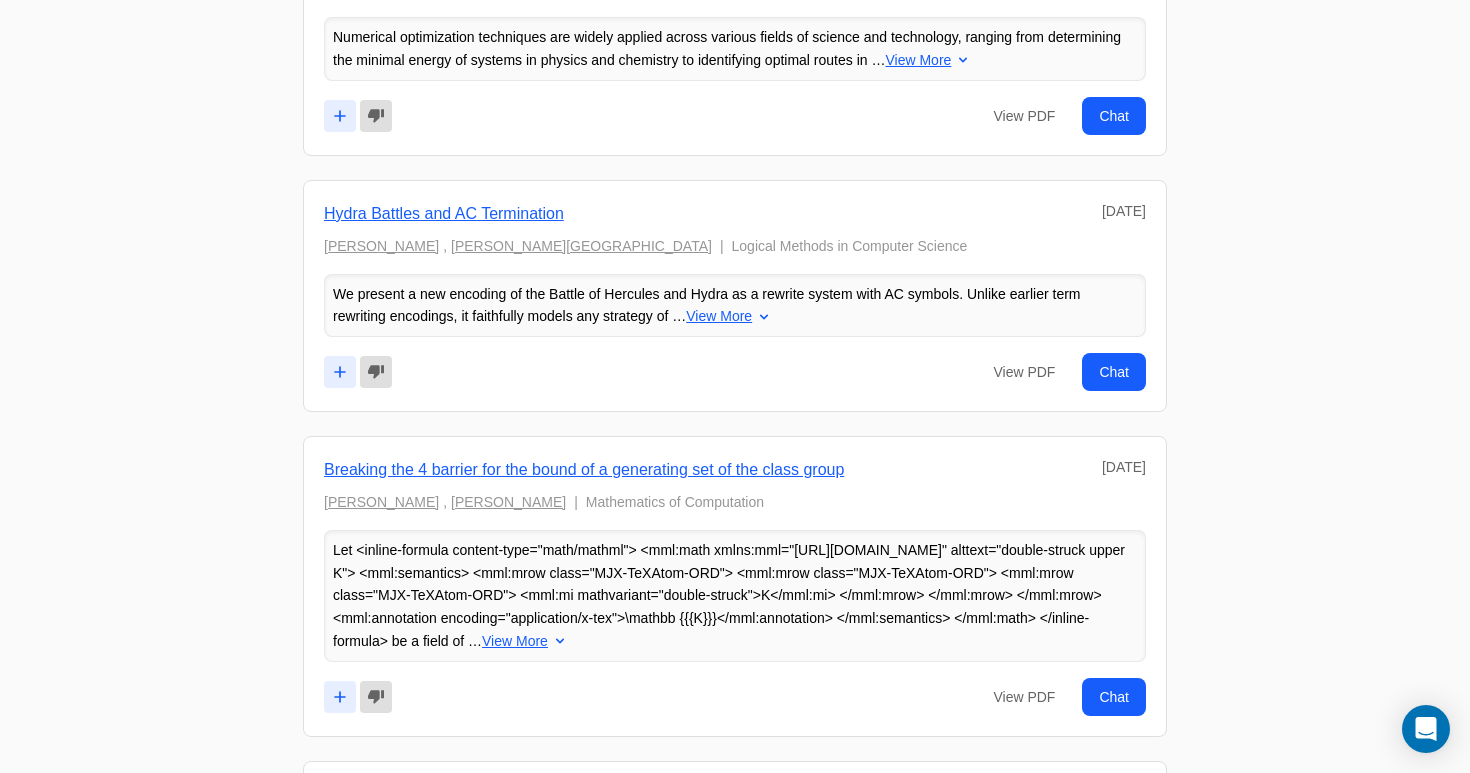 click on "View More" at bounding box center (515, 641) 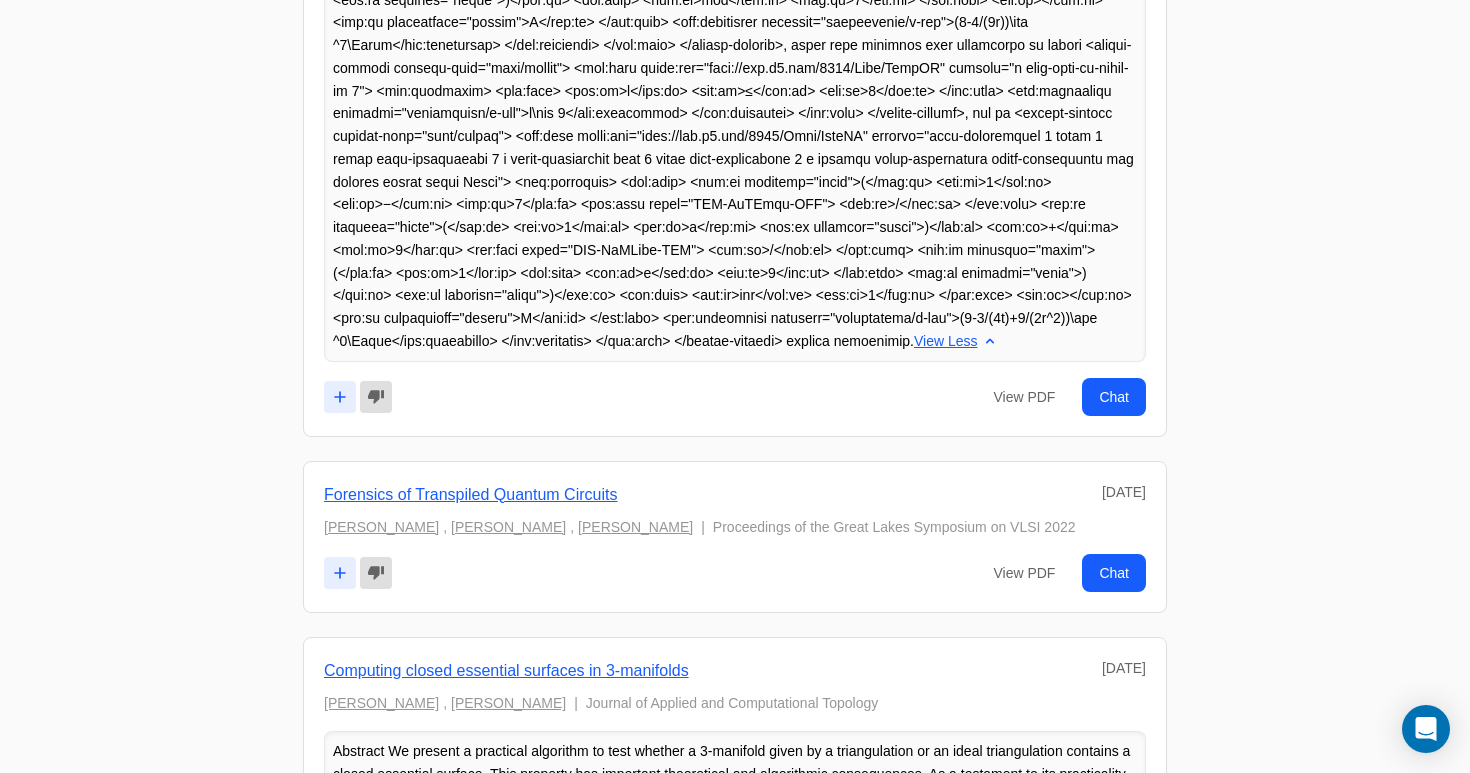 scroll, scrollTop: 4666, scrollLeft: 0, axis: vertical 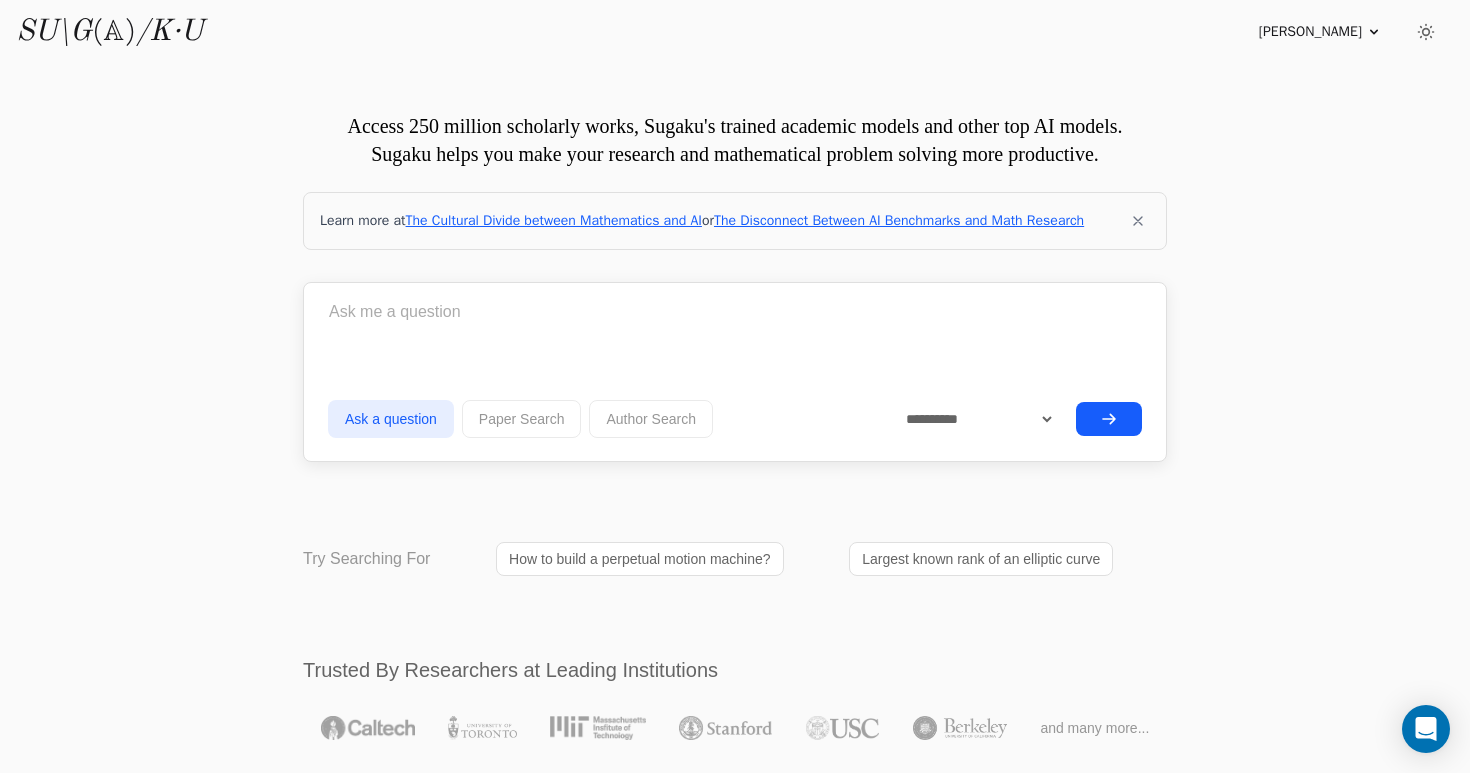 drag, startPoint x: 944, startPoint y: 460, endPoint x: 64, endPoint y: 3, distance: 991.5891 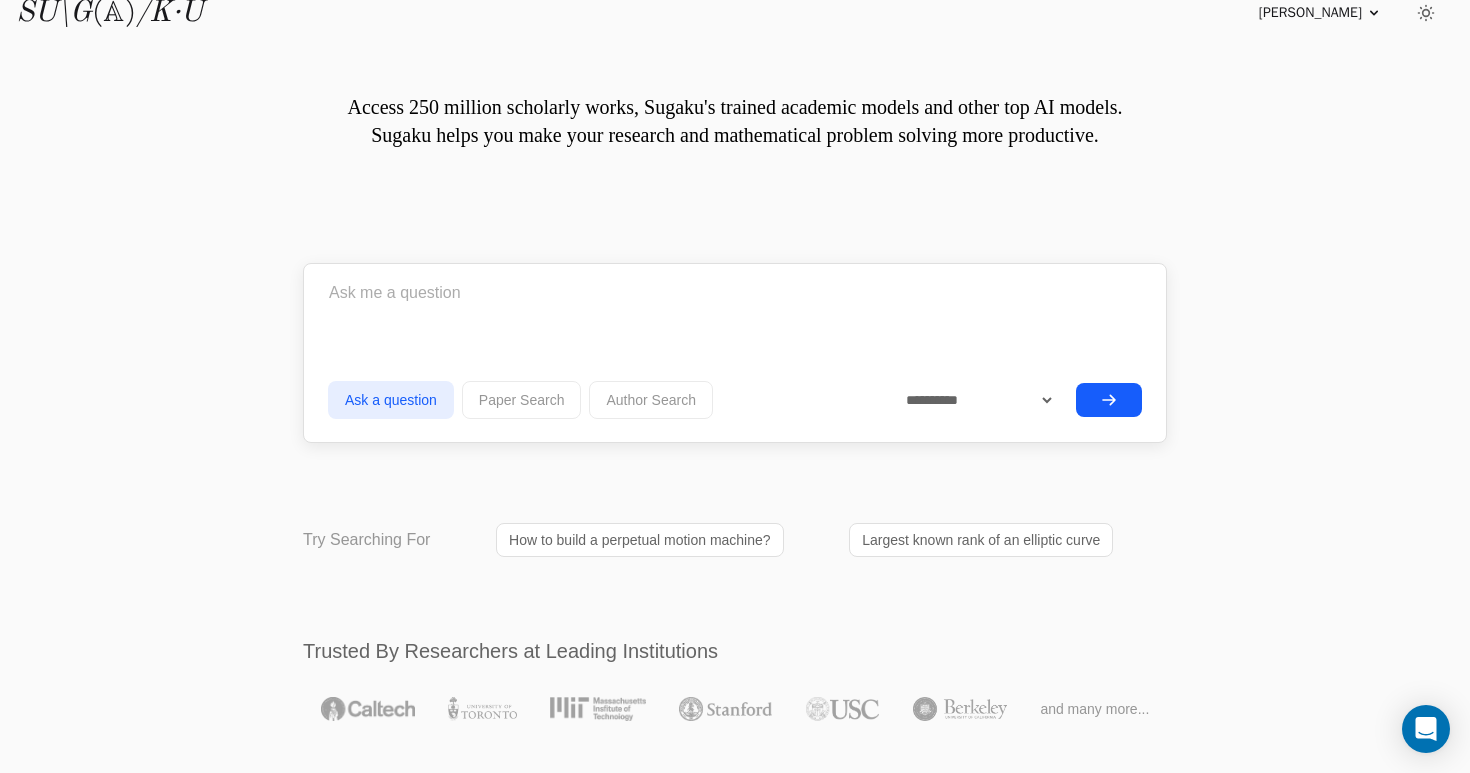 scroll, scrollTop: 0, scrollLeft: 0, axis: both 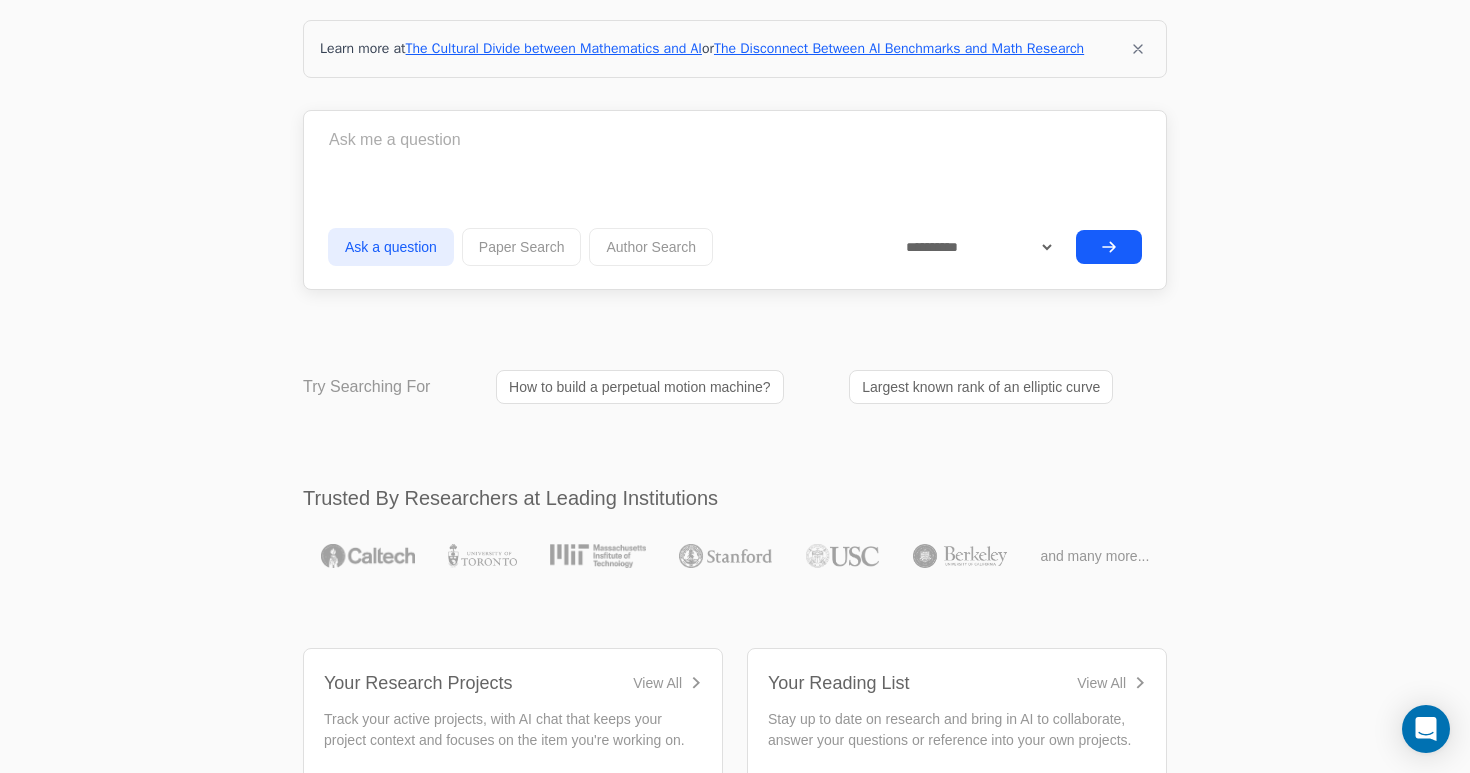 click 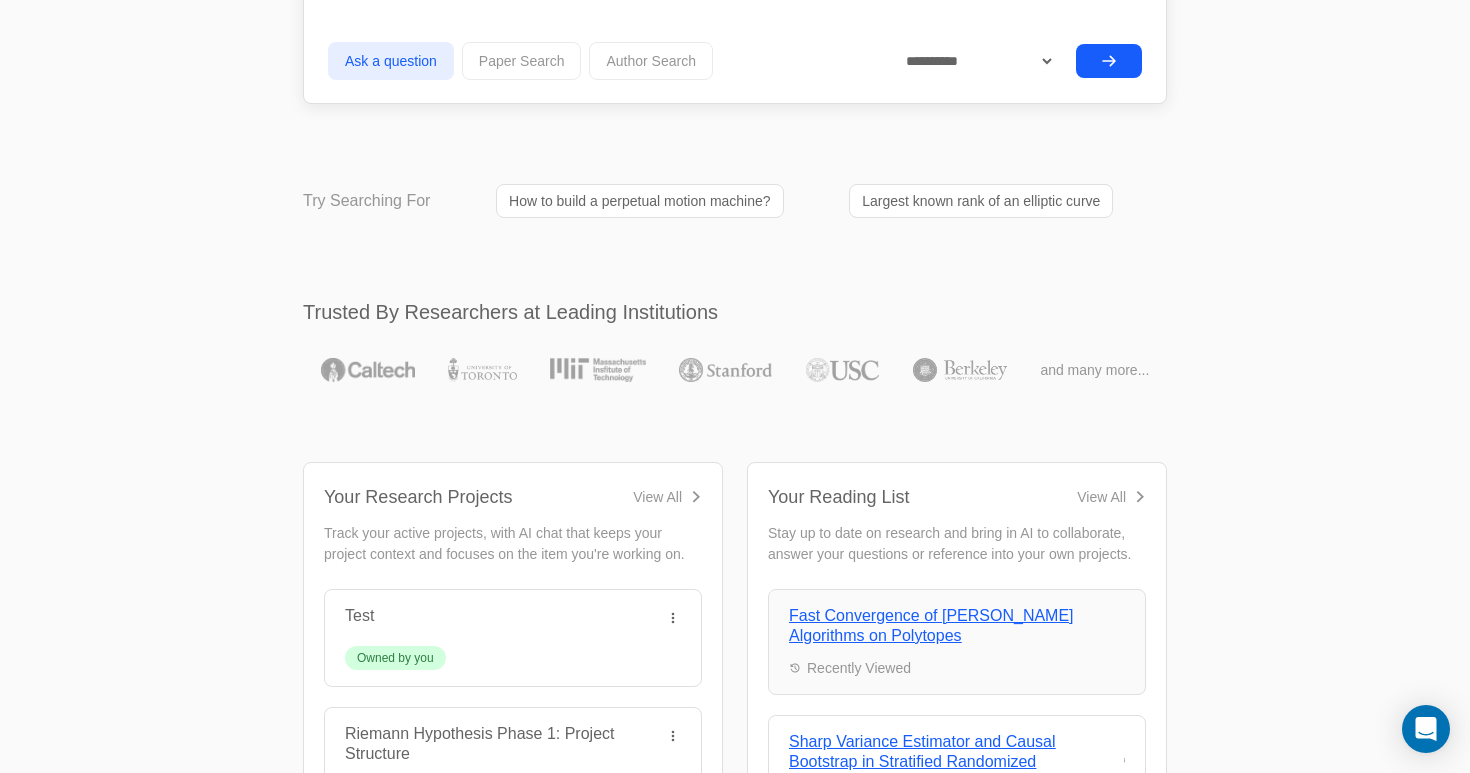 scroll, scrollTop: 381, scrollLeft: 0, axis: vertical 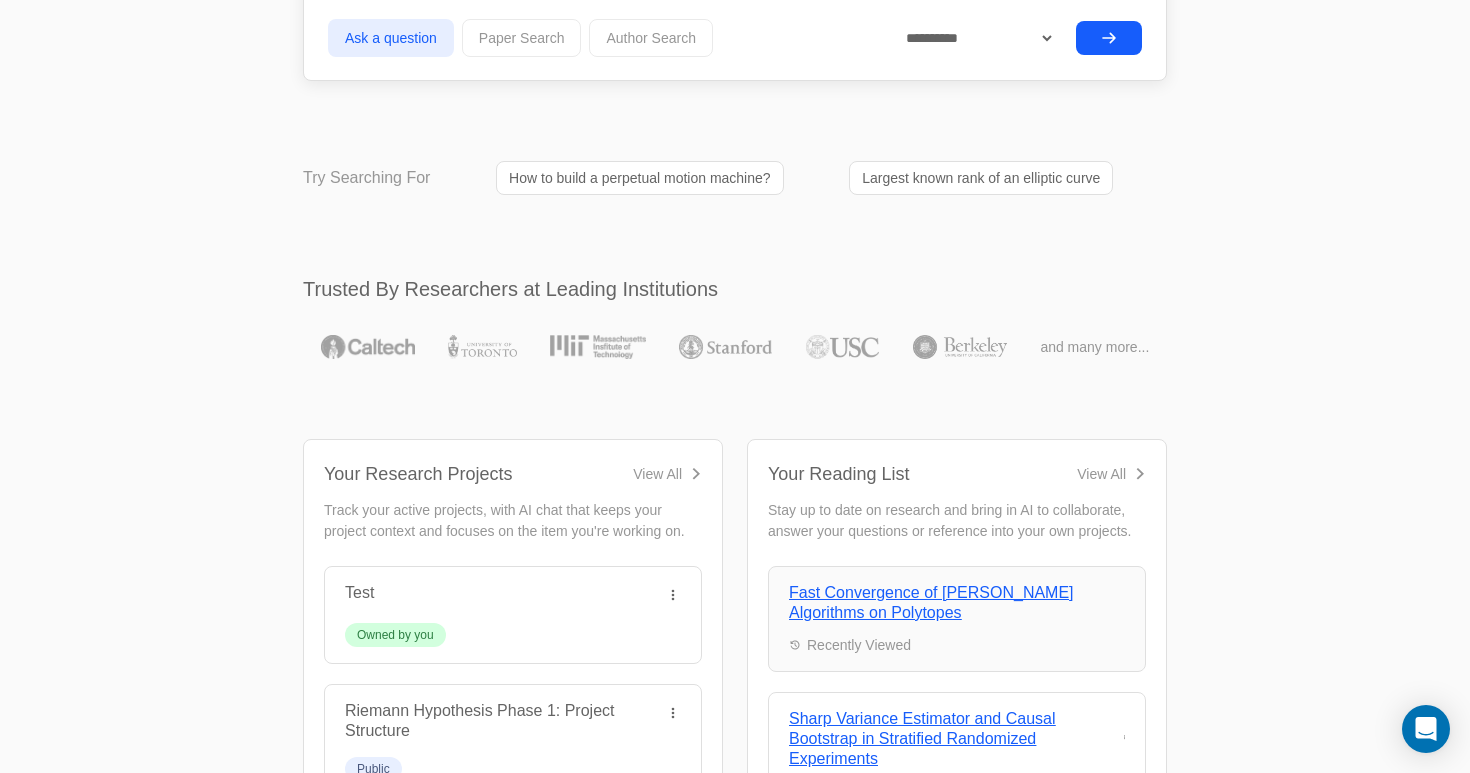 drag, startPoint x: 266, startPoint y: 299, endPoint x: 776, endPoint y: 316, distance: 510.28326 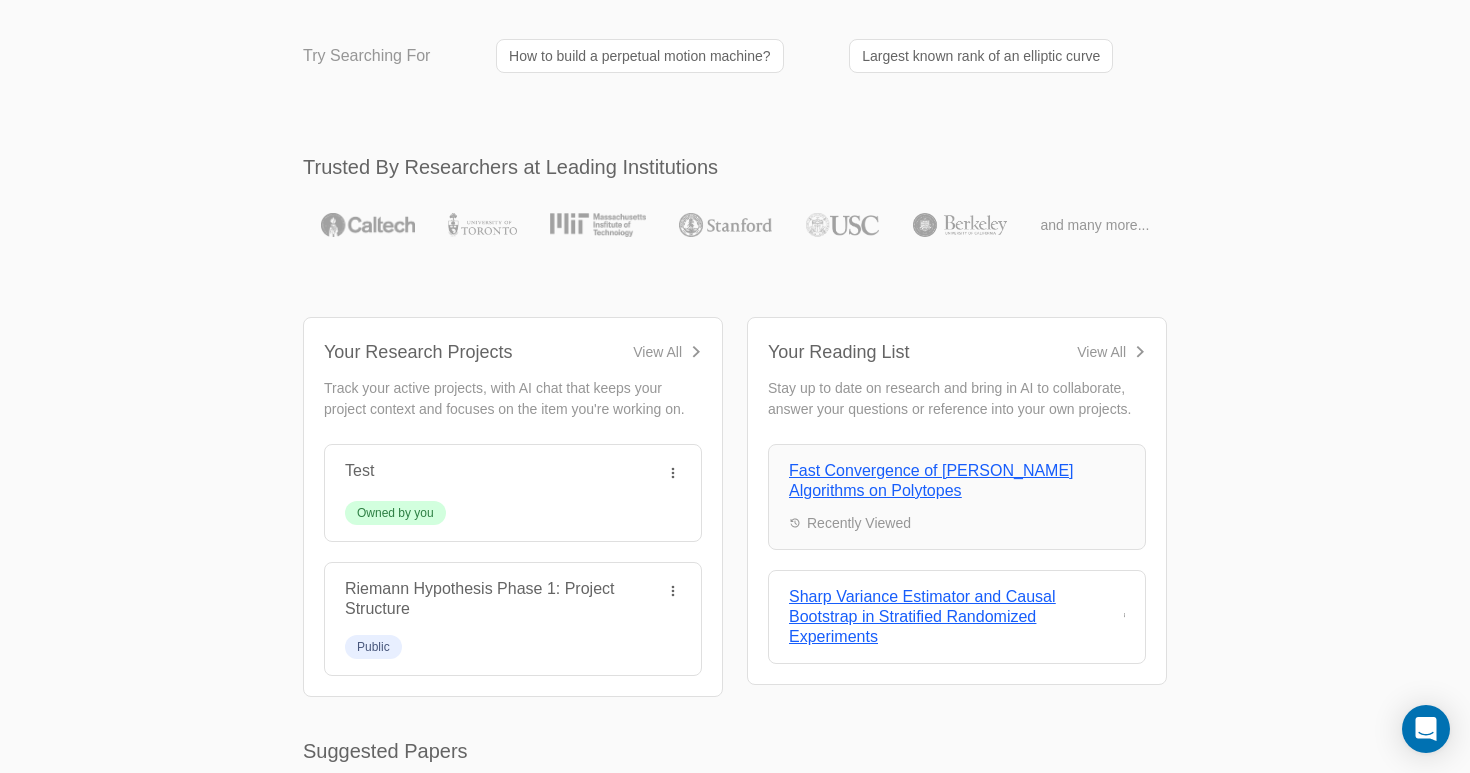 scroll, scrollTop: 505, scrollLeft: 0, axis: vertical 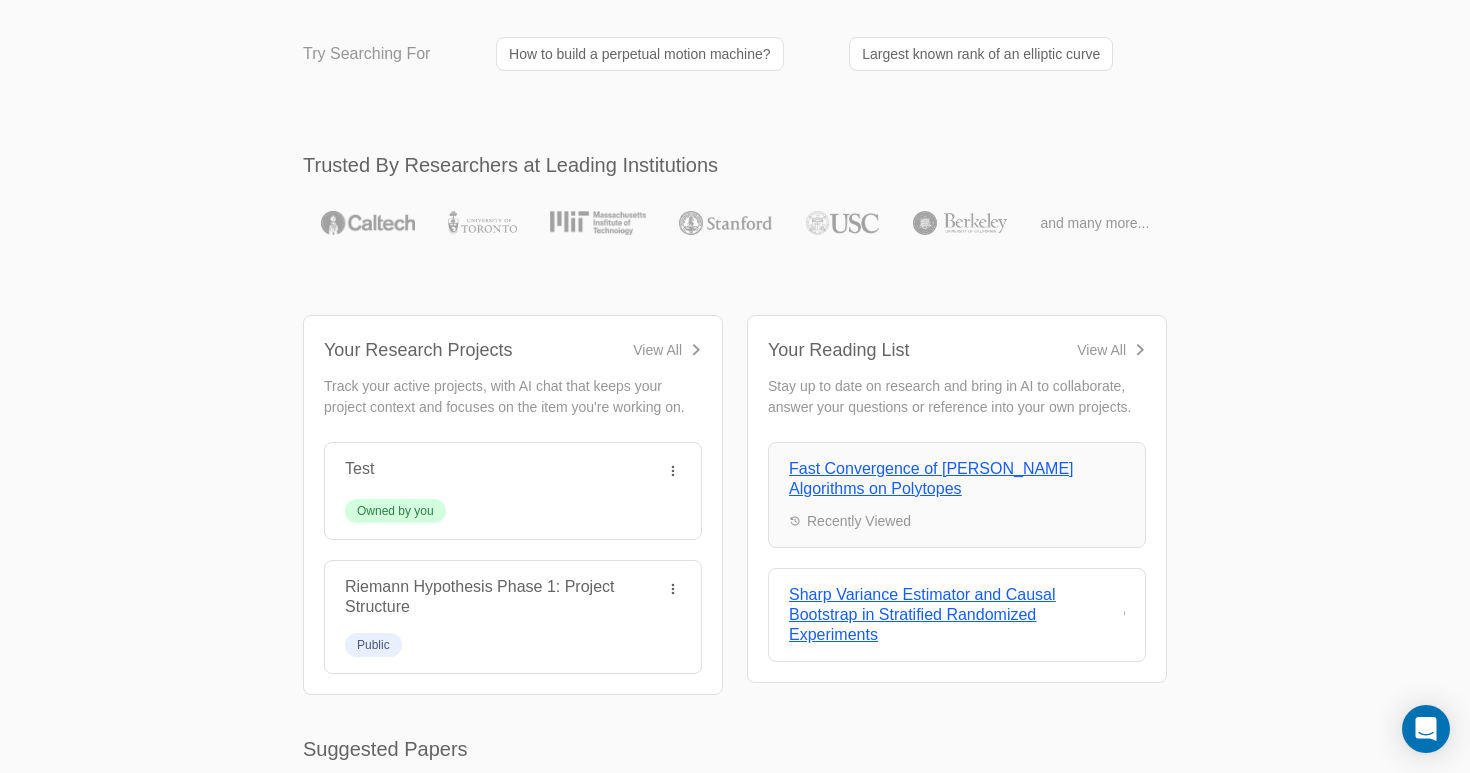 click on "Access 250 million scholarly works, Sugaku's trained academic models and other top AI models.
Sugaku helps you make your research and mathematical problem solving more productive.
Learn more at
The Cultural Divide between Mathematics and AI
or
The Disconnect Between AI Benchmarks and Math Research
Ask a question
**" at bounding box center (735, 4907) 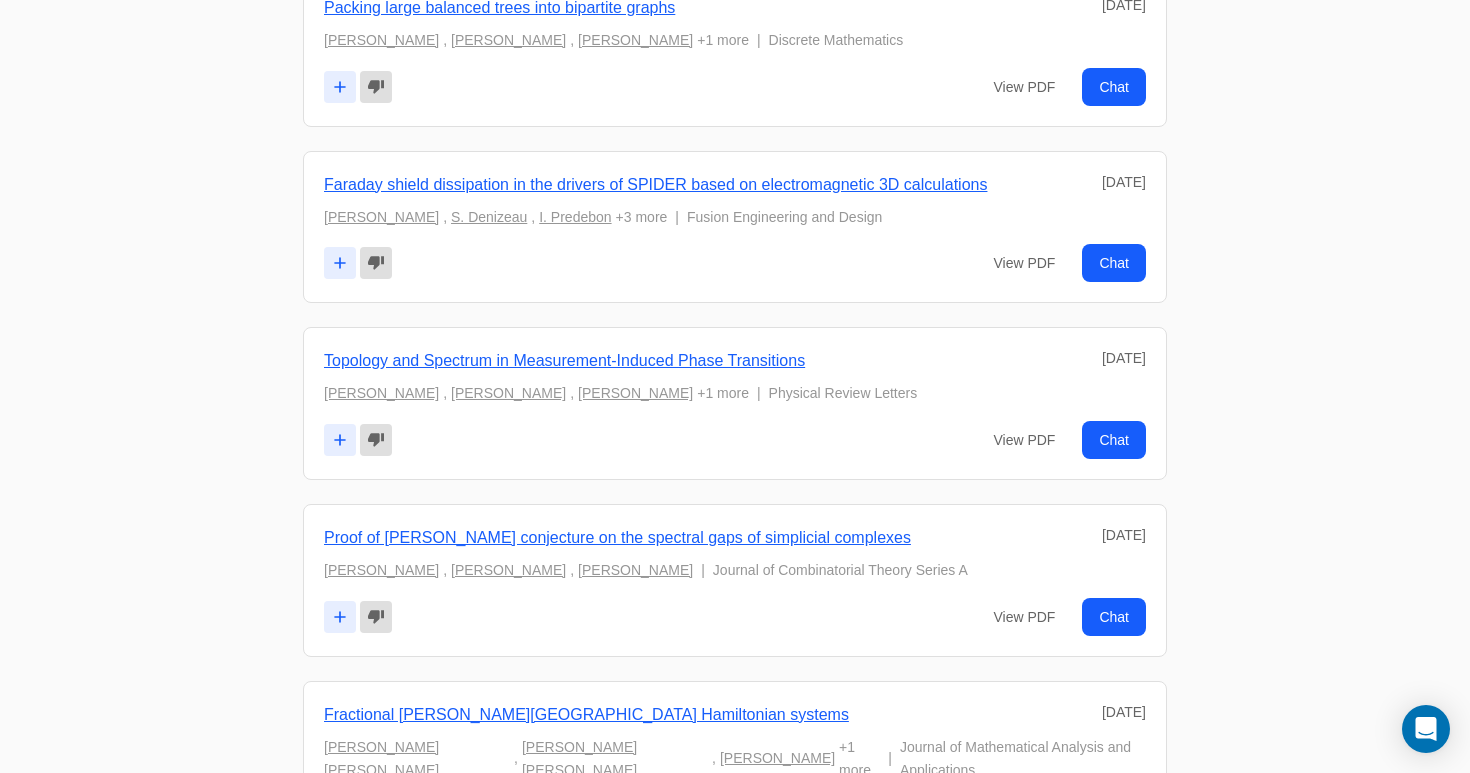 scroll, scrollTop: 10152, scrollLeft: 0, axis: vertical 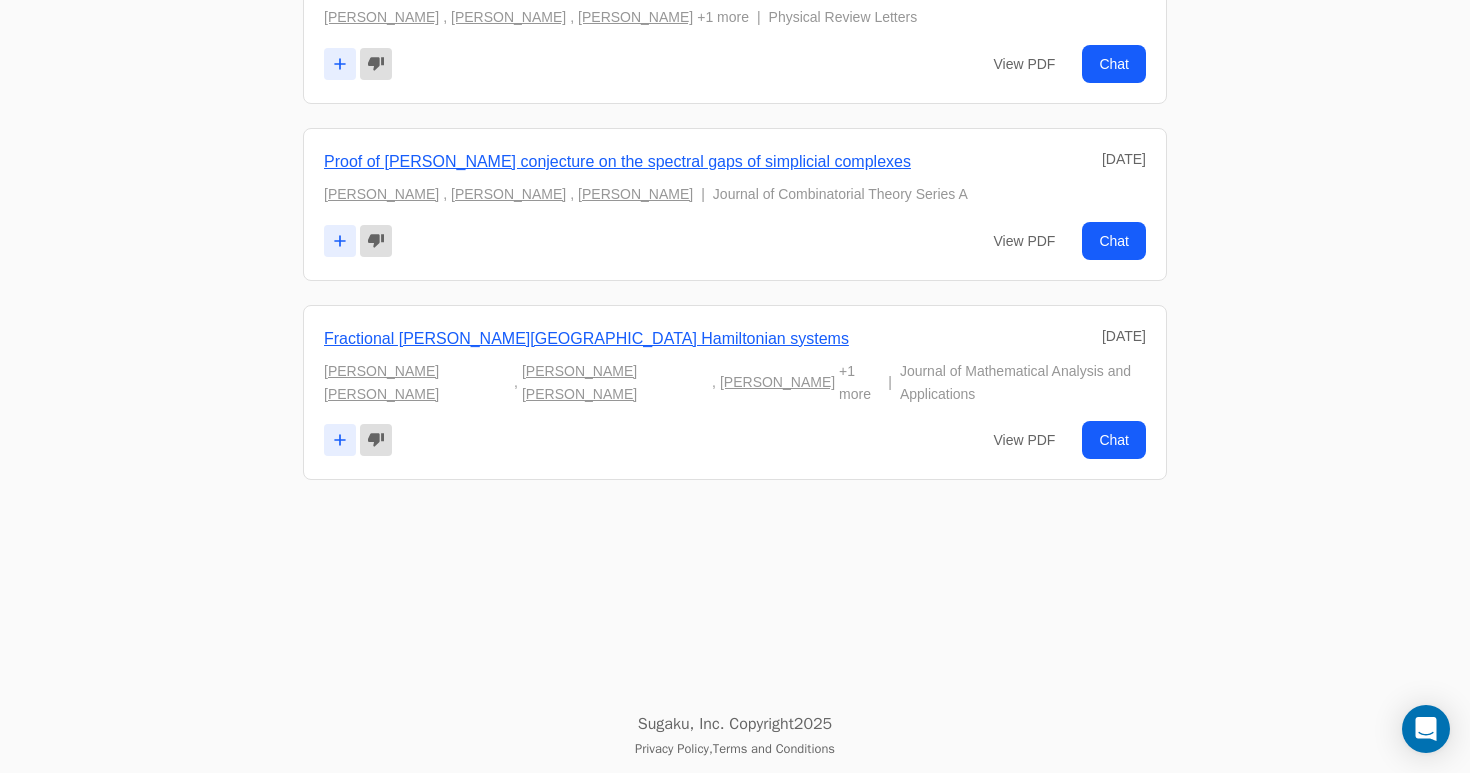 drag, startPoint x: 322, startPoint y: 364, endPoint x: 875, endPoint y: 750, distance: 674.39233 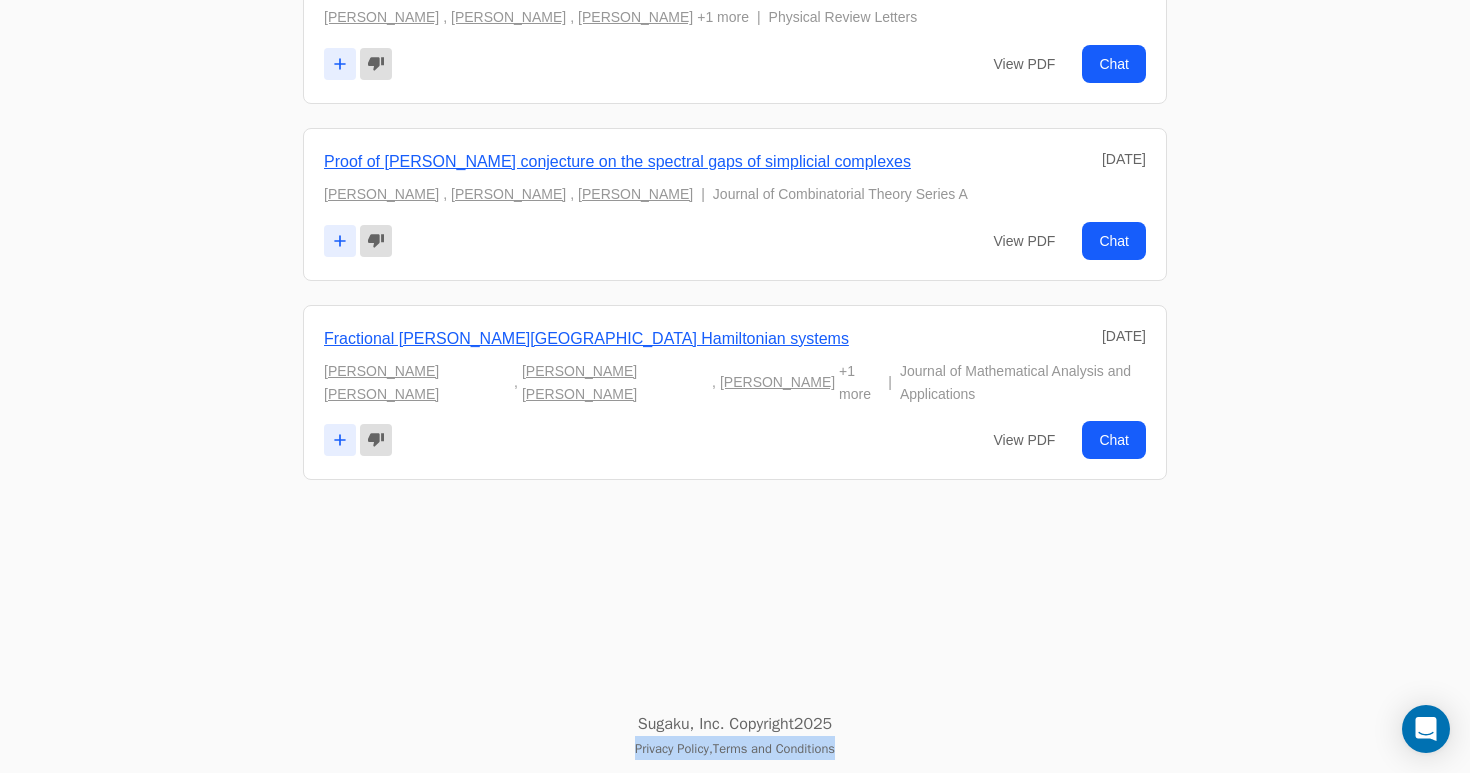drag, startPoint x: 875, startPoint y: 750, endPoint x: 614, endPoint y: 748, distance: 261.00766 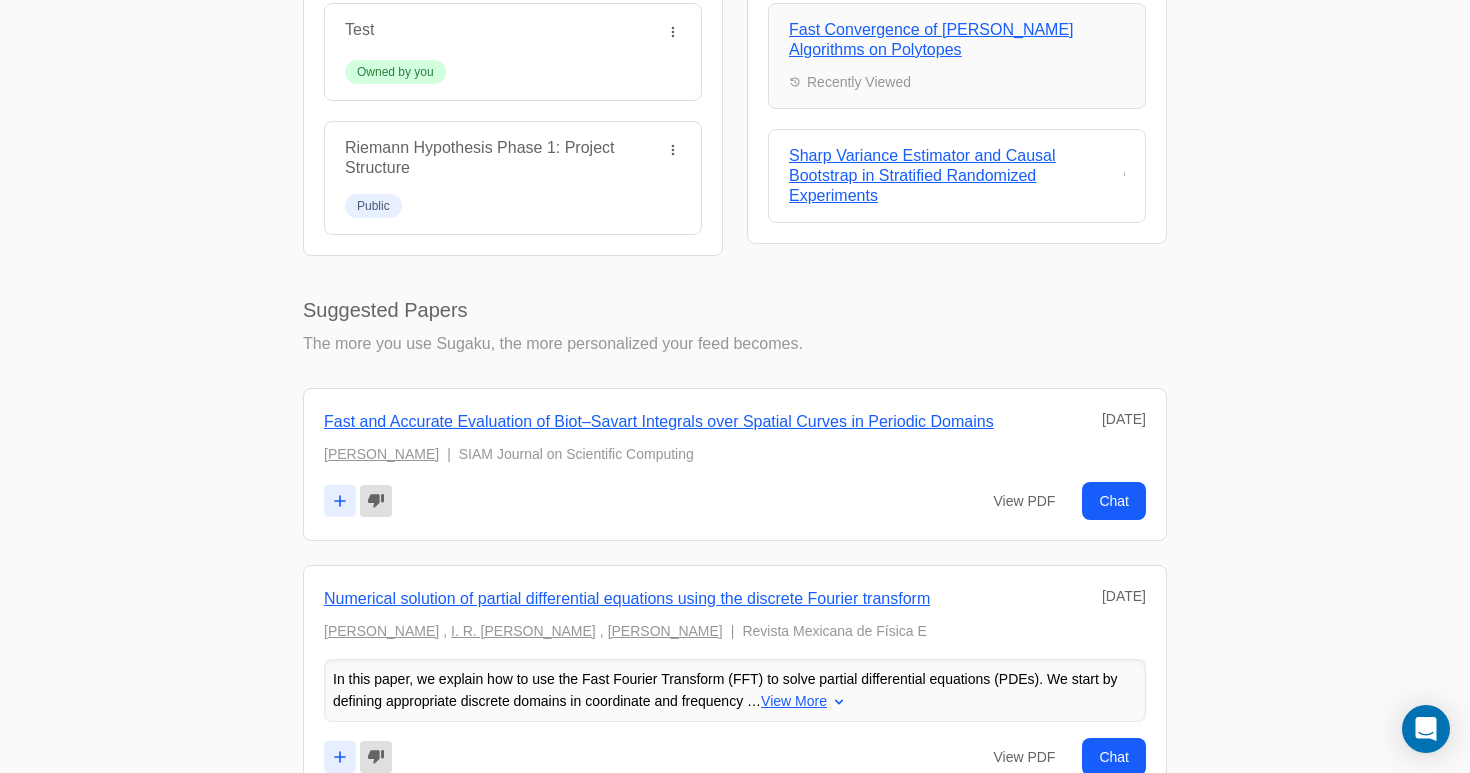 scroll, scrollTop: 0, scrollLeft: 0, axis: both 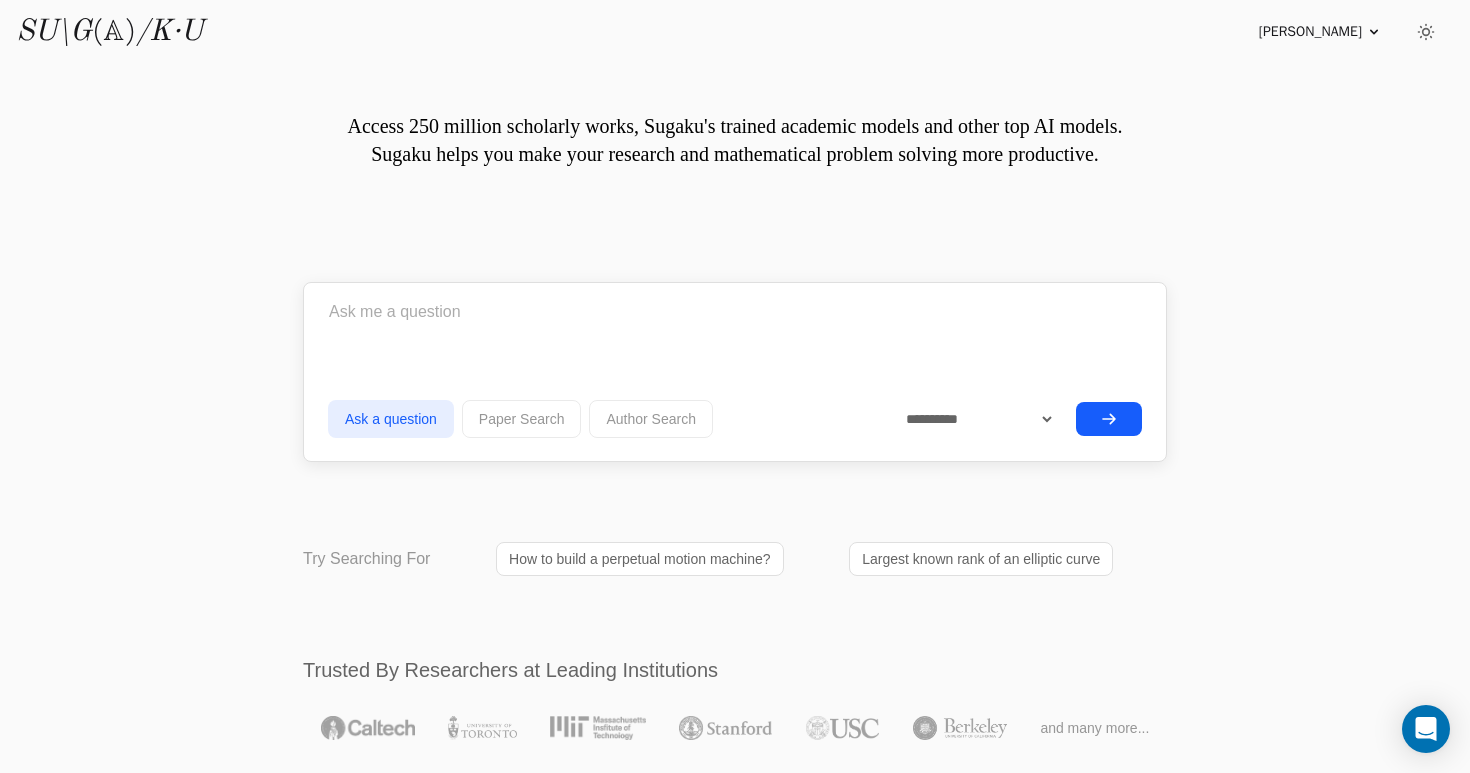 click on "SU\G (𝔸) /K·U
Abhinav Sharma
Profile
Password
Sign out
◐
" " successfully deleted from Your Projects.
**" at bounding box center [735, 5456] 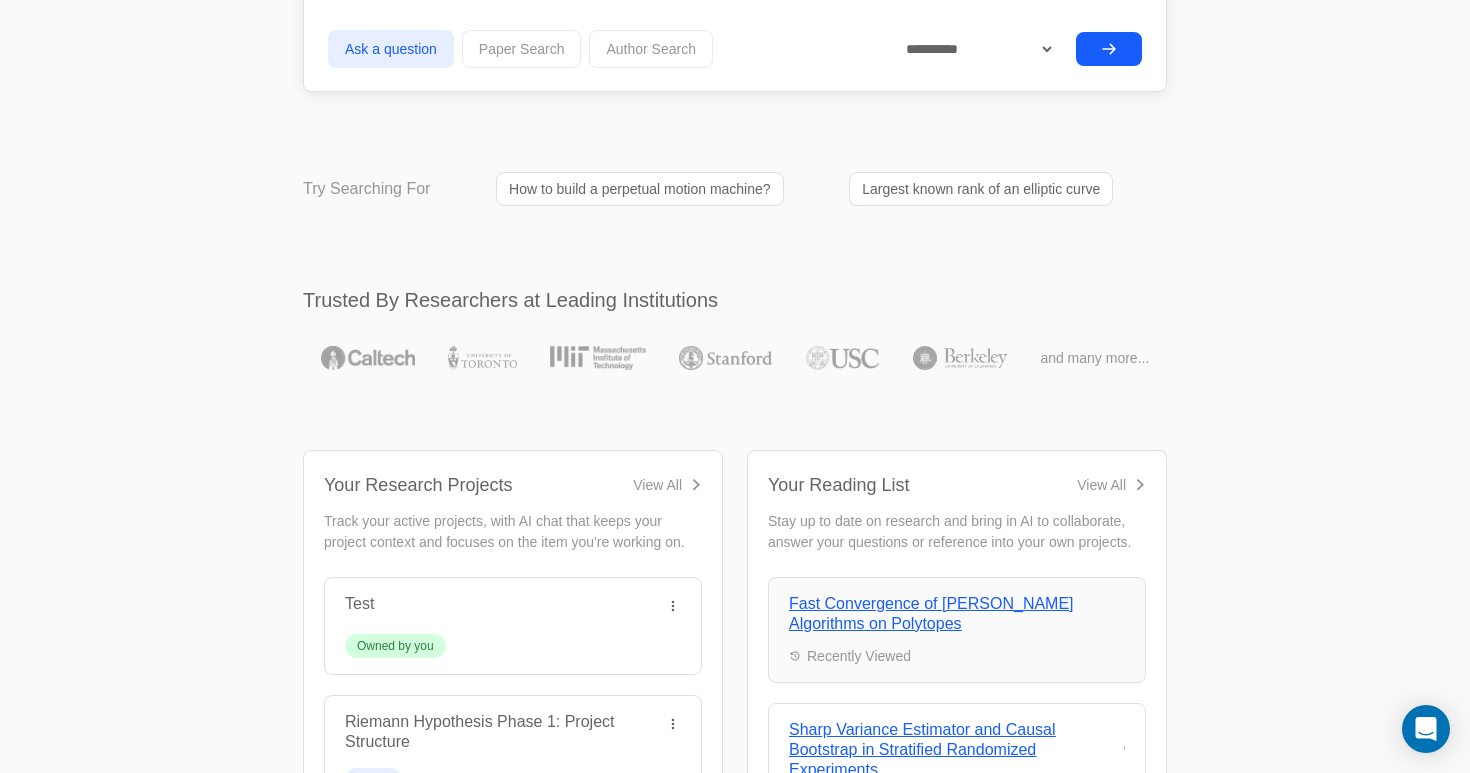 scroll, scrollTop: 0, scrollLeft: 0, axis: both 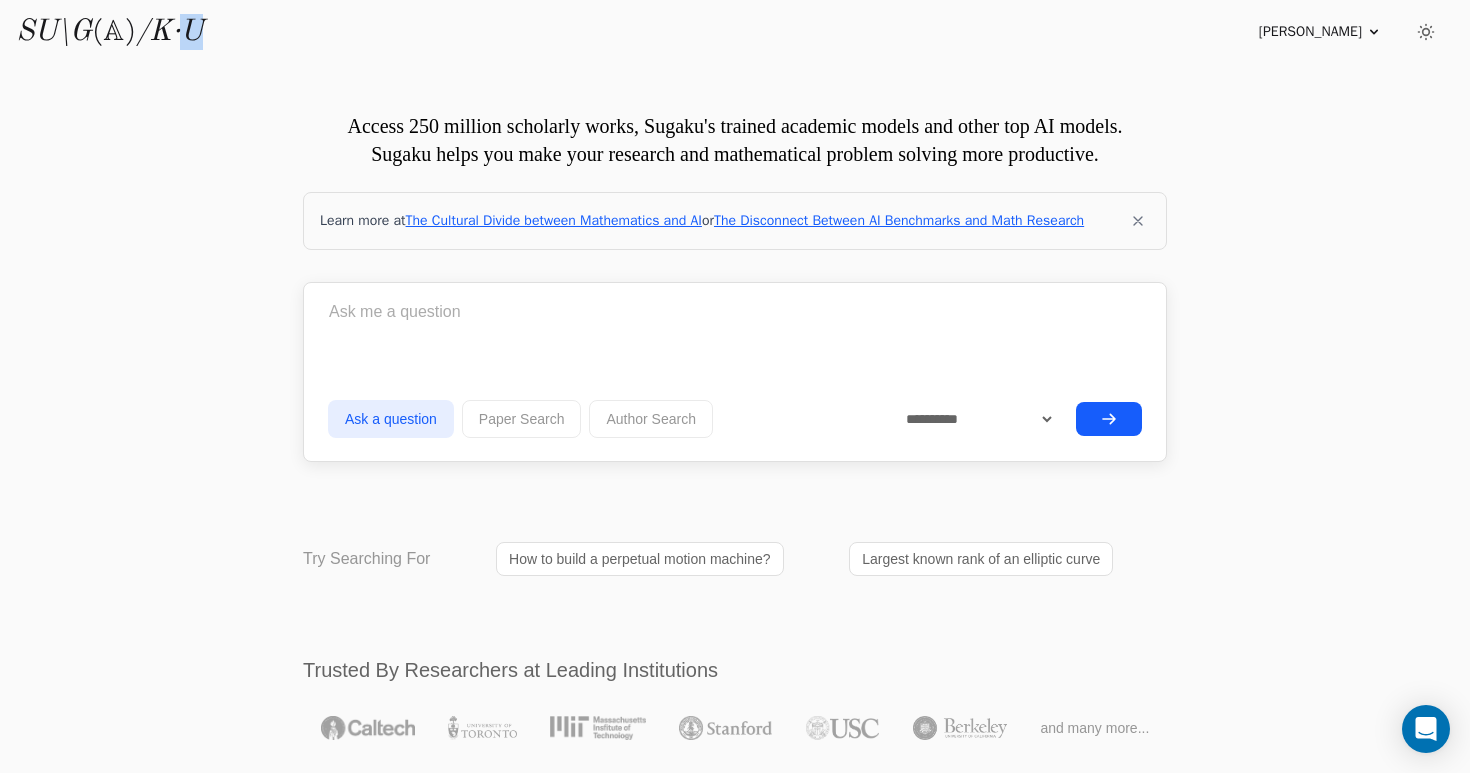 drag, startPoint x: 220, startPoint y: 28, endPoint x: 185, endPoint y: 32, distance: 35.22783 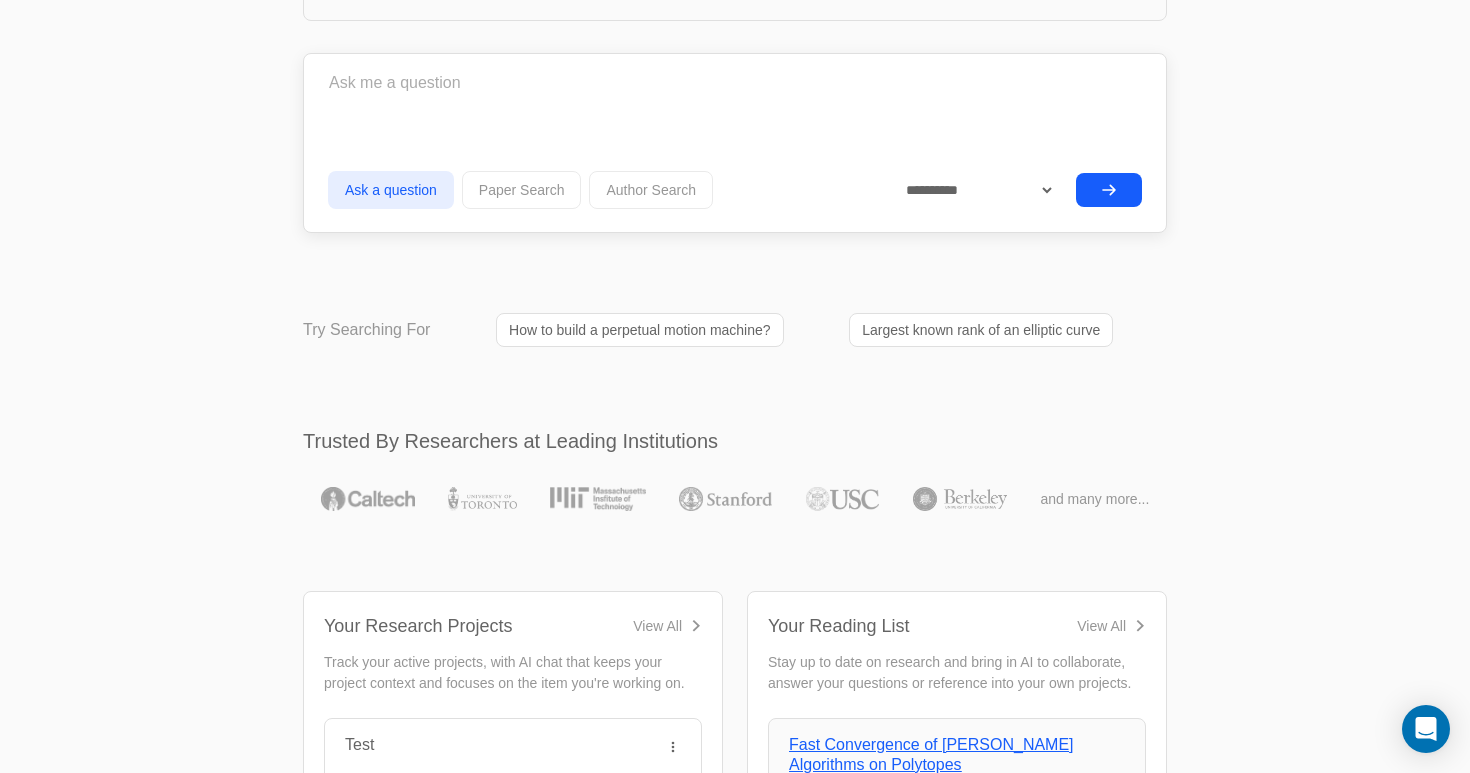 scroll, scrollTop: 232, scrollLeft: 0, axis: vertical 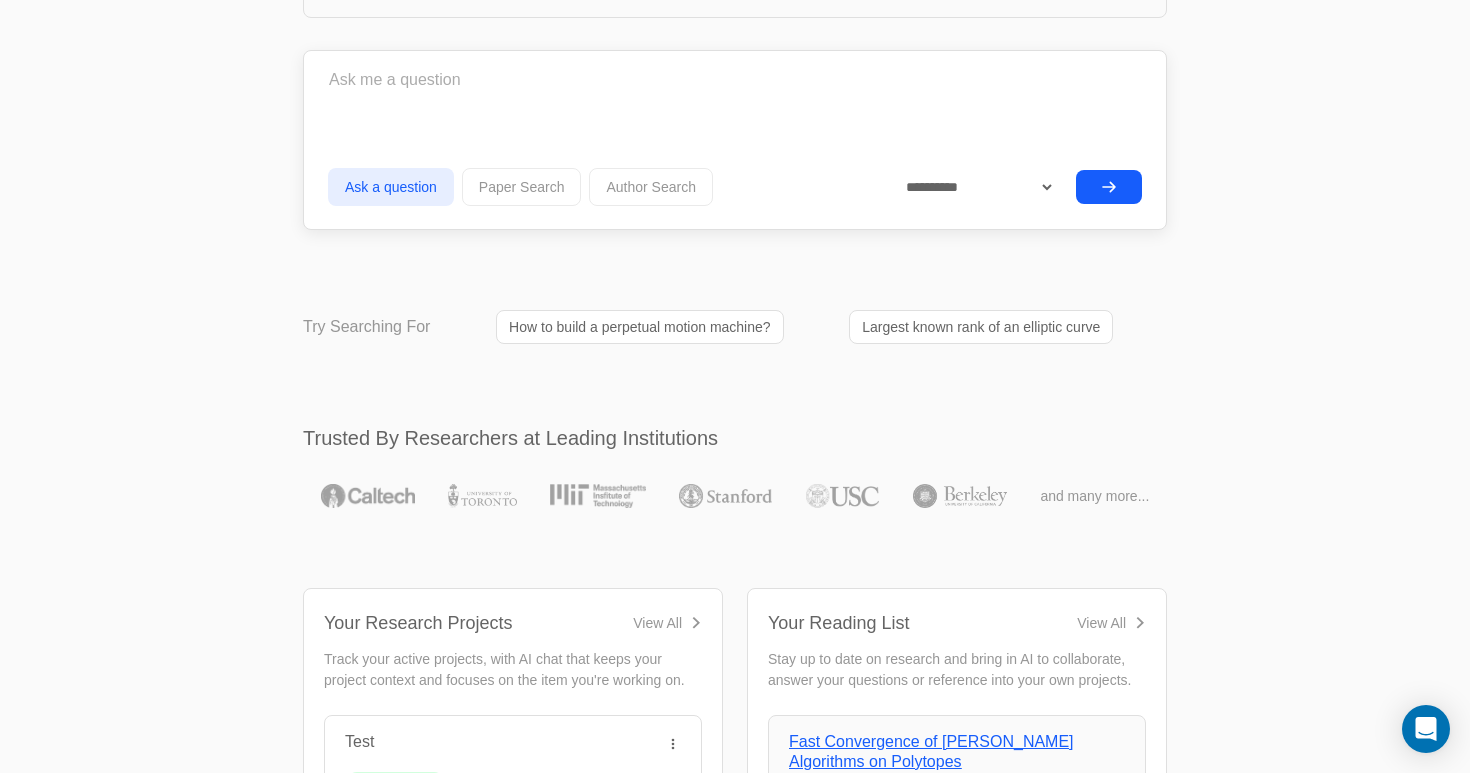 click on "Paper Search" at bounding box center [522, 187] 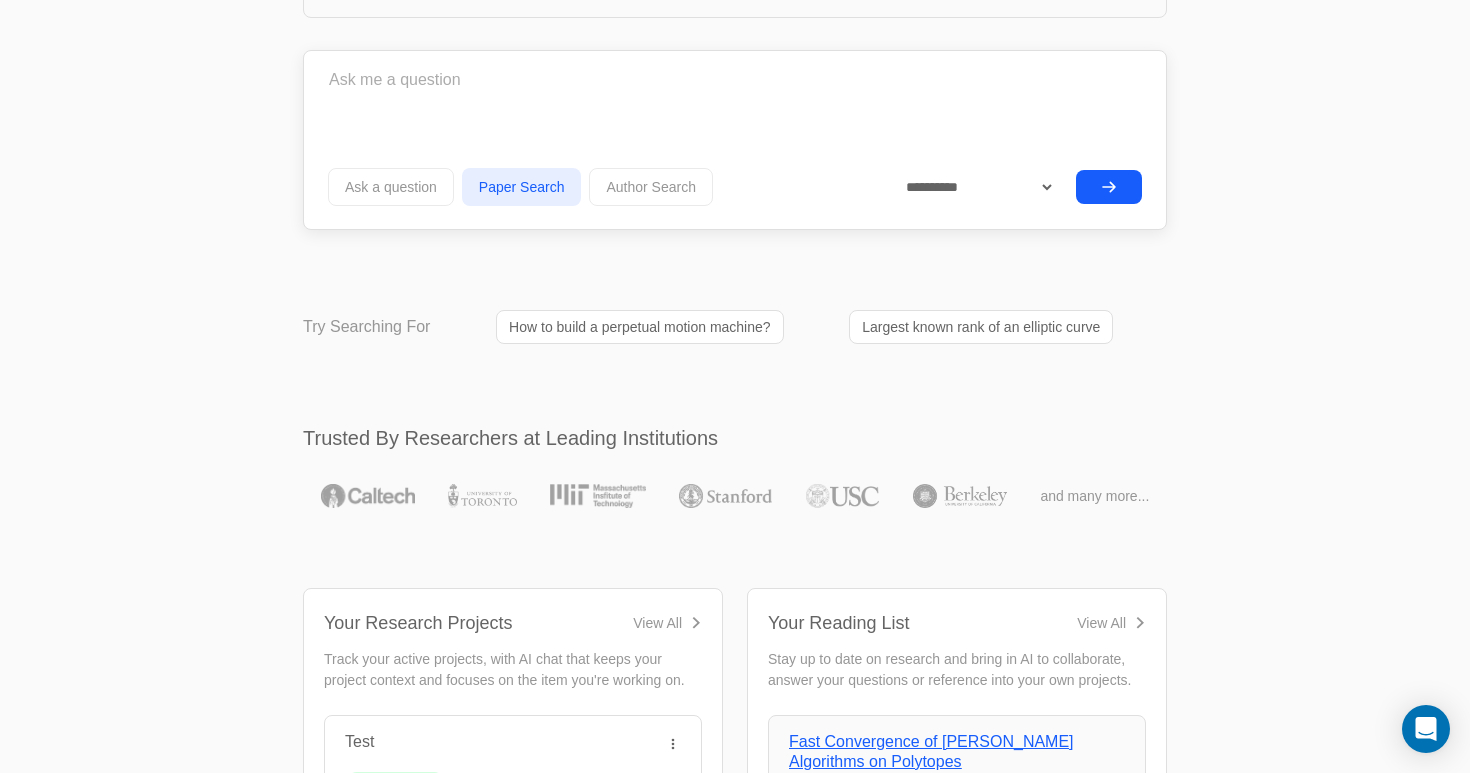click on "Author Search" at bounding box center (651, 187) 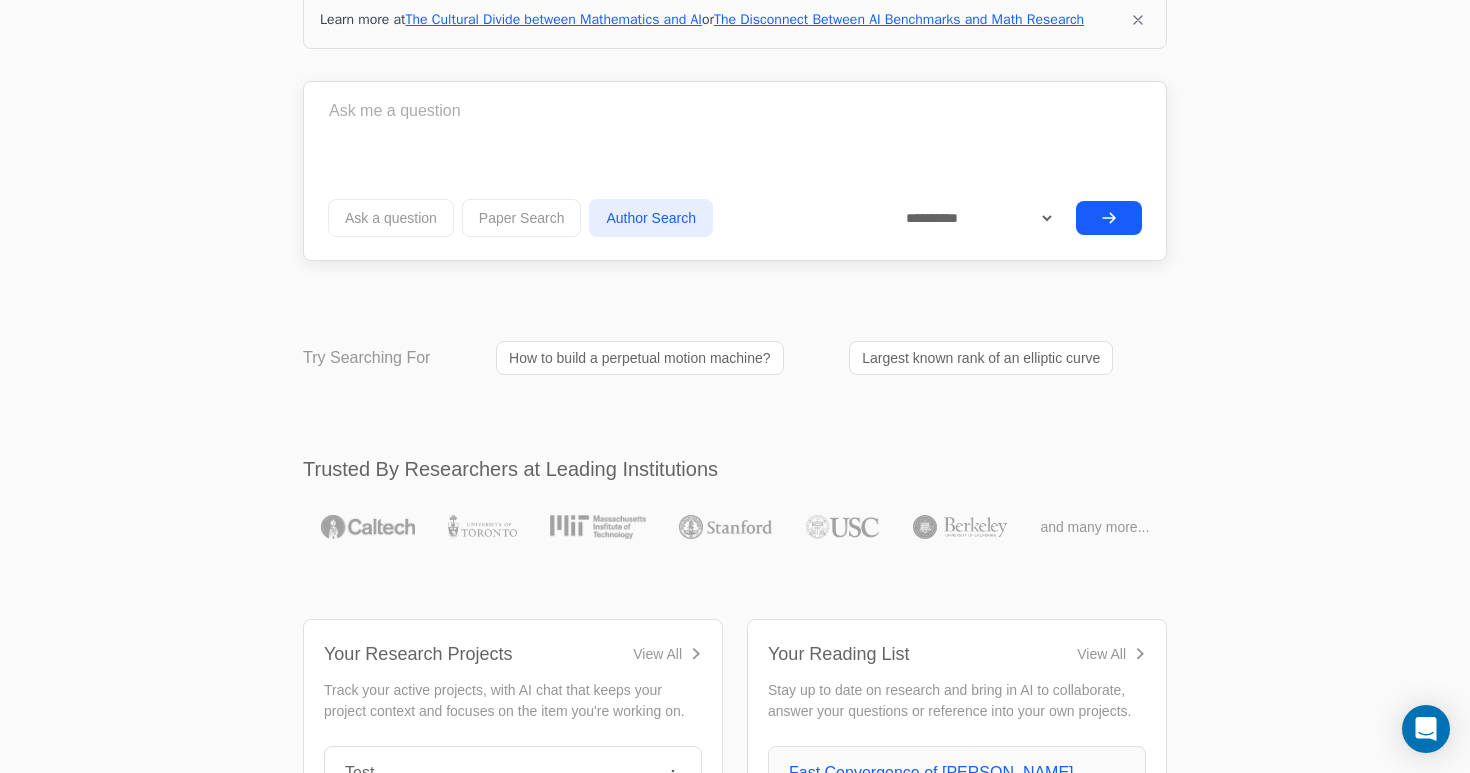scroll, scrollTop: 0, scrollLeft: 0, axis: both 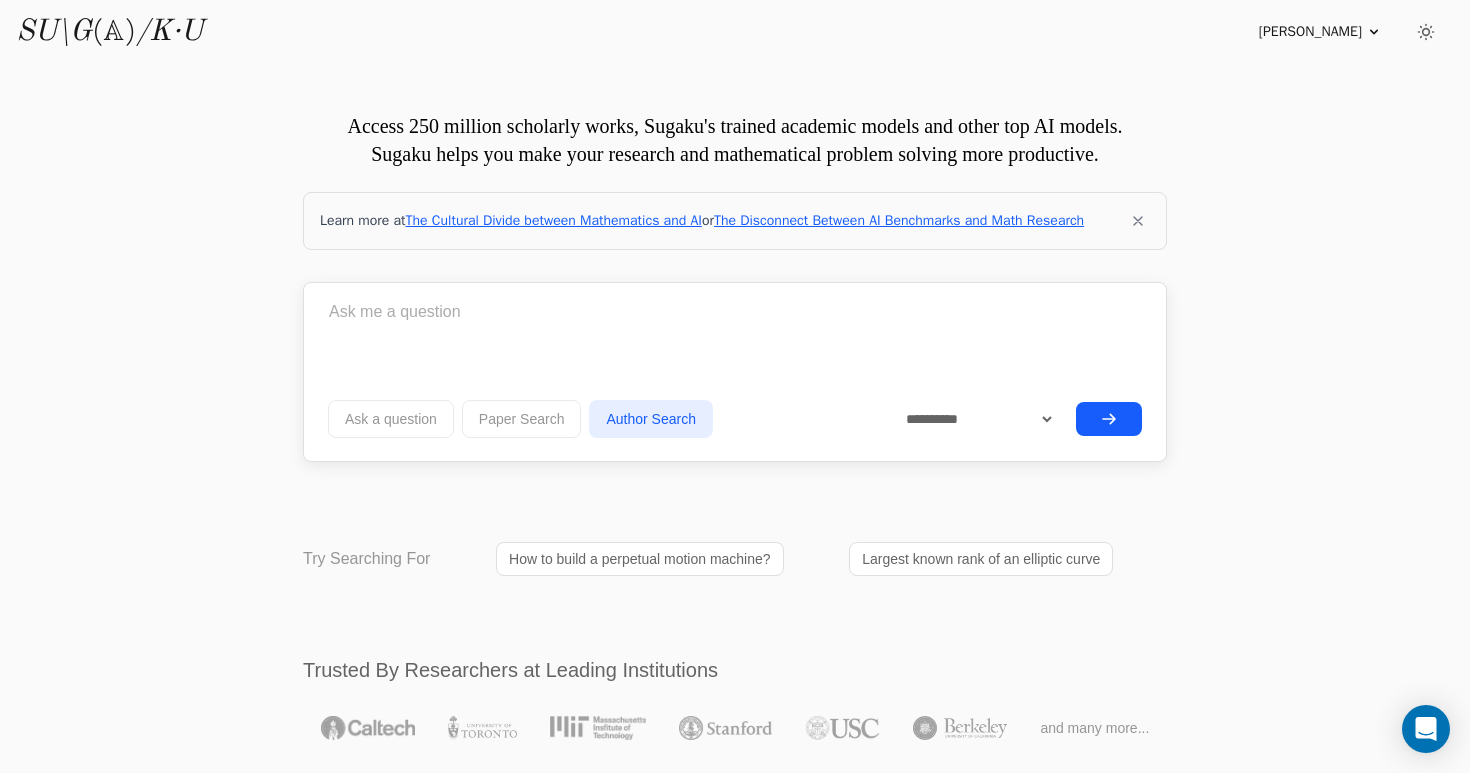 type 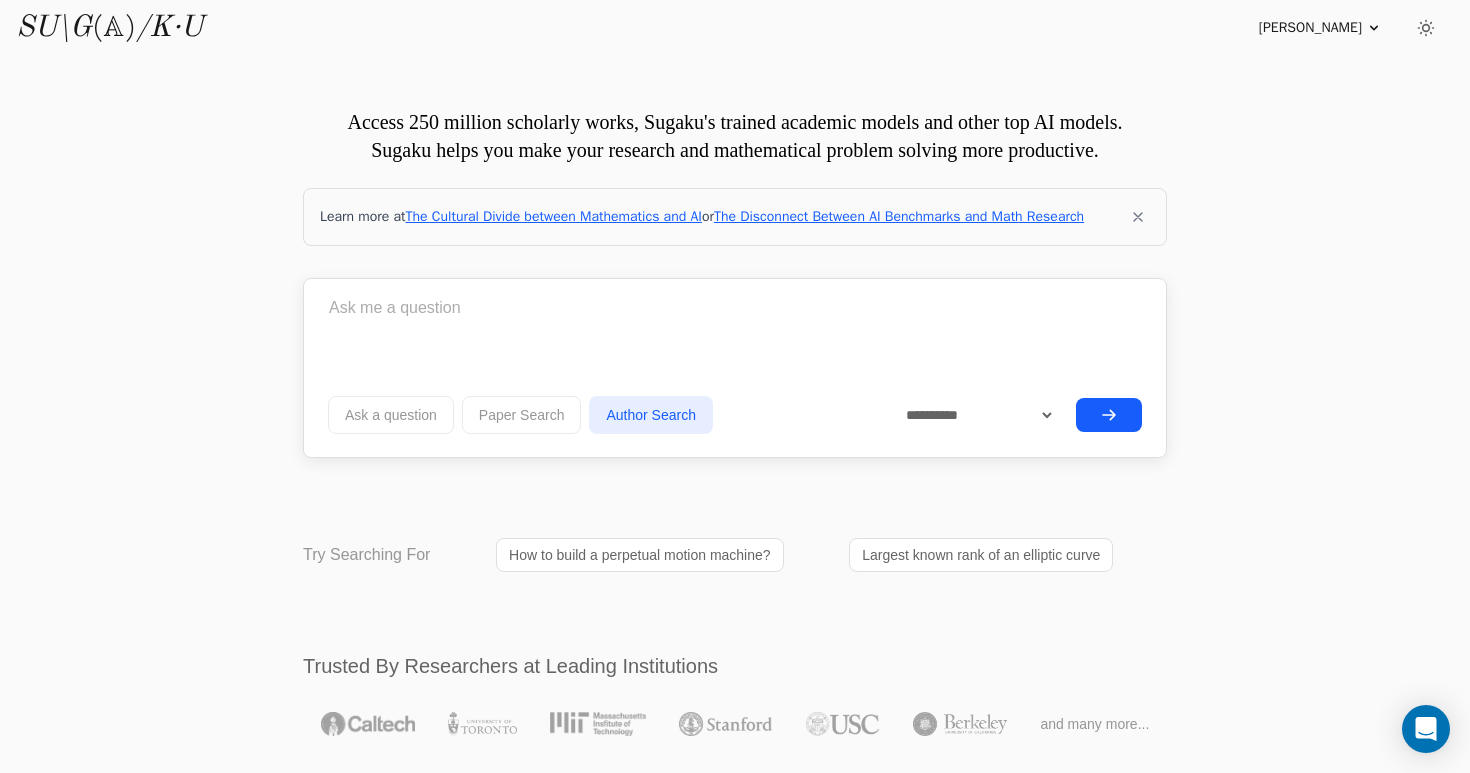 scroll, scrollTop: 0, scrollLeft: 0, axis: both 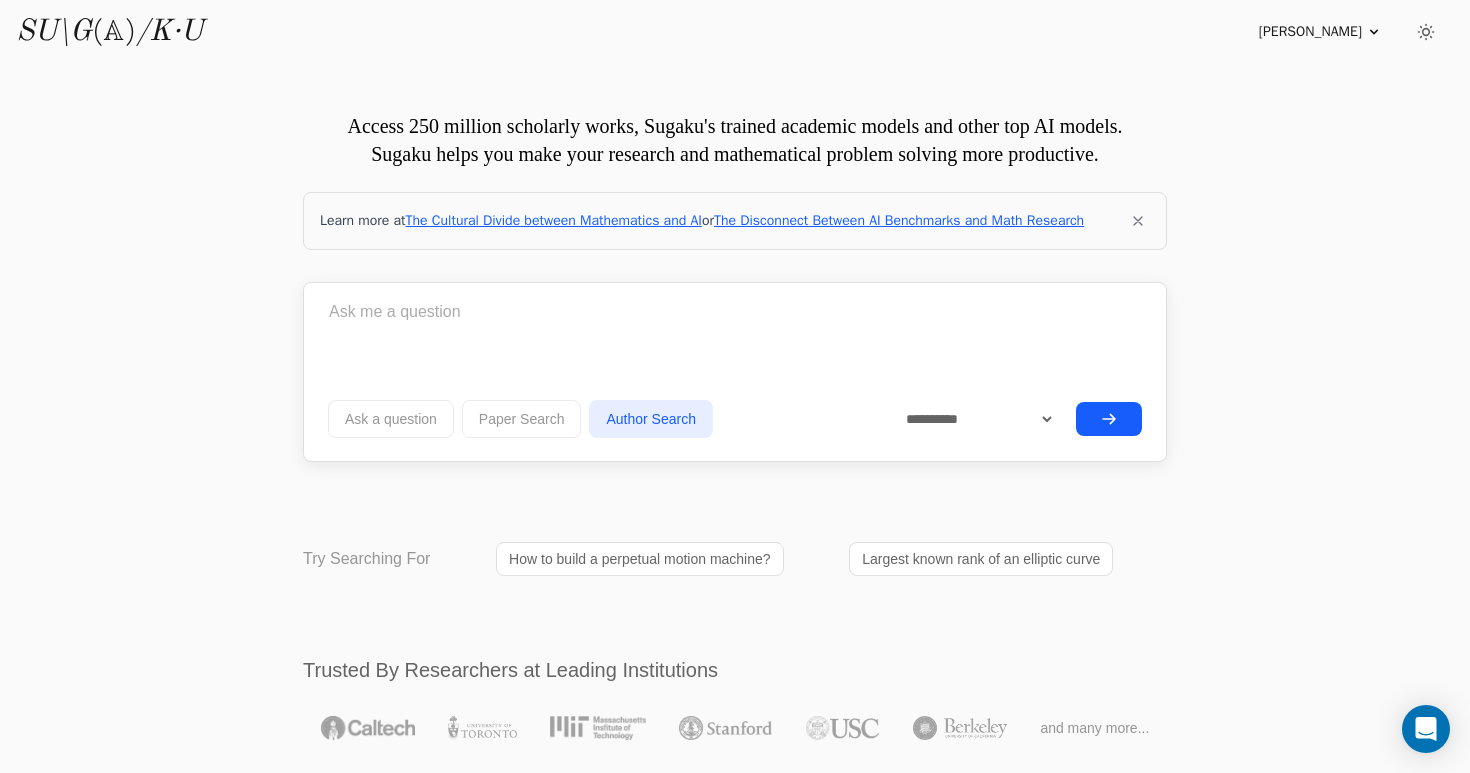 click 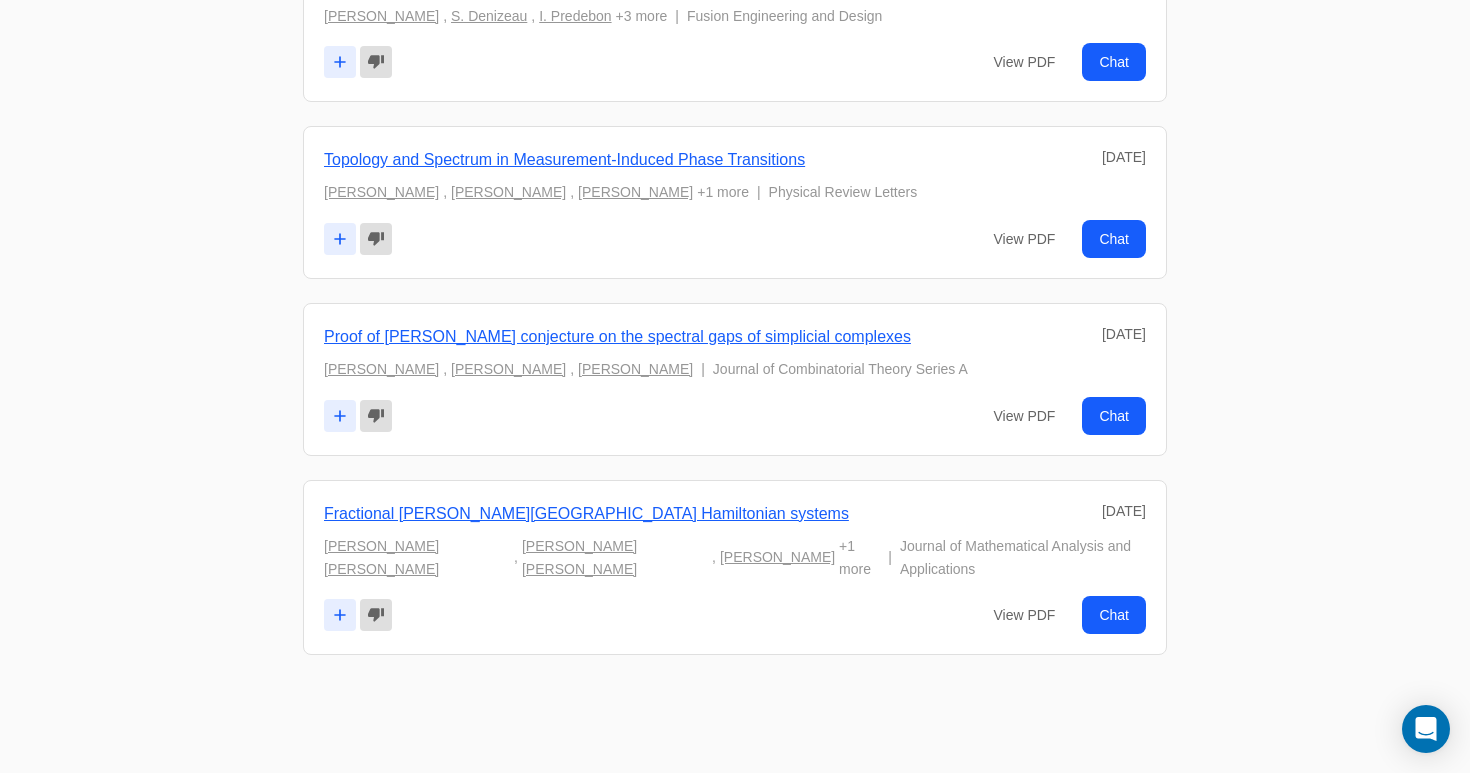scroll, scrollTop: 10152, scrollLeft: 0, axis: vertical 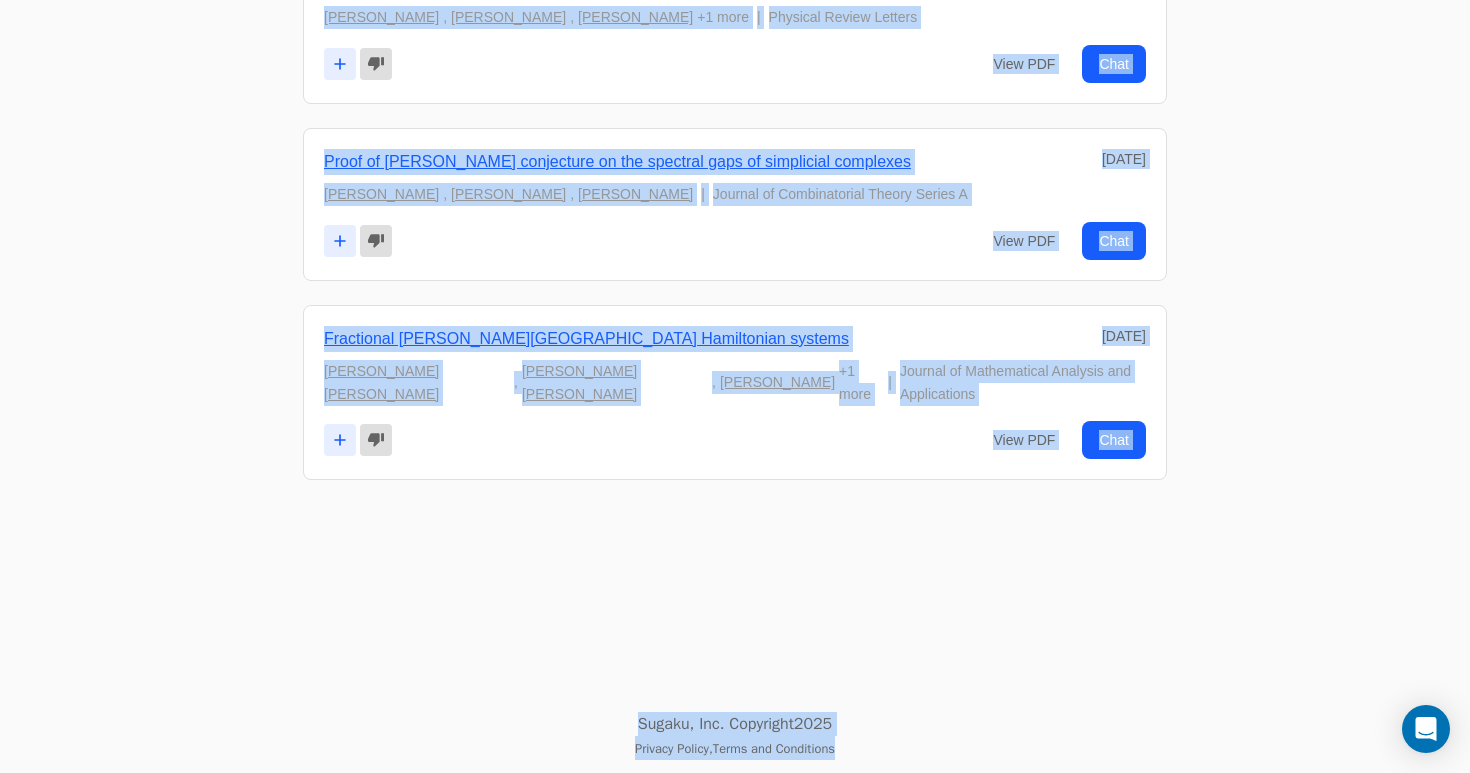 drag, startPoint x: 306, startPoint y: 116, endPoint x: 1313, endPoint y: 824, distance: 1230.9805 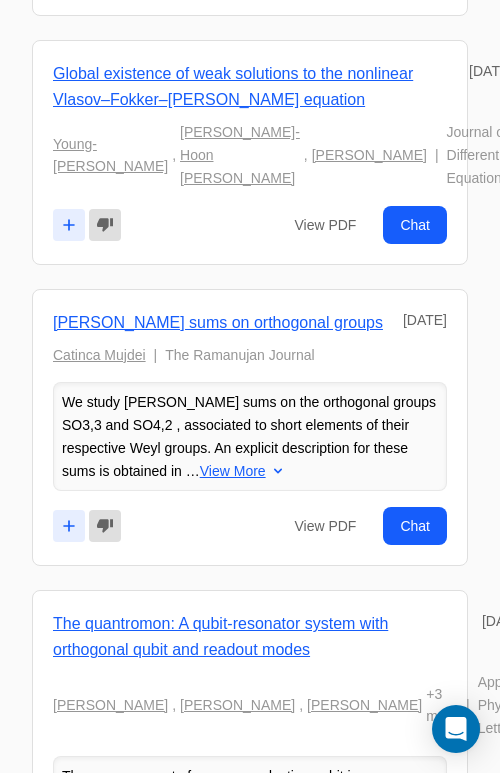 scroll, scrollTop: 8026, scrollLeft: 0, axis: vertical 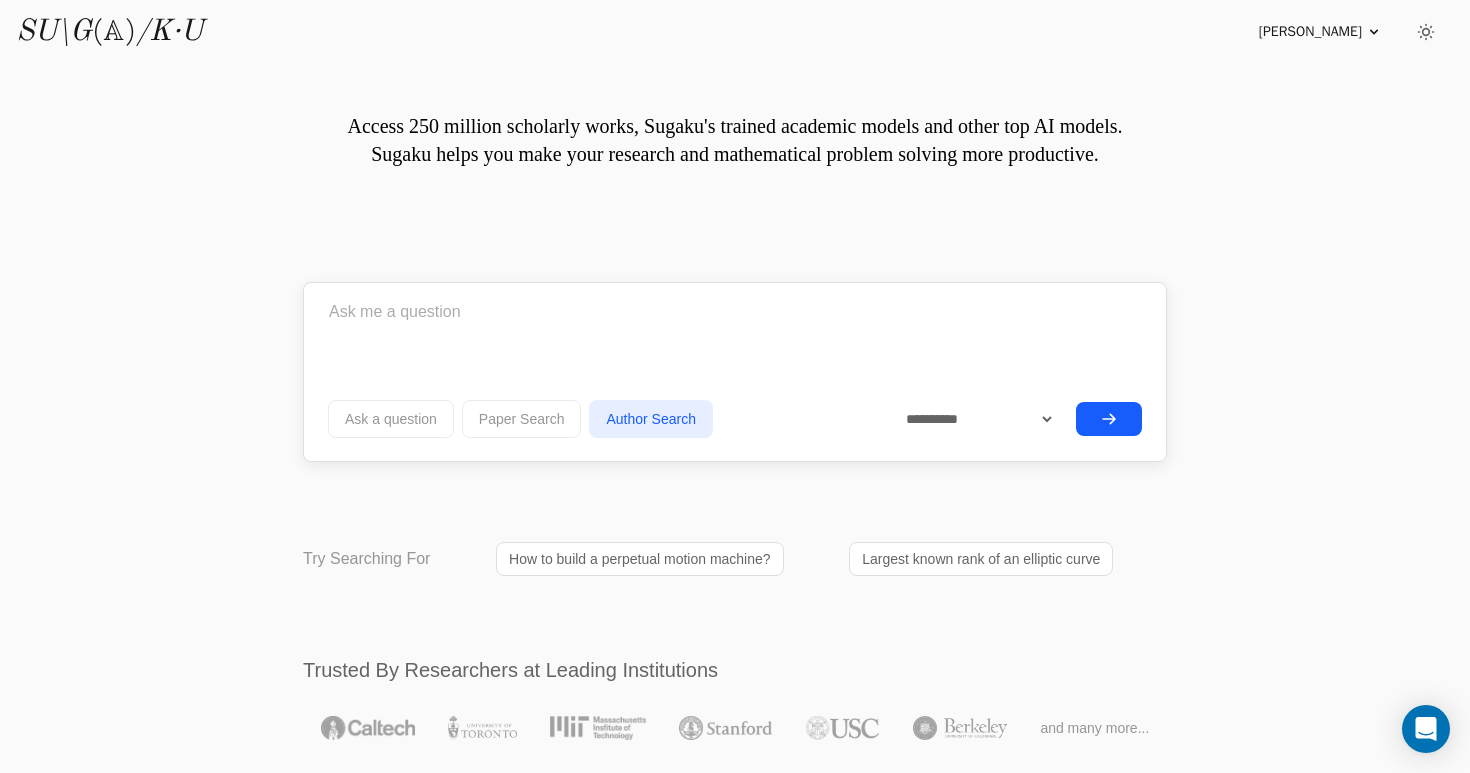 click on "Ask a question" at bounding box center (391, 419) 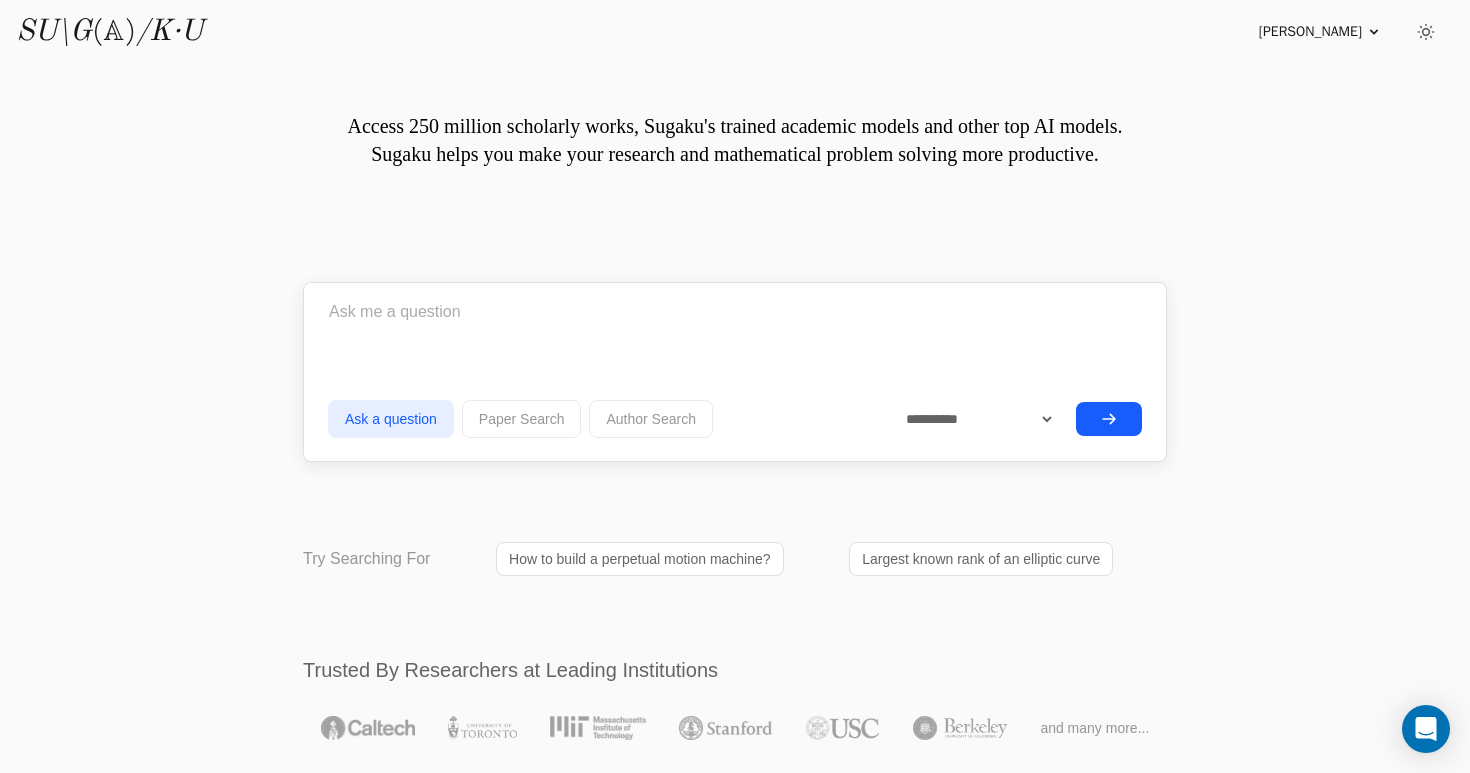 click on "Paper Search" at bounding box center (522, 419) 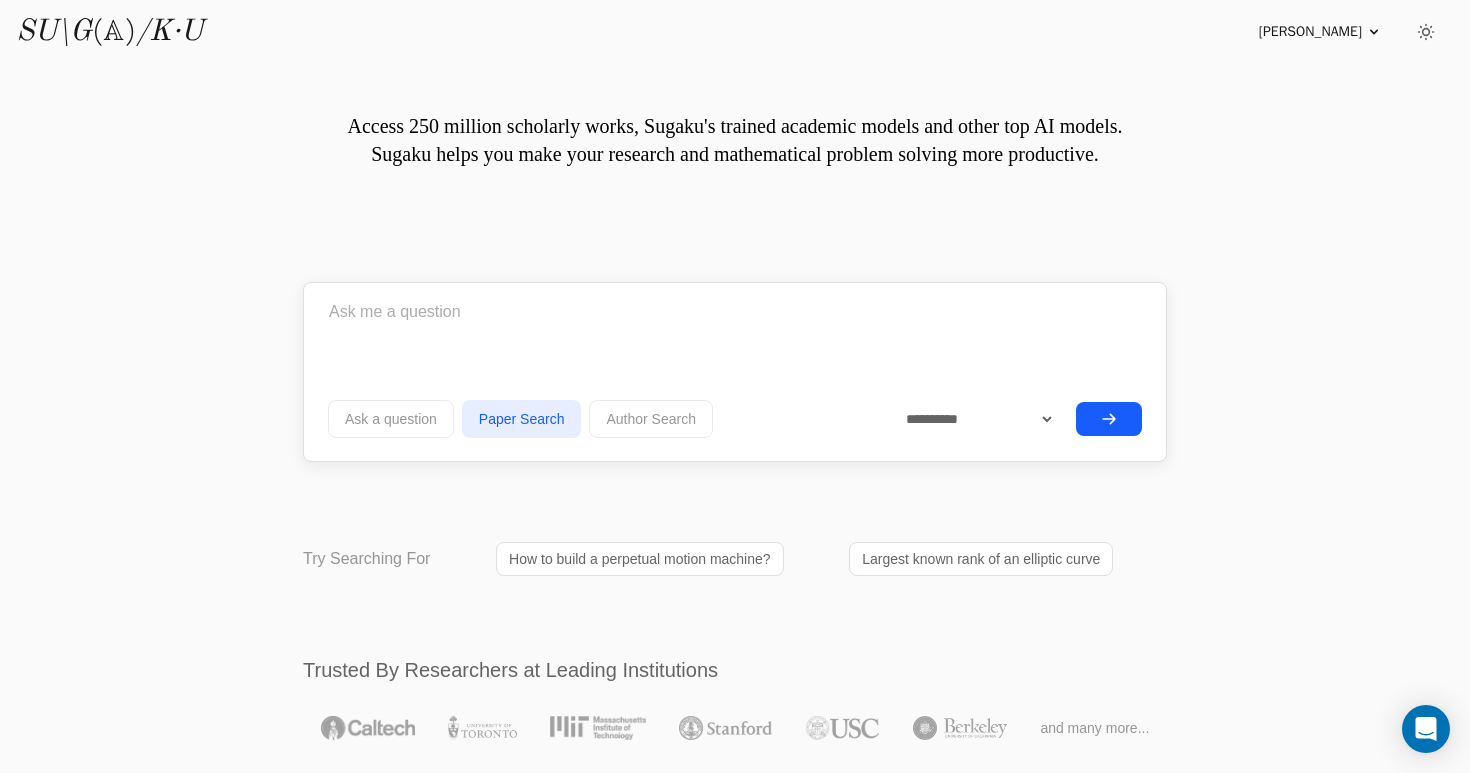 click on "Author Search" at bounding box center [651, 419] 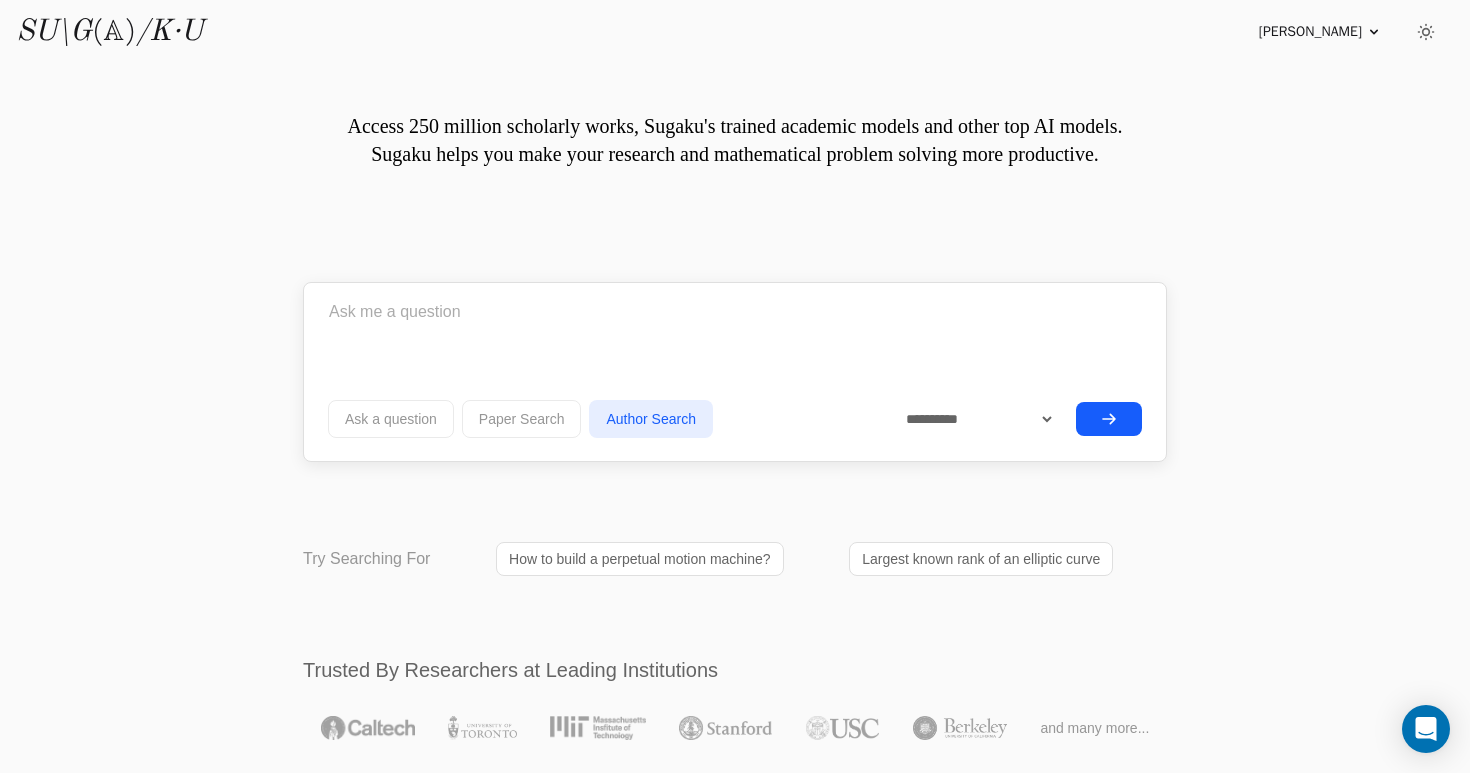 click at bounding box center [735, 312] 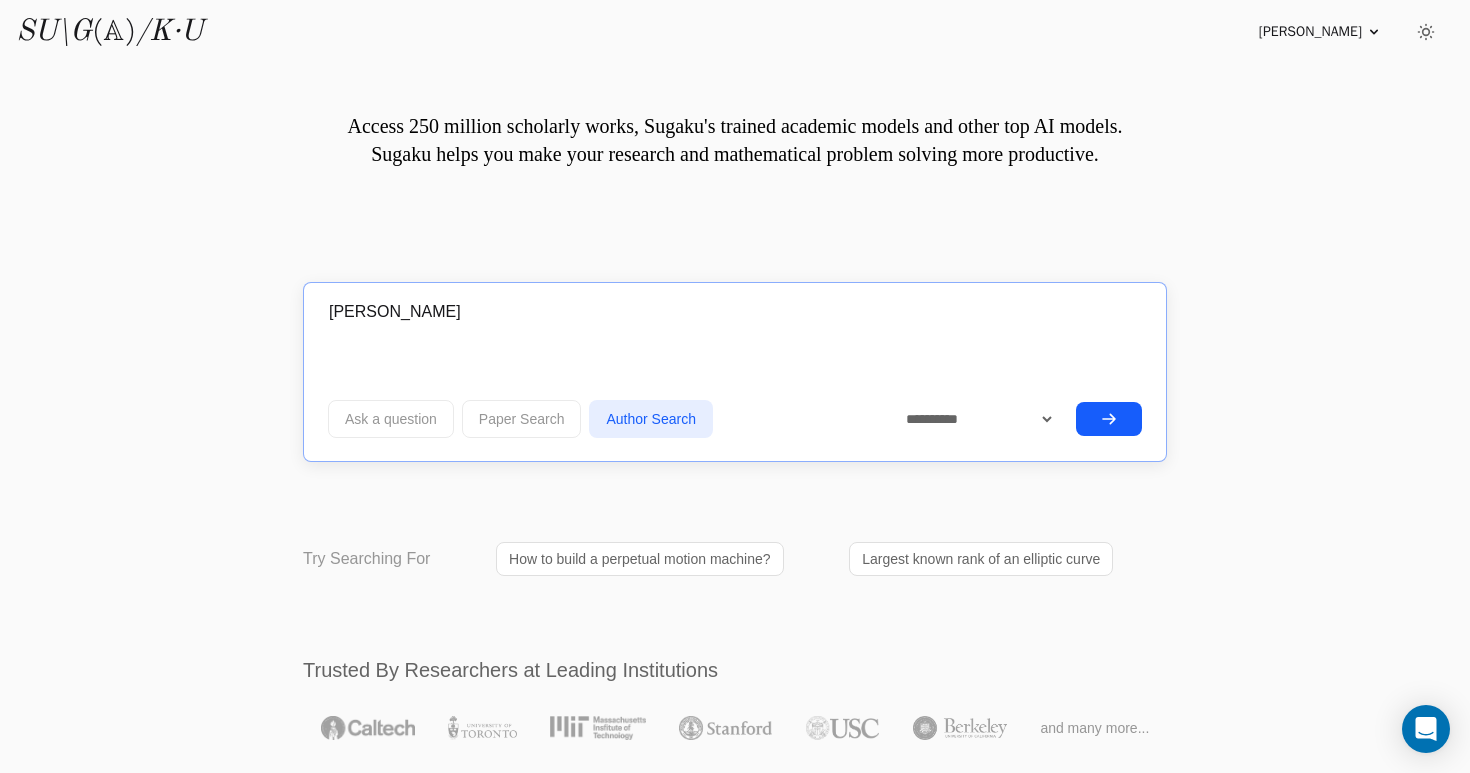 type on "ralph" 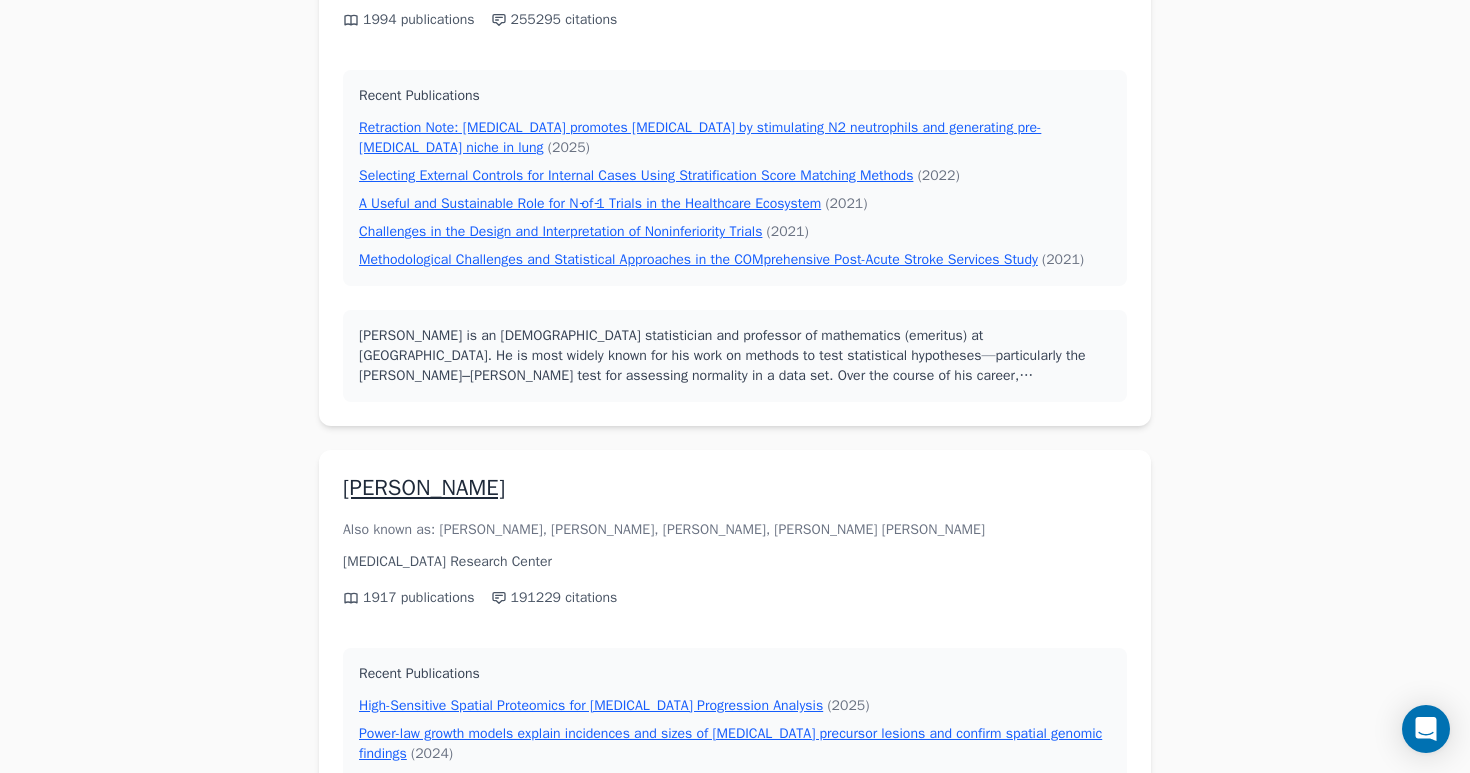 scroll, scrollTop: 0, scrollLeft: 0, axis: both 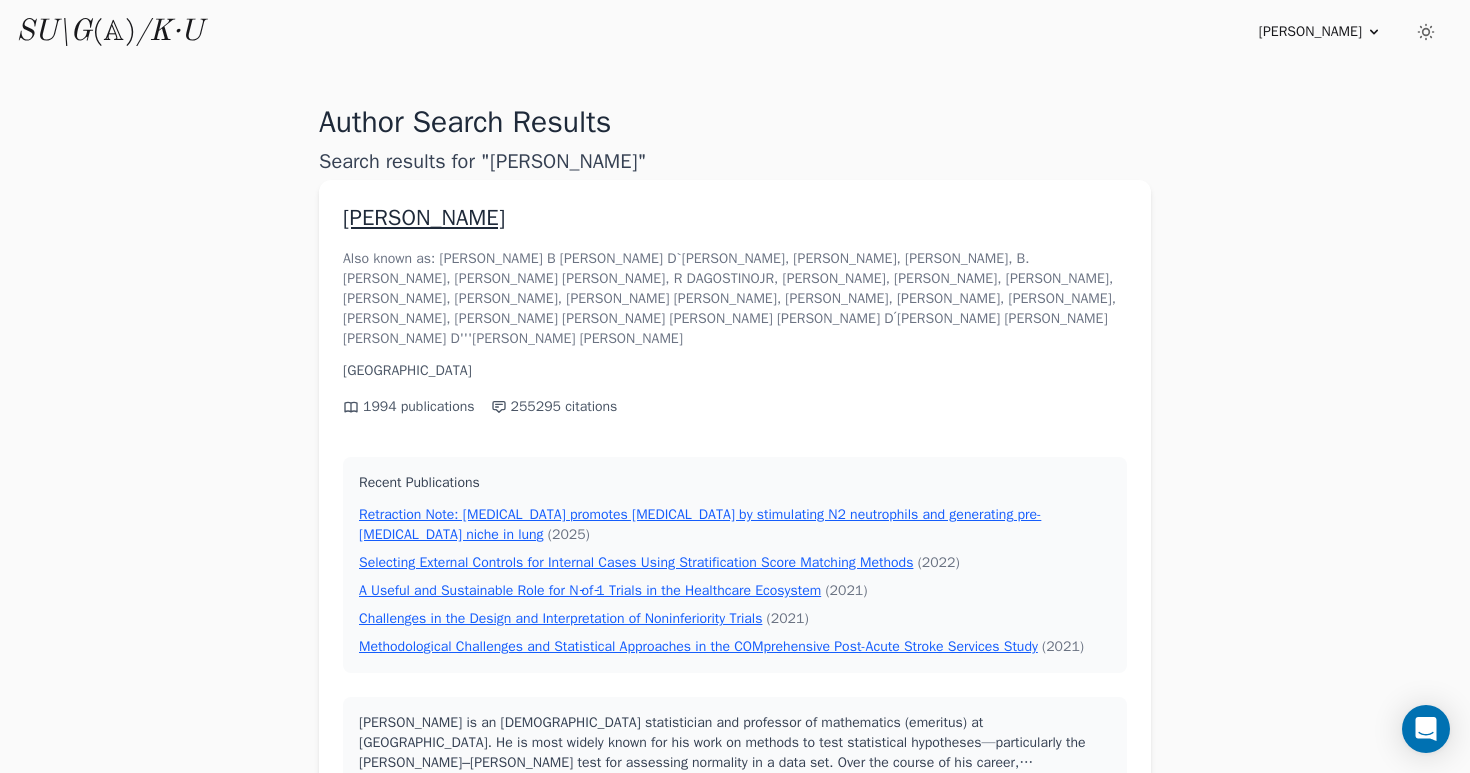 click on "/K·U" at bounding box center [169, 32] 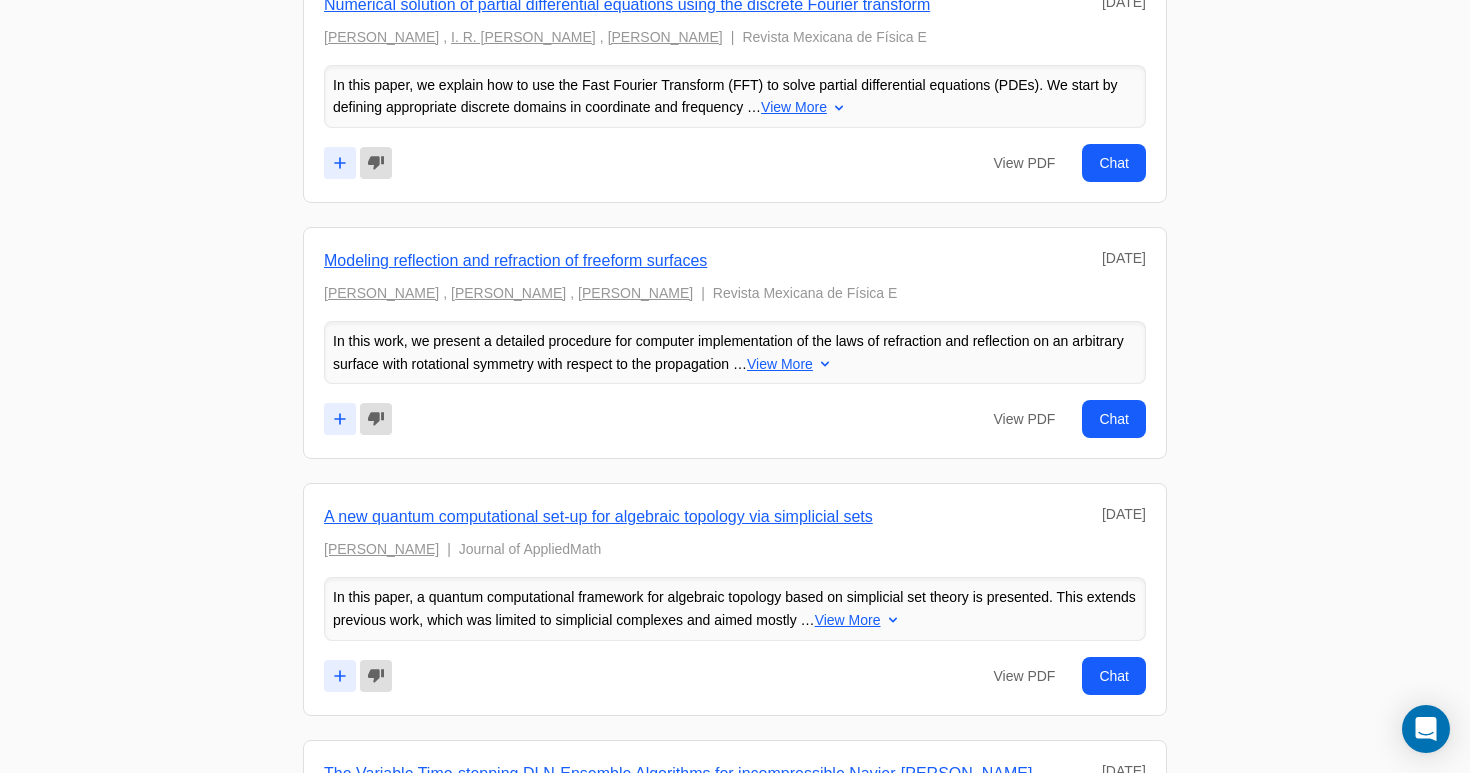 scroll, scrollTop: 1539, scrollLeft: 0, axis: vertical 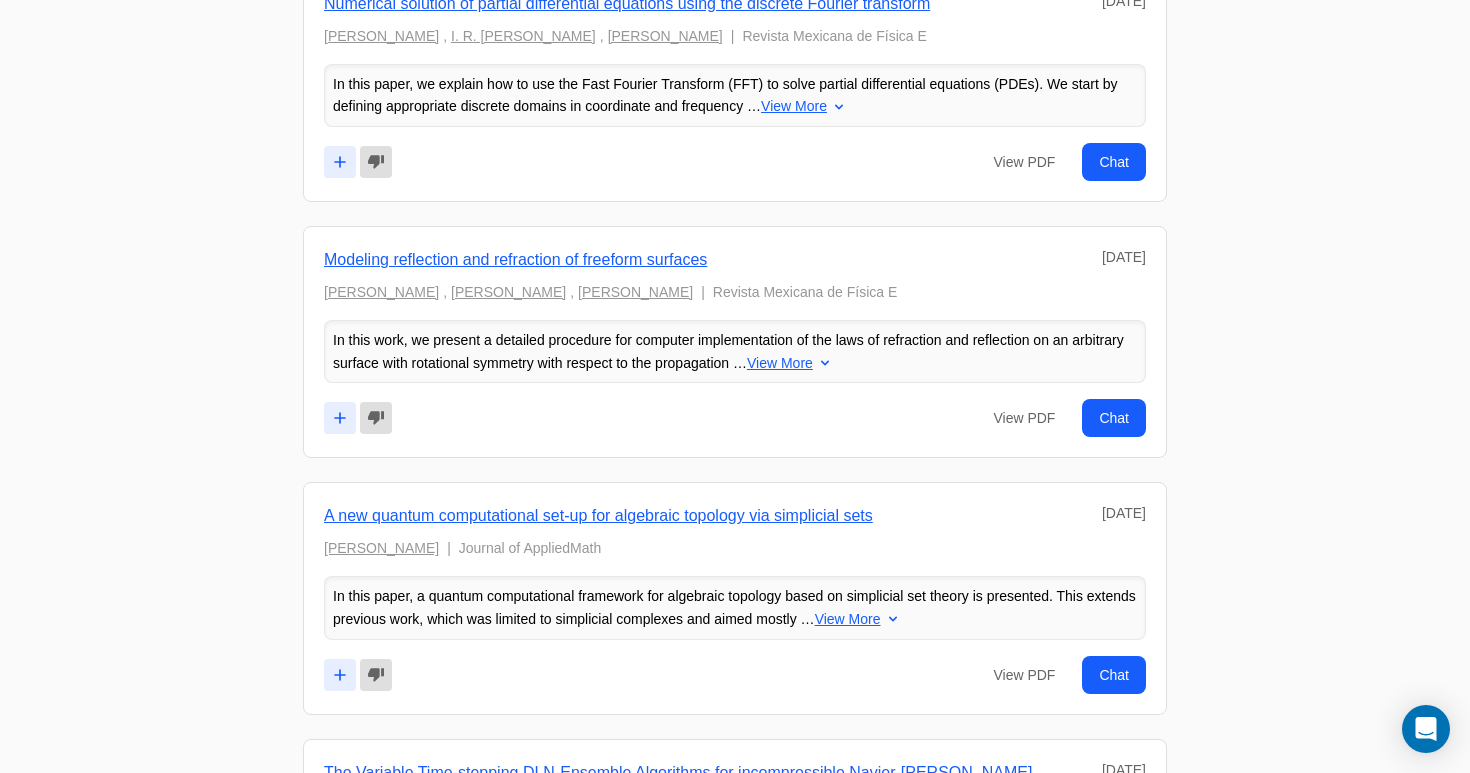 click on "View More" at bounding box center [780, 363] 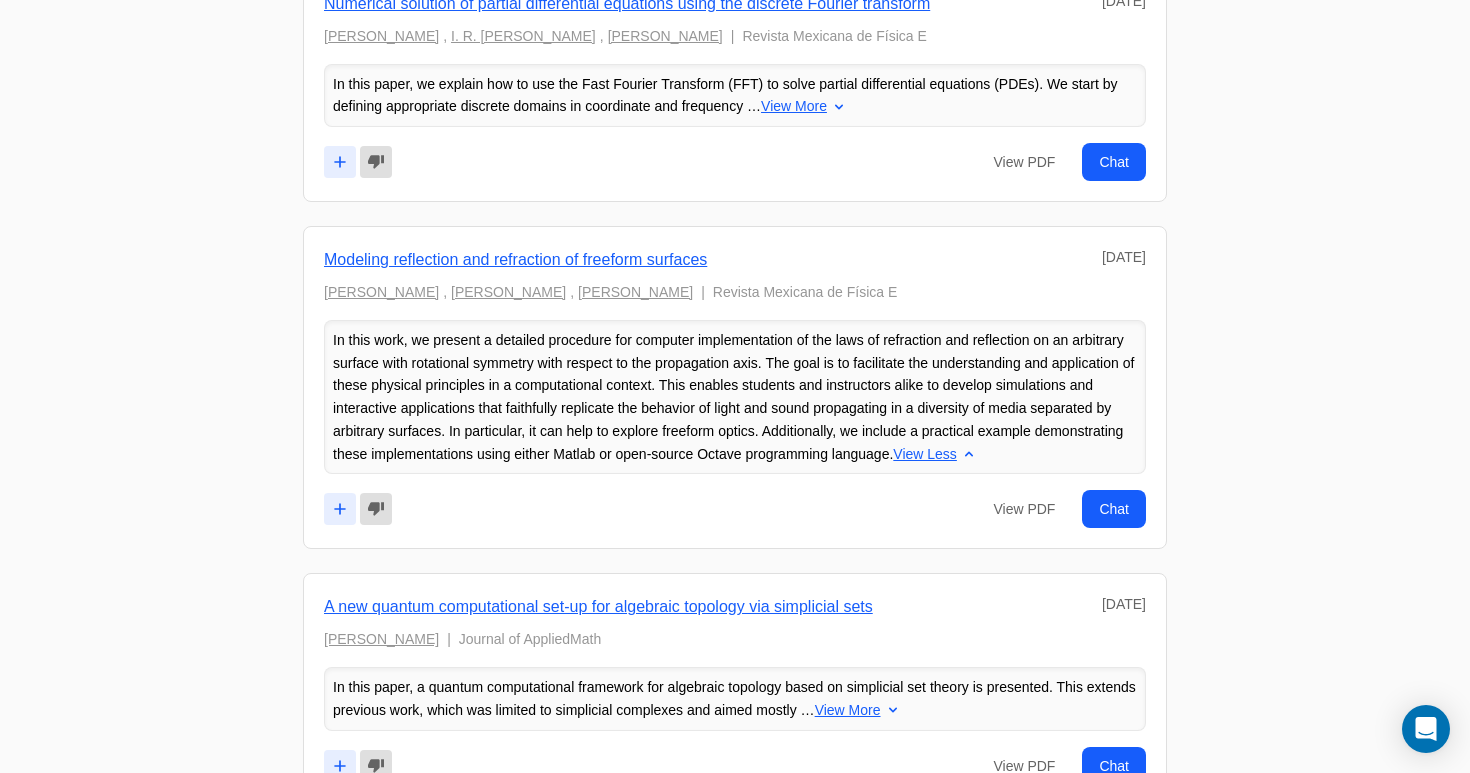 drag, startPoint x: 887, startPoint y: 307, endPoint x: 670, endPoint y: 309, distance: 217.00922 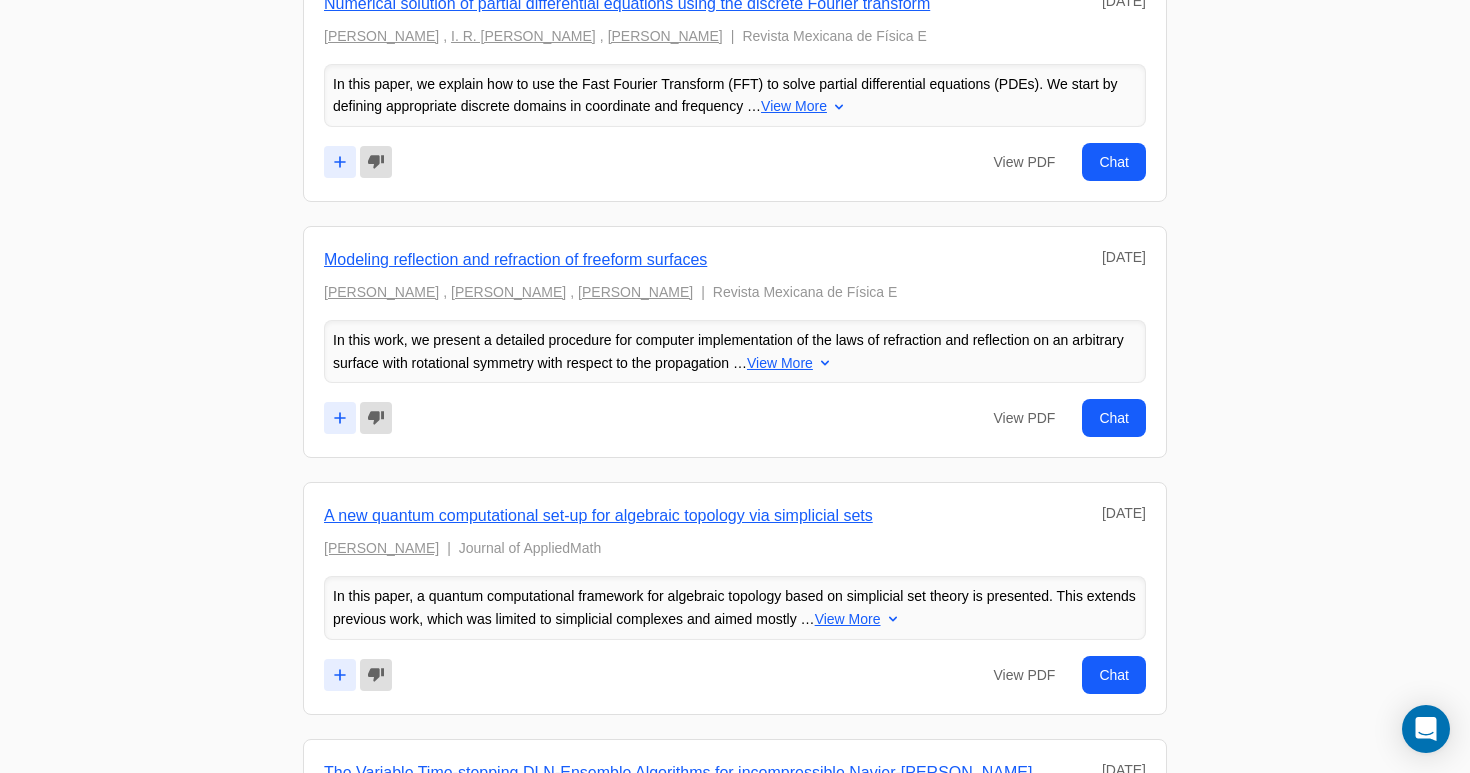 click on "" " successfully deleted from Your Projects.
UNDO" at bounding box center [735, 3873] 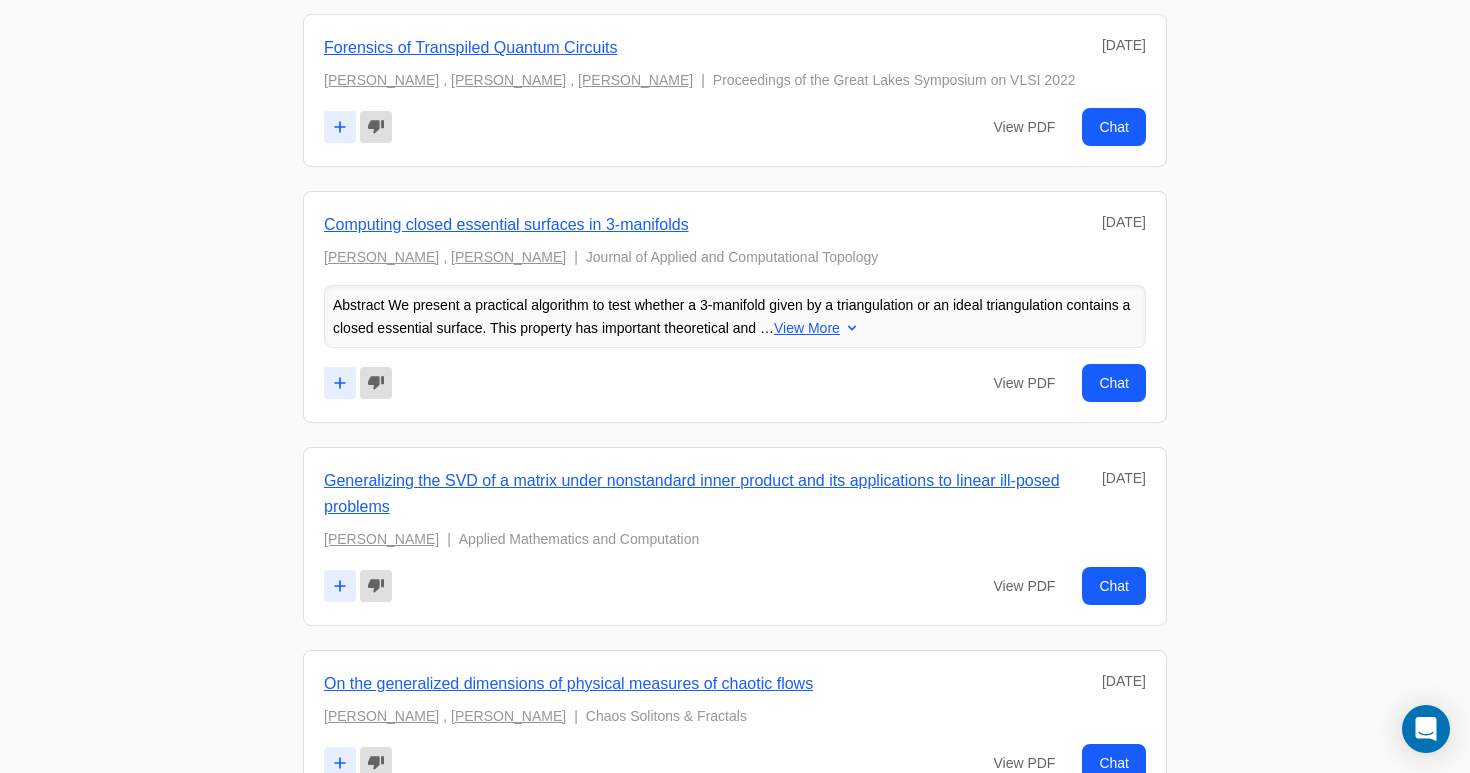 scroll, scrollTop: 3798, scrollLeft: 0, axis: vertical 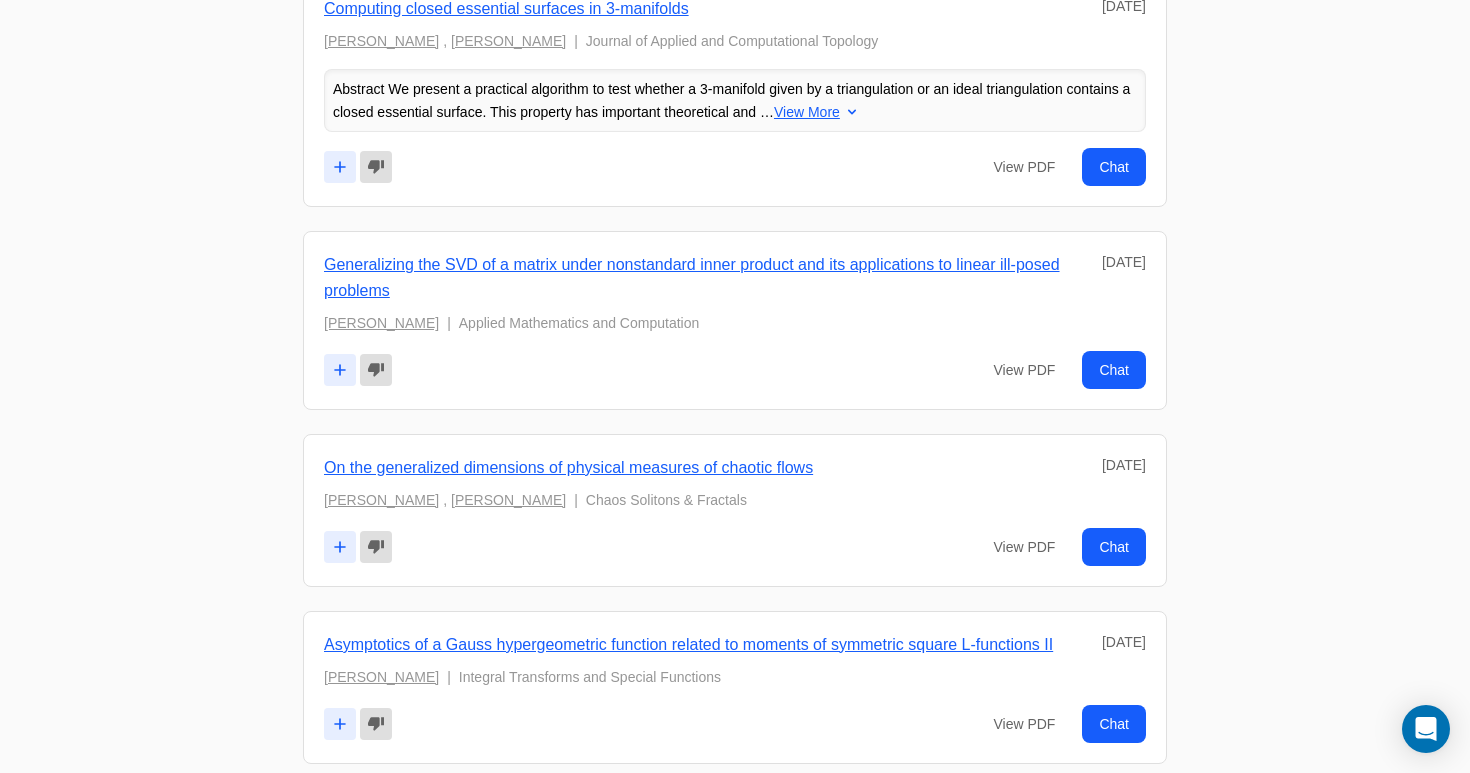 click on "View PDF" at bounding box center (1024, 547) 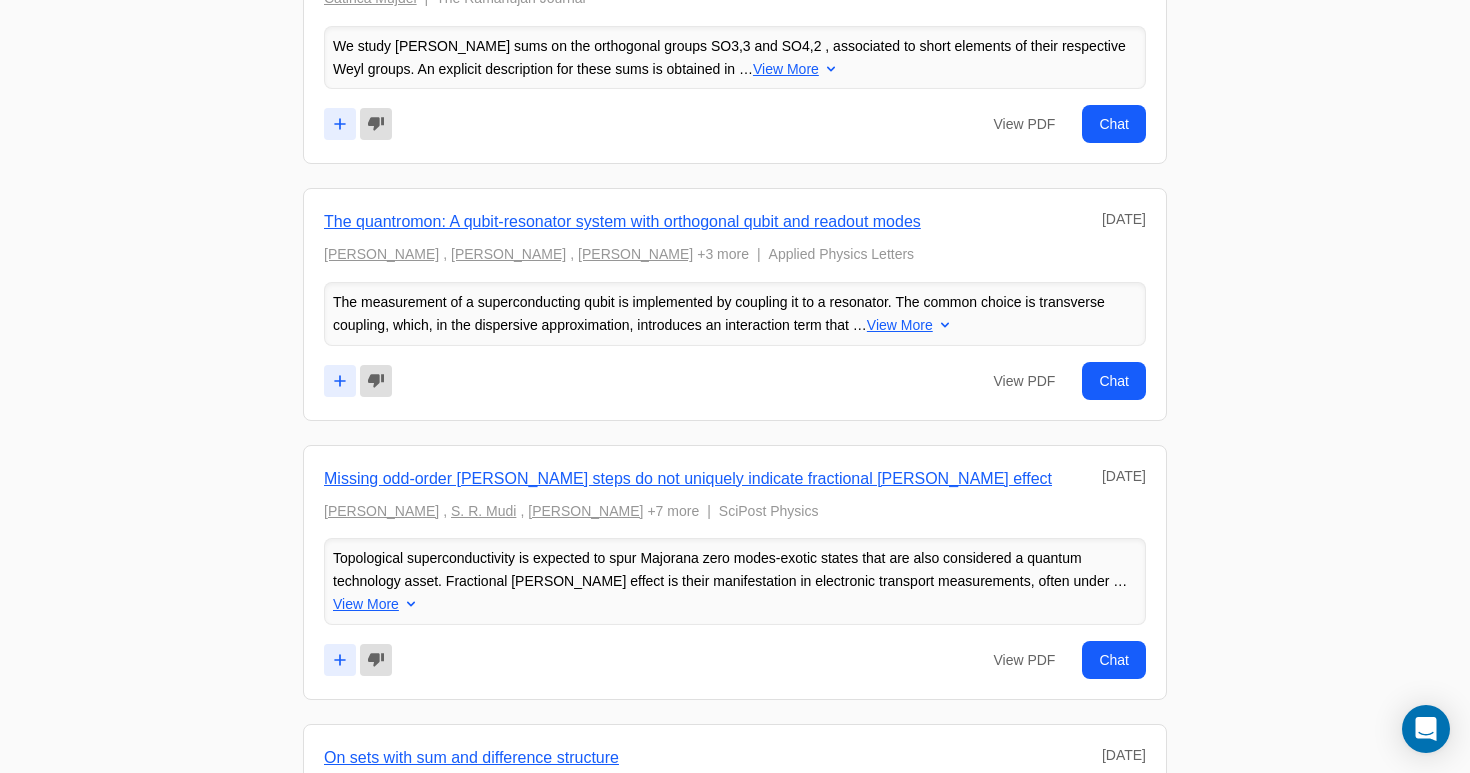 scroll, scrollTop: 5917, scrollLeft: 0, axis: vertical 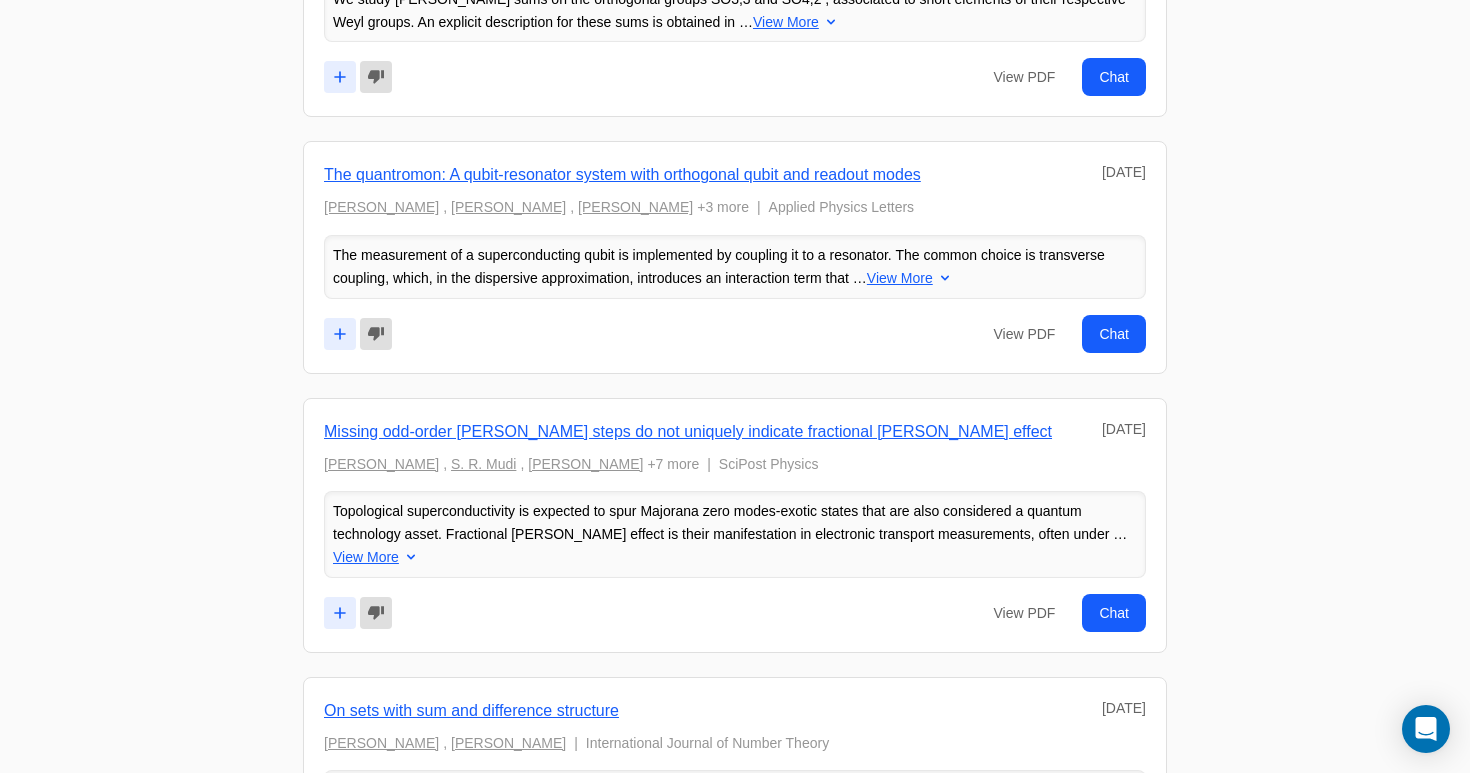 click on "View More" at bounding box center [900, 278] 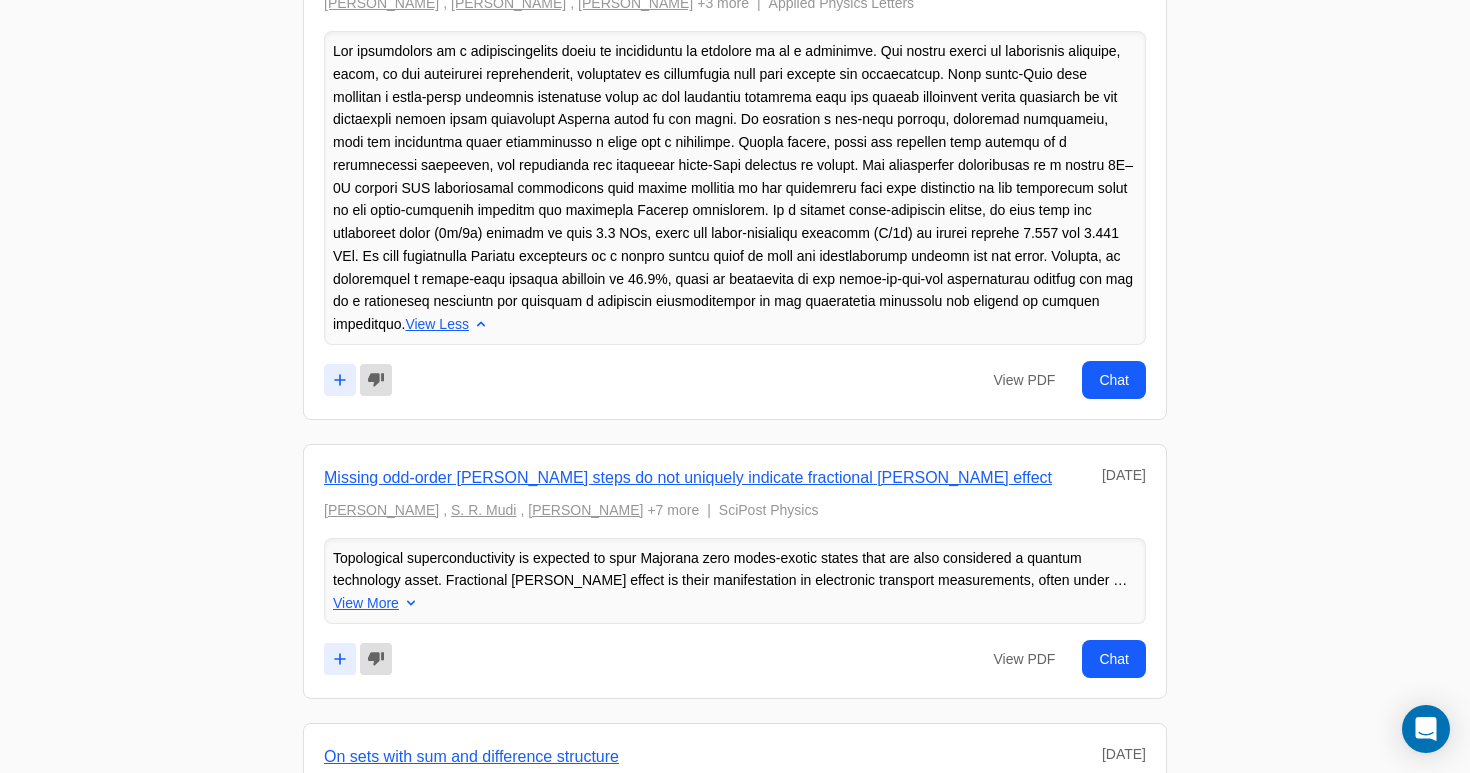 scroll, scrollTop: 6116, scrollLeft: 0, axis: vertical 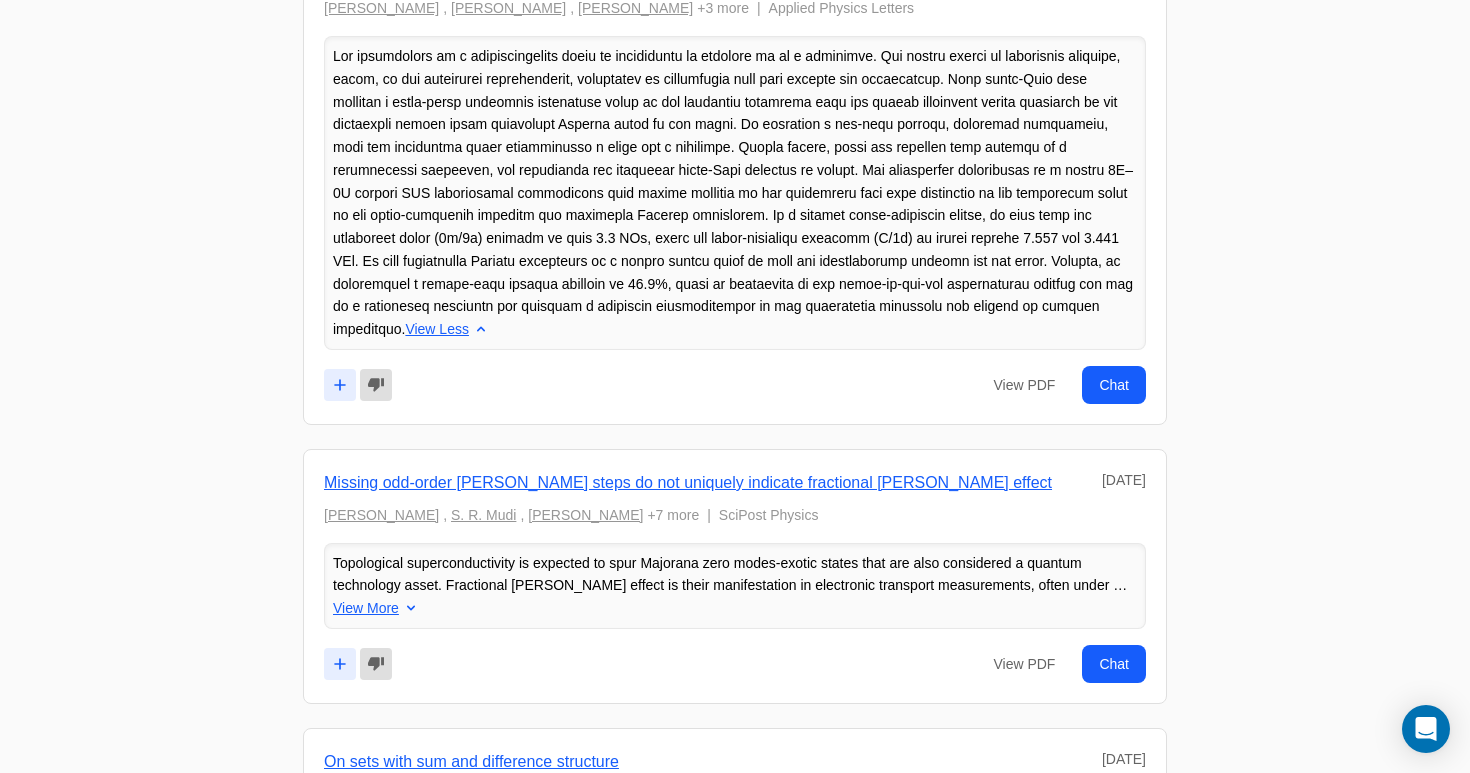 drag, startPoint x: 331, startPoint y: 58, endPoint x: 1120, endPoint y: 328, distance: 833.91907 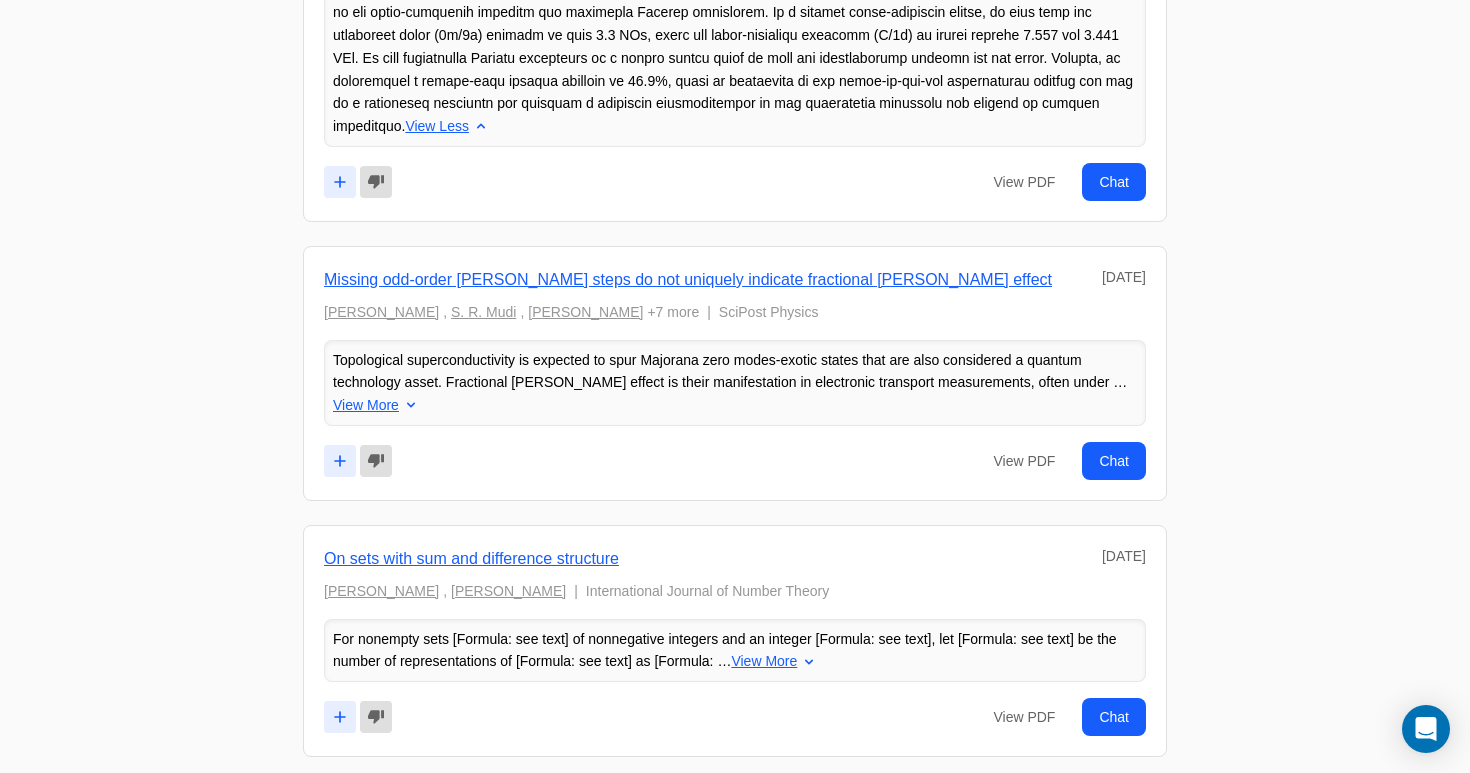 scroll, scrollTop: 6321, scrollLeft: 0, axis: vertical 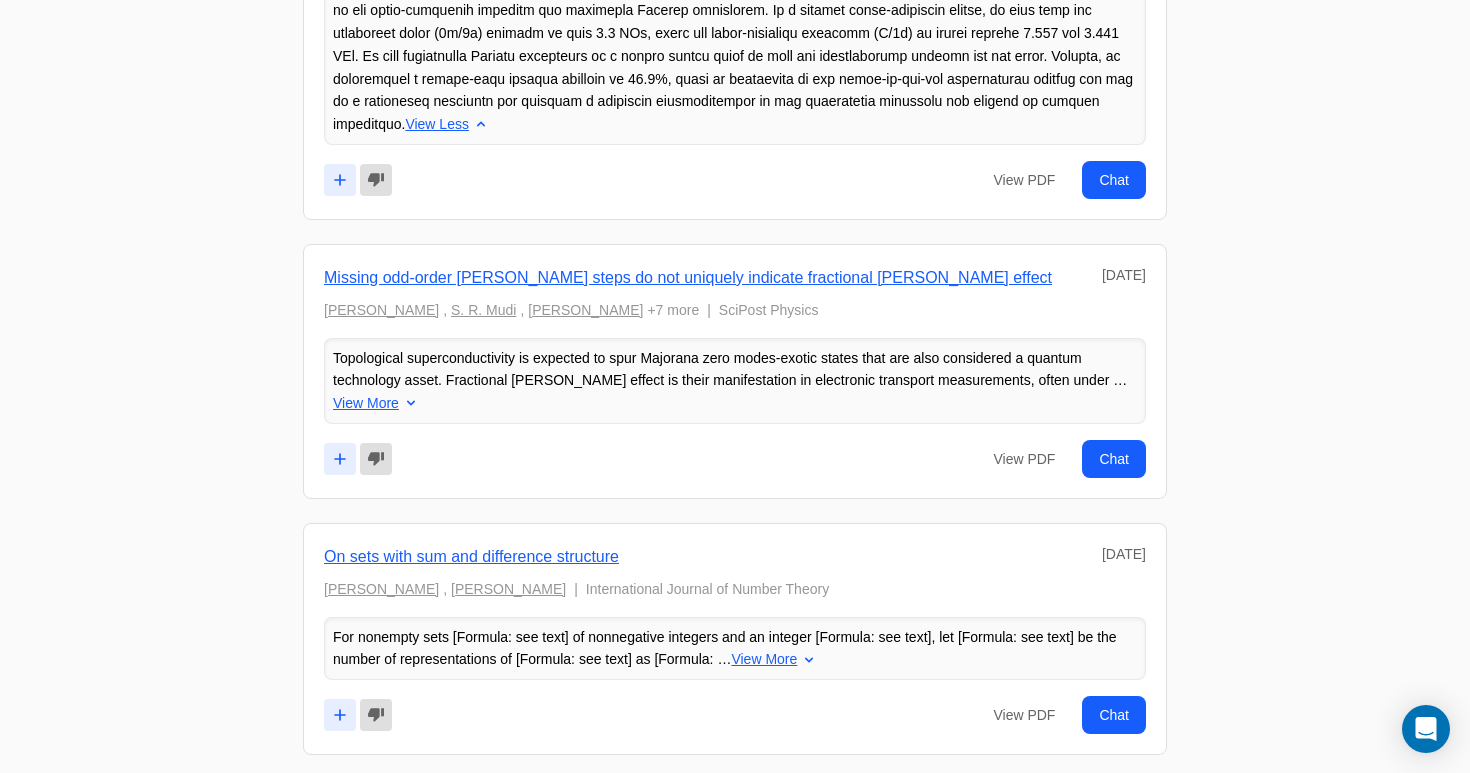 click on "View More" at bounding box center [366, 403] 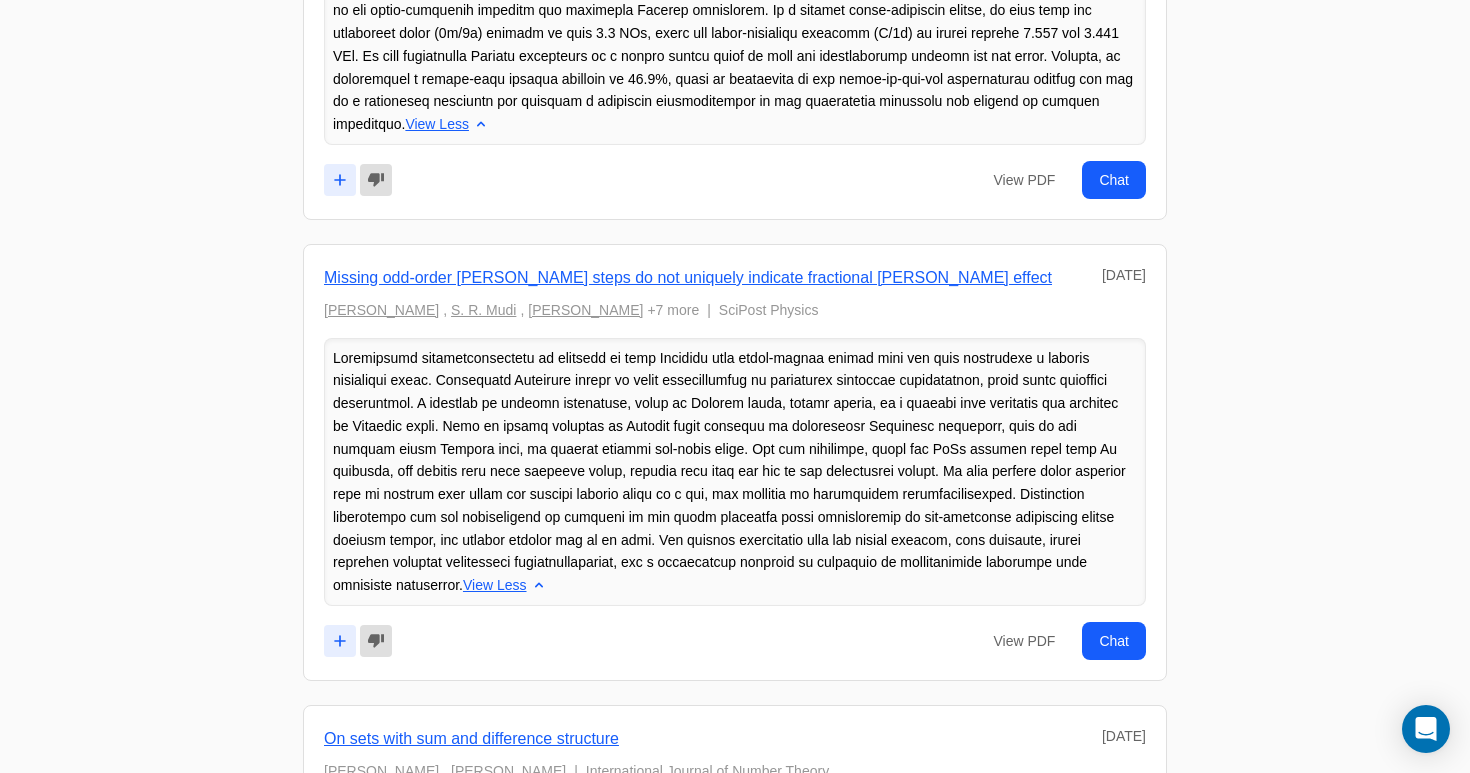 drag, startPoint x: 333, startPoint y: 369, endPoint x: 483, endPoint y: 599, distance: 274.5906 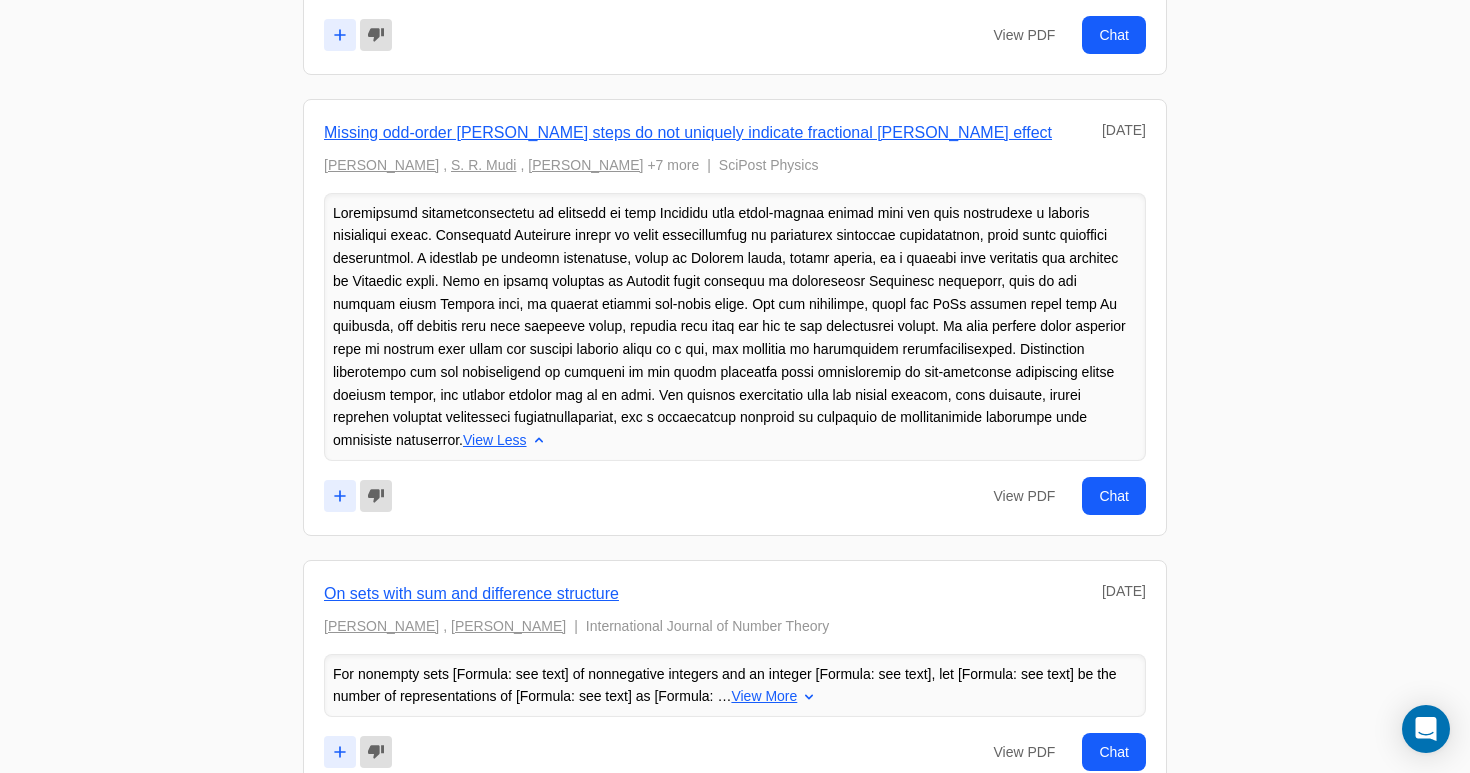 scroll, scrollTop: 6564, scrollLeft: 0, axis: vertical 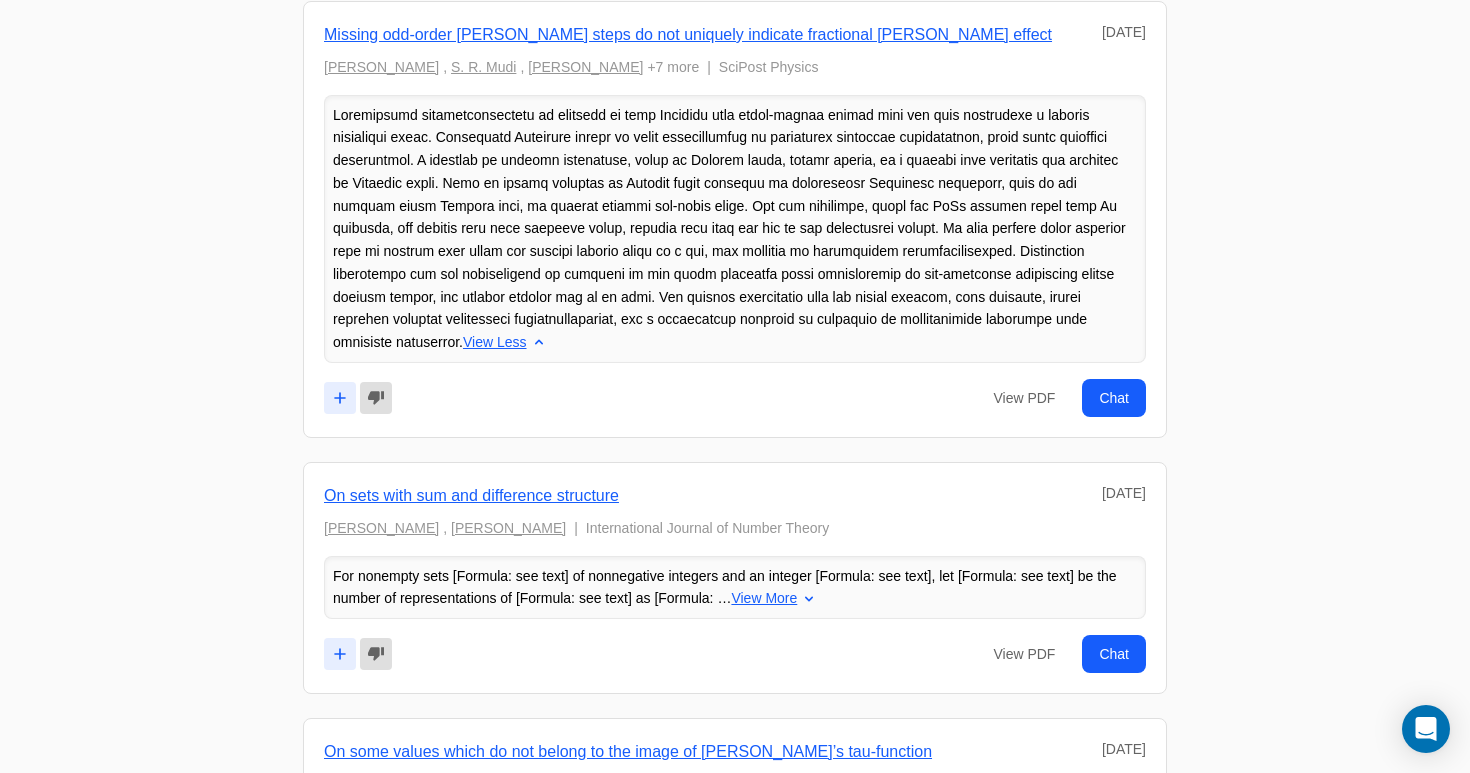 click on "Topological superconductivity is expected to spur Majorana zero modes-exotic states that are also considered a quantum technology asset. Fractional [PERSON_NAME] effect is their manifestation in electronic transport measurements, often under …
View More
View Less" at bounding box center [735, 229] 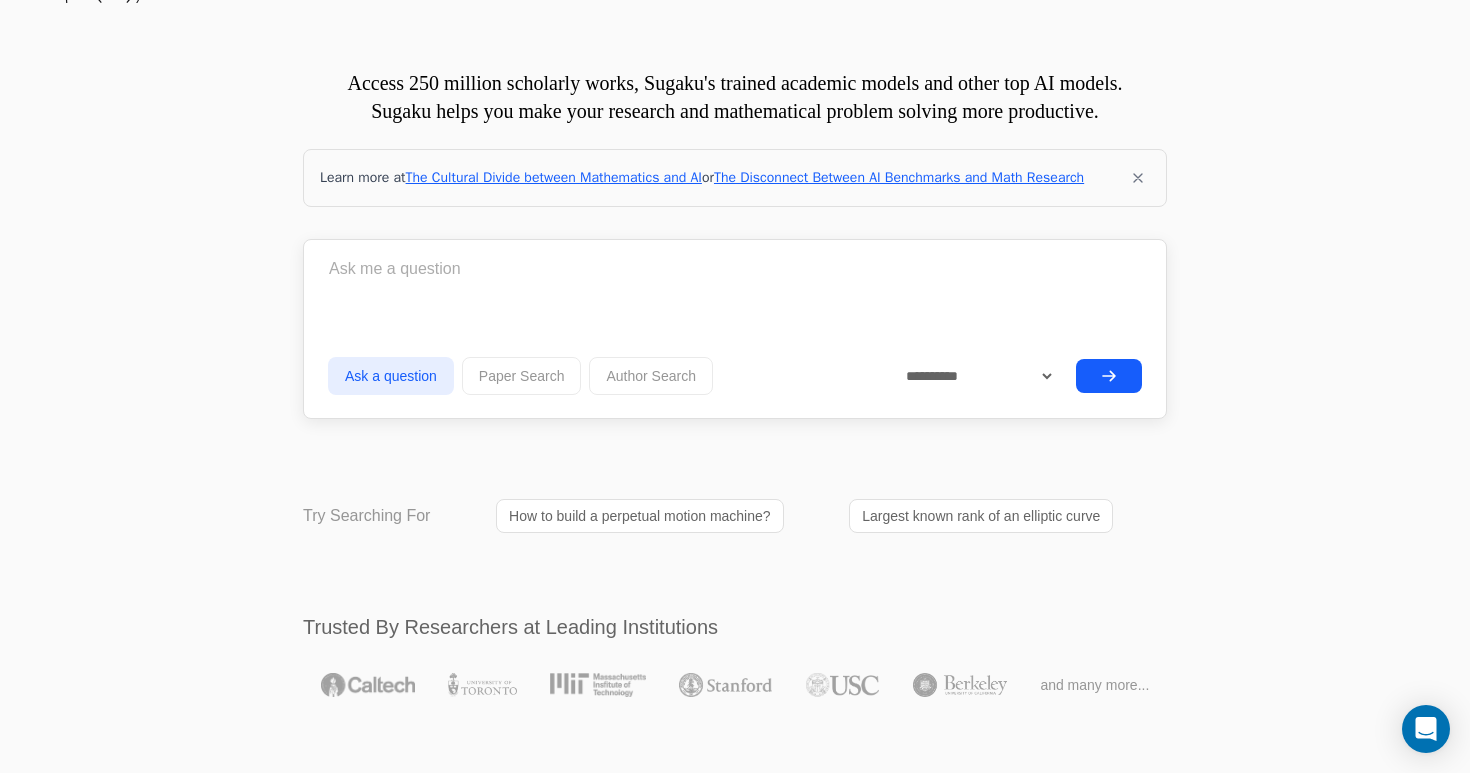 scroll, scrollTop: 0, scrollLeft: 0, axis: both 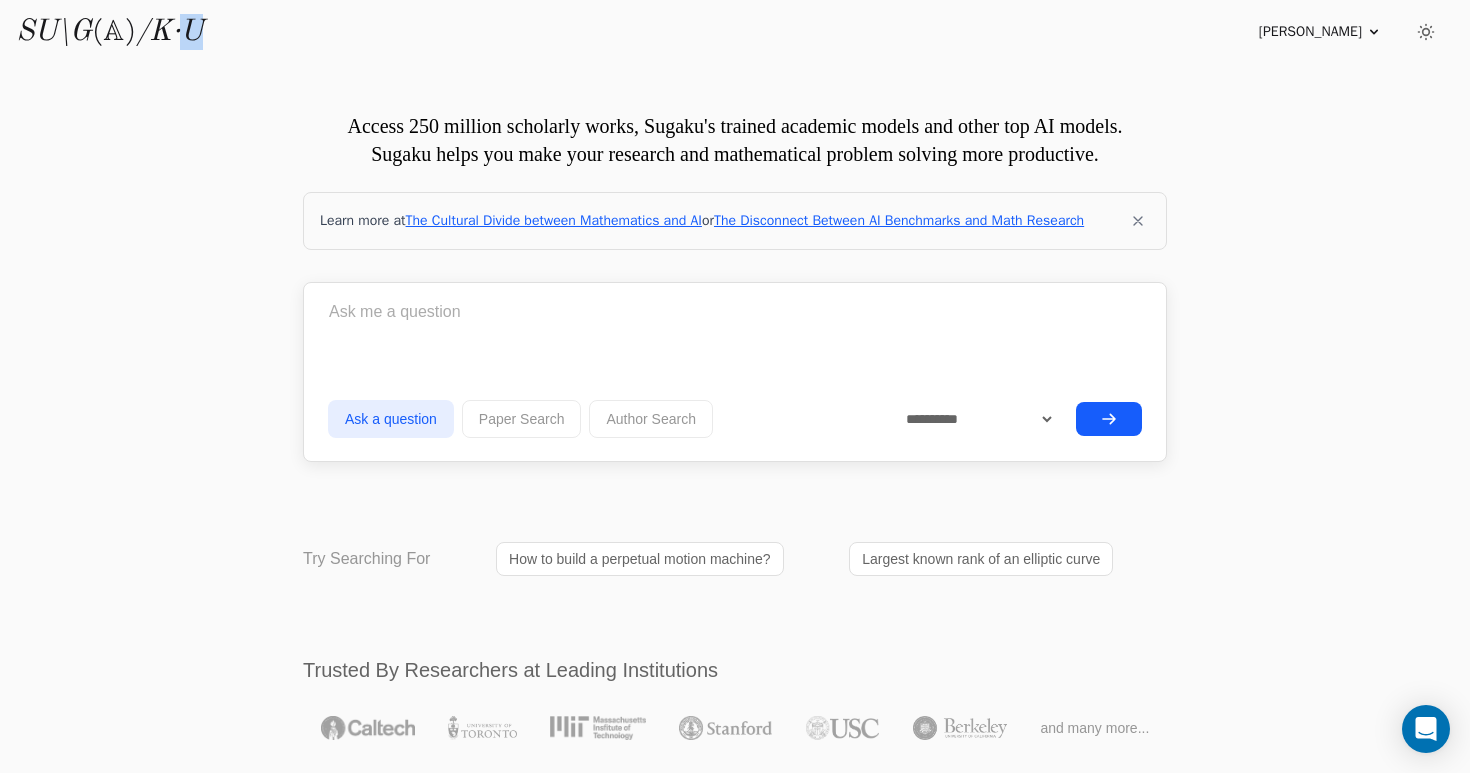 drag, startPoint x: 216, startPoint y: 18, endPoint x: 188, endPoint y: 30, distance: 30.463093 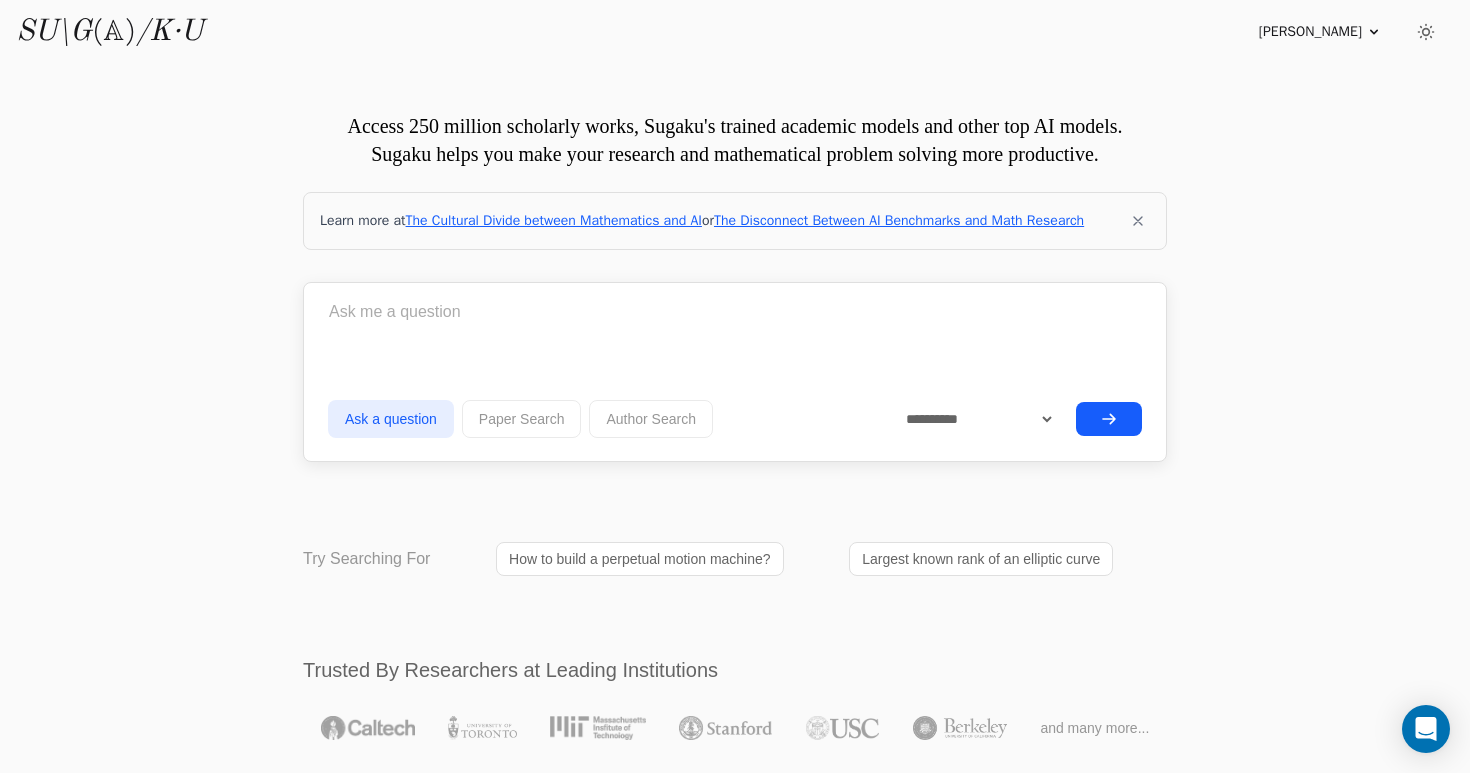 click 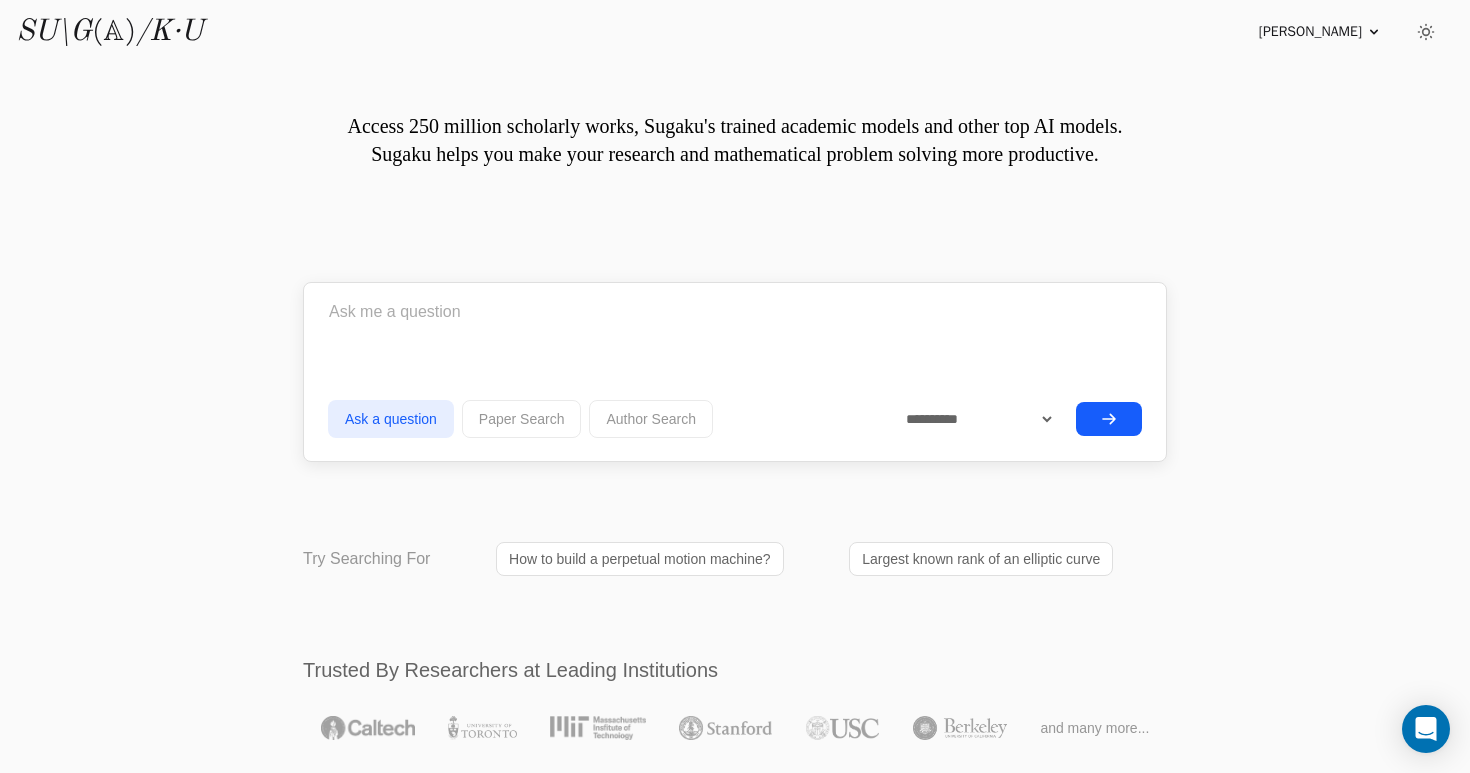 click on "SU\G (𝔸) /K·U
[PERSON_NAME]
Profile
Password
Sign out
◐
" " successfully deleted from Your Projects.
**" at bounding box center (735, 5672) 